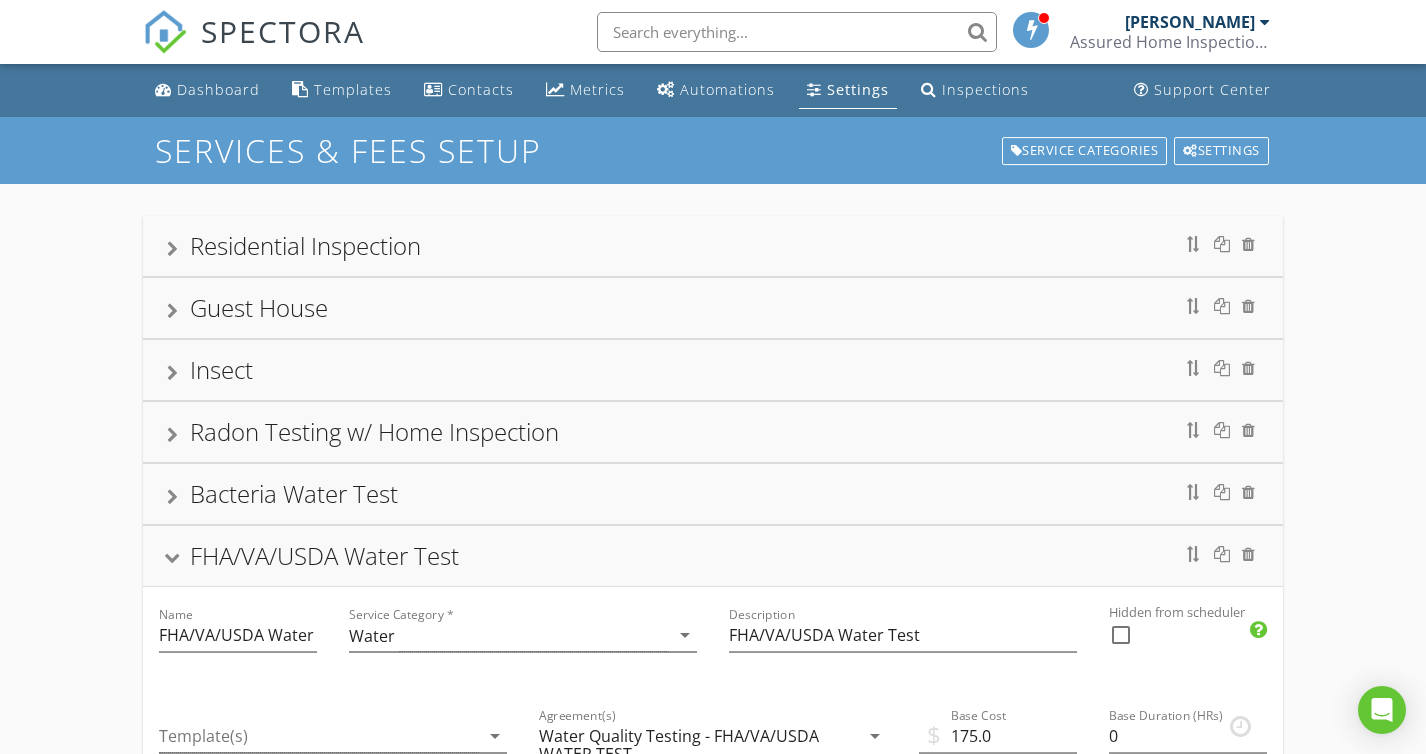 scroll, scrollTop: 244, scrollLeft: 0, axis: vertical 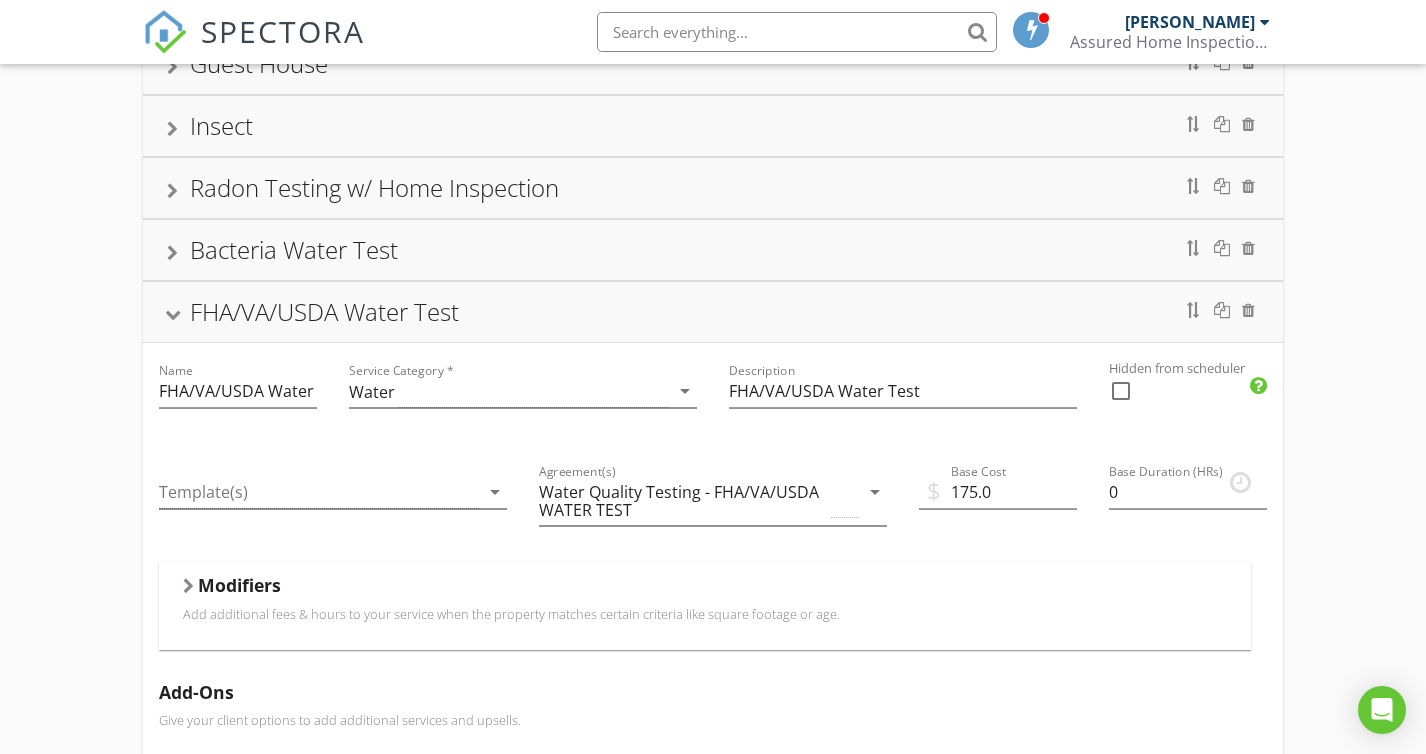 click on "FHA/VA/USDA Water Test" at bounding box center [713, 312] 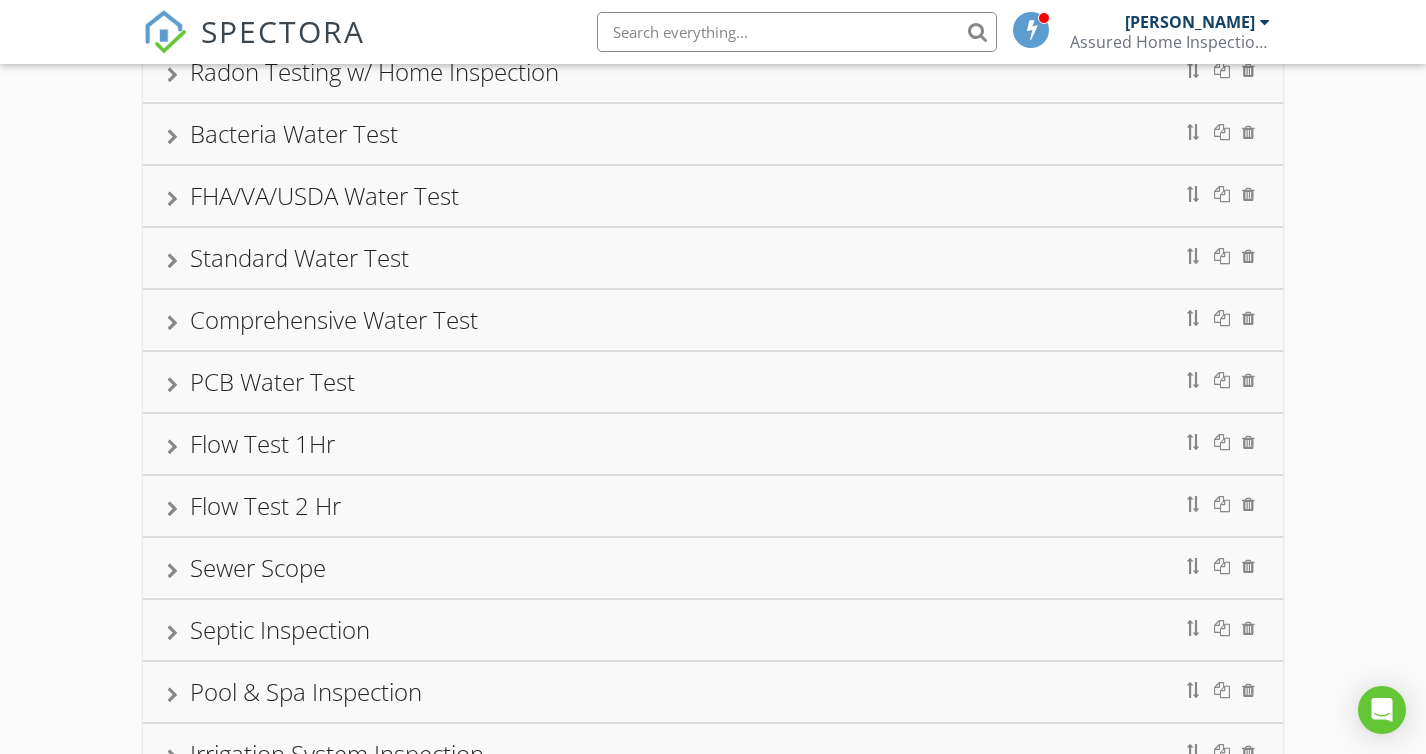 scroll, scrollTop: 368, scrollLeft: 0, axis: vertical 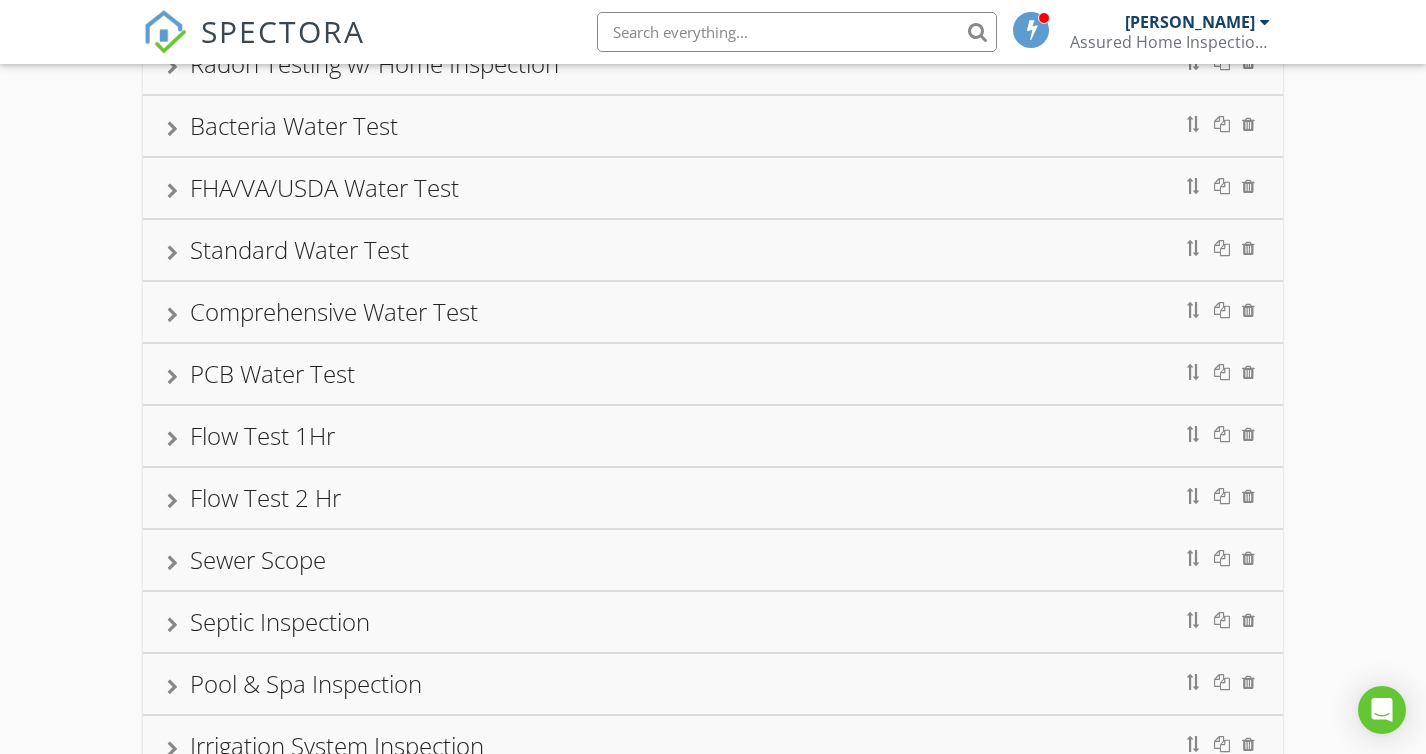 click on "PCB Water Test" at bounding box center [713, 374] 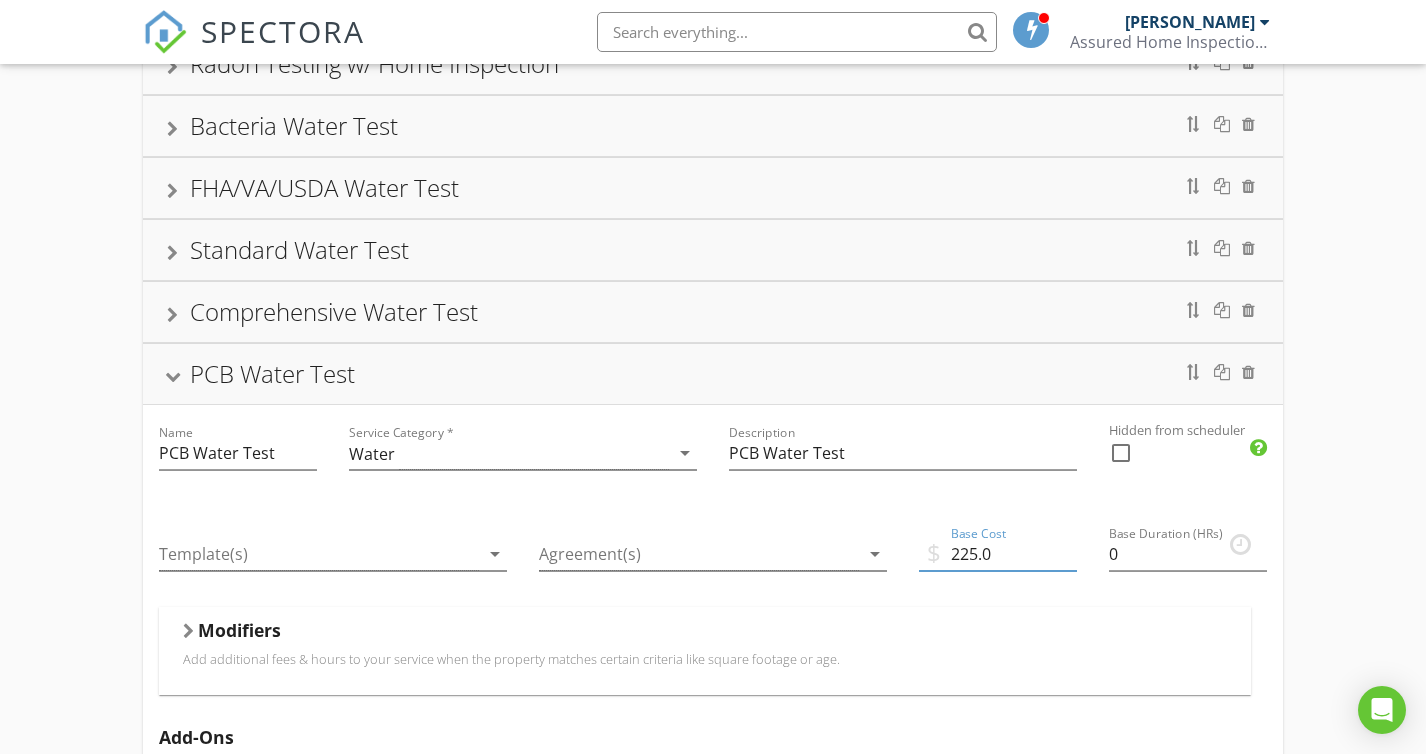 drag, startPoint x: 962, startPoint y: 554, endPoint x: 976, endPoint y: 552, distance: 14.142136 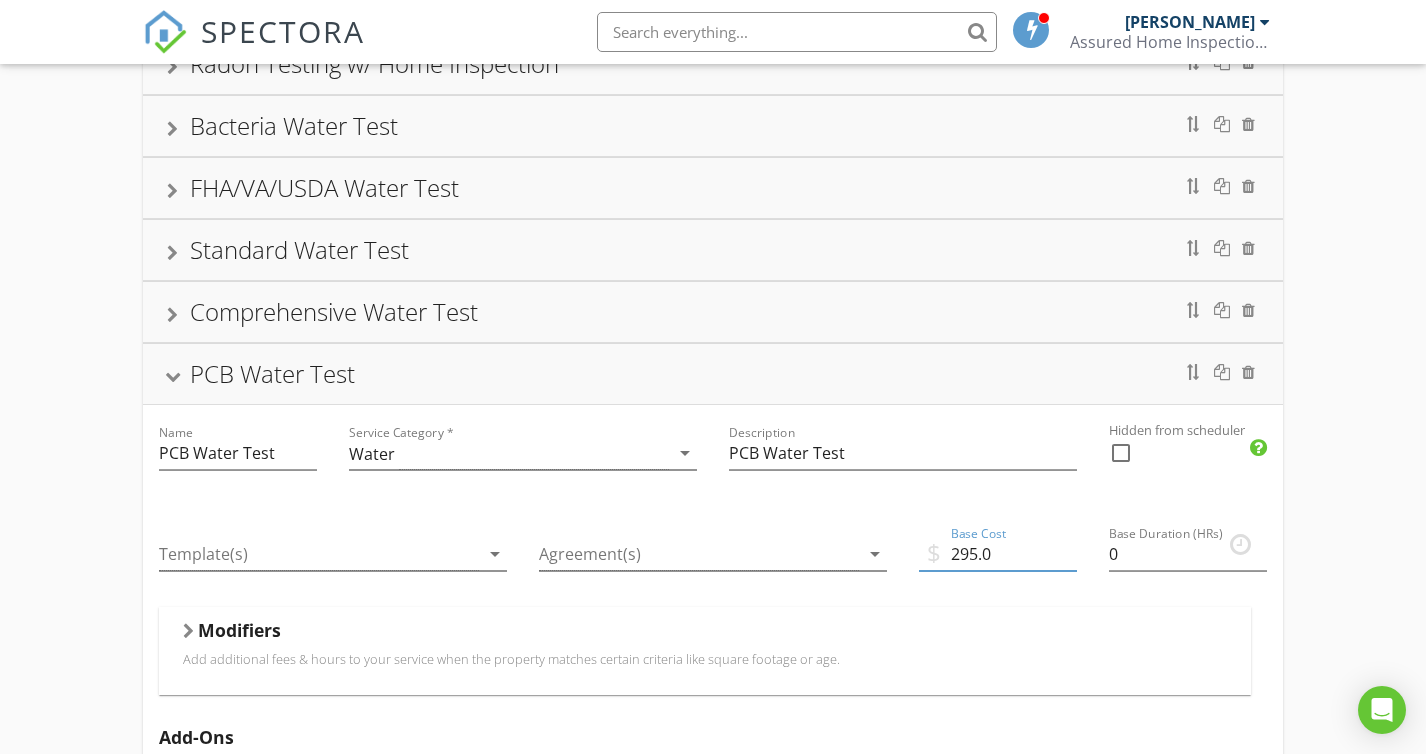 type on "295.0" 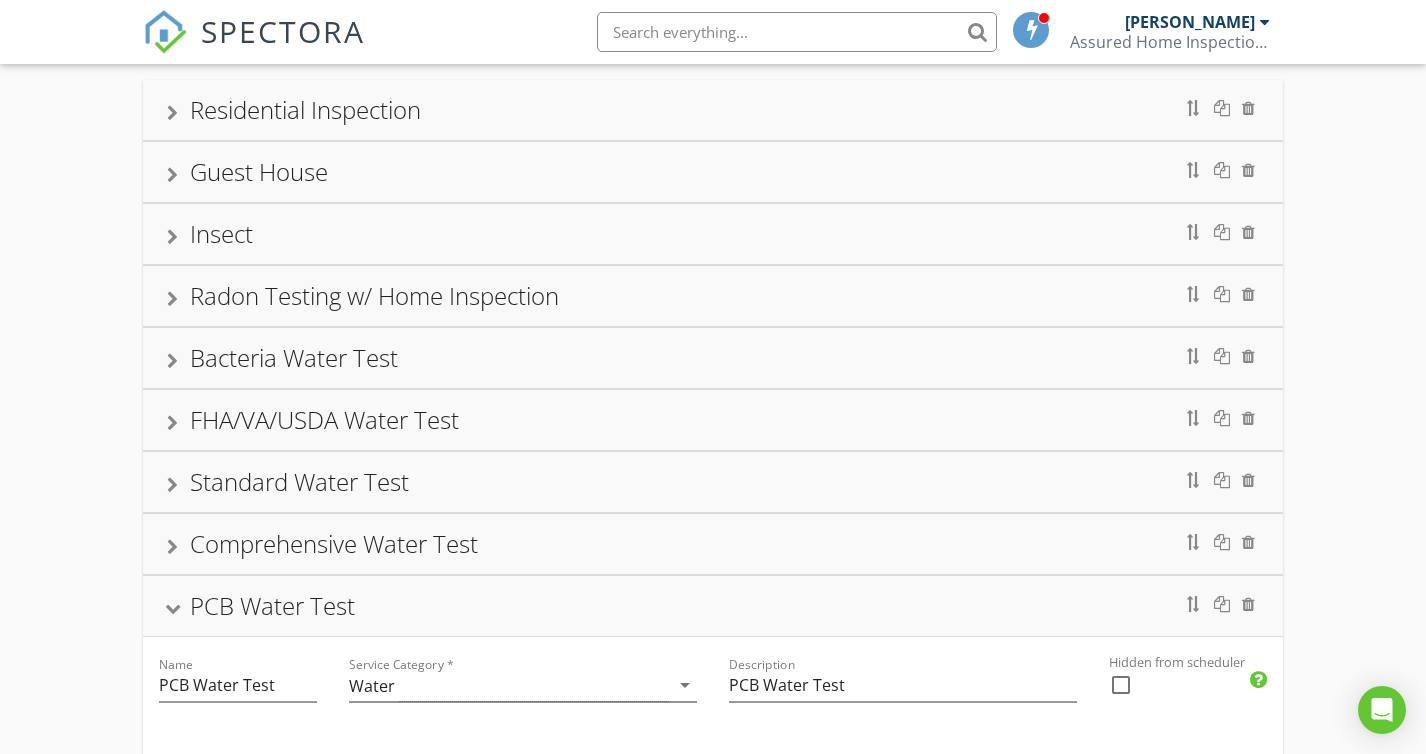 scroll, scrollTop: 131, scrollLeft: 0, axis: vertical 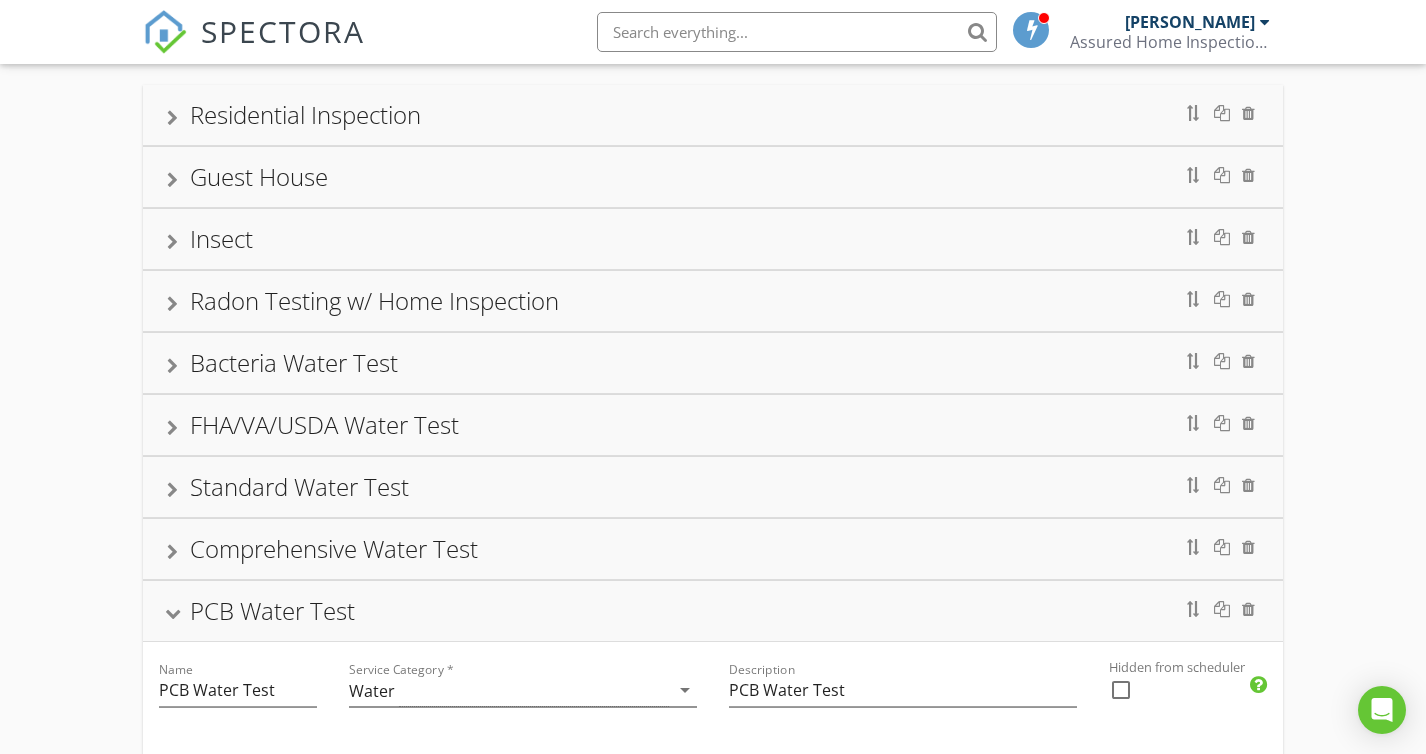 click on "PCB Water Test" at bounding box center [713, 611] 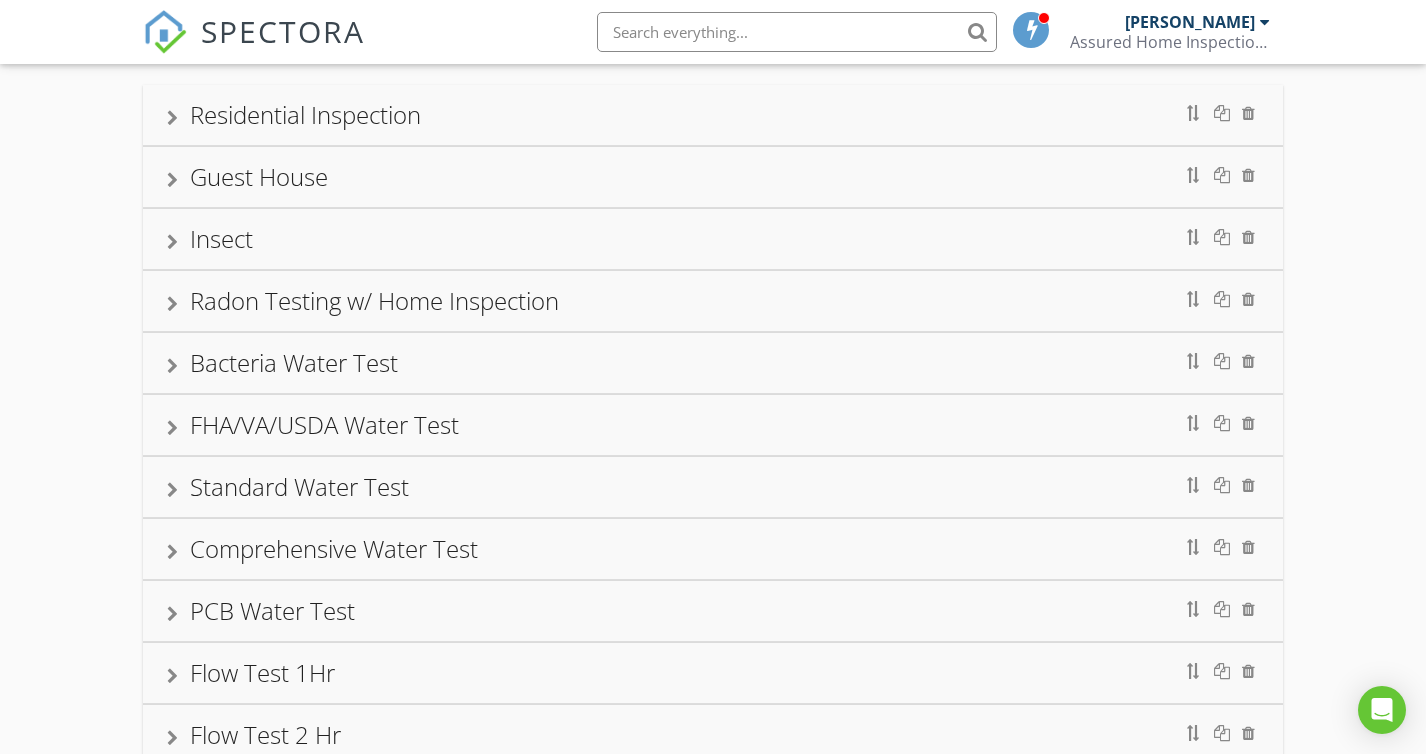 click on "Comprehensive Water Test" at bounding box center (713, 549) 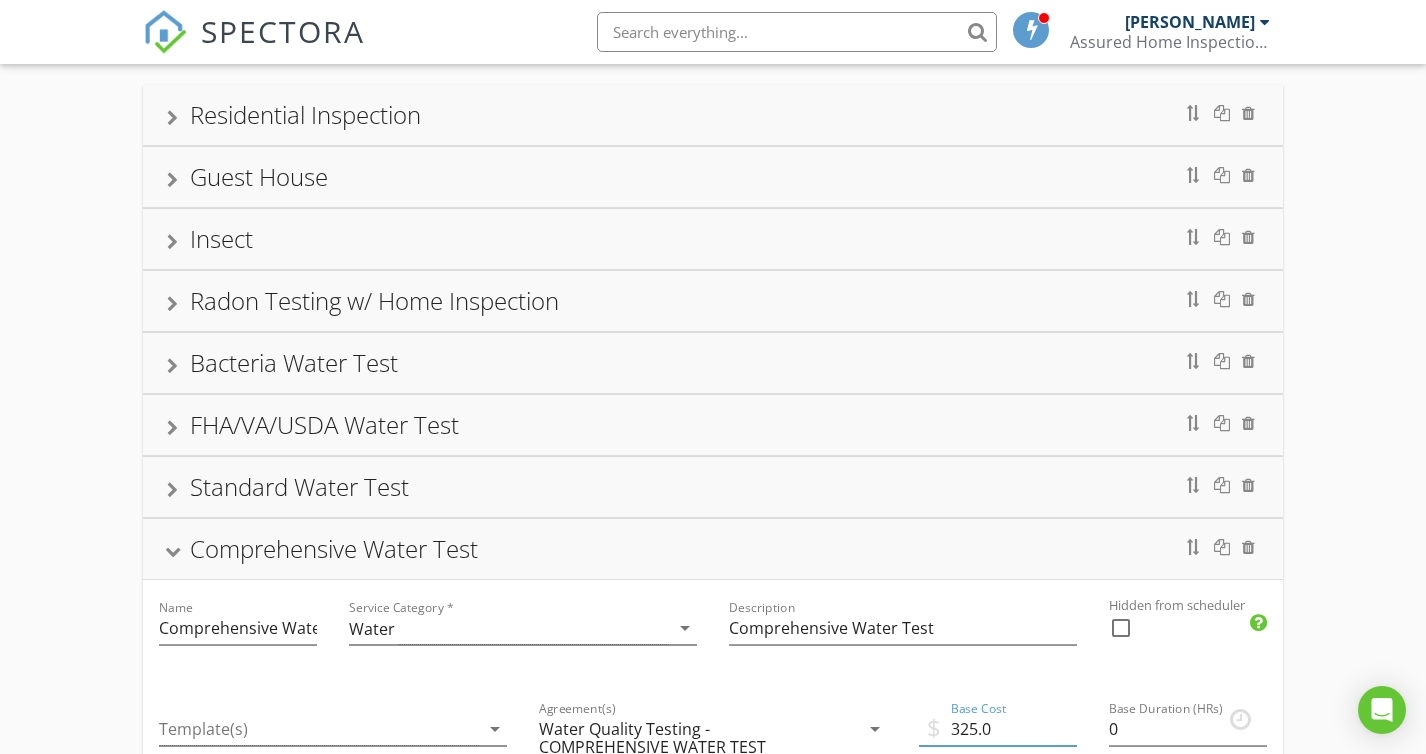 drag, startPoint x: 962, startPoint y: 727, endPoint x: 976, endPoint y: 726, distance: 14.035668 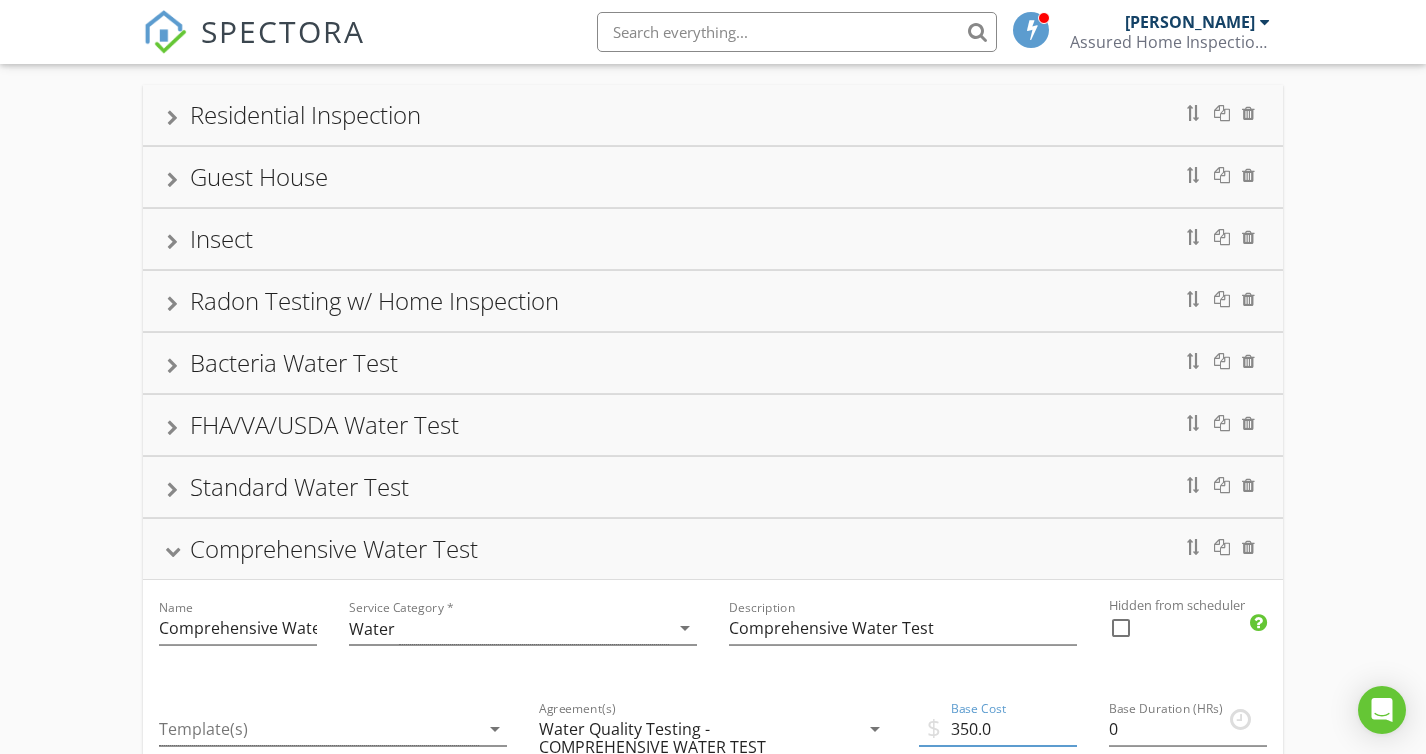 type on "350.0" 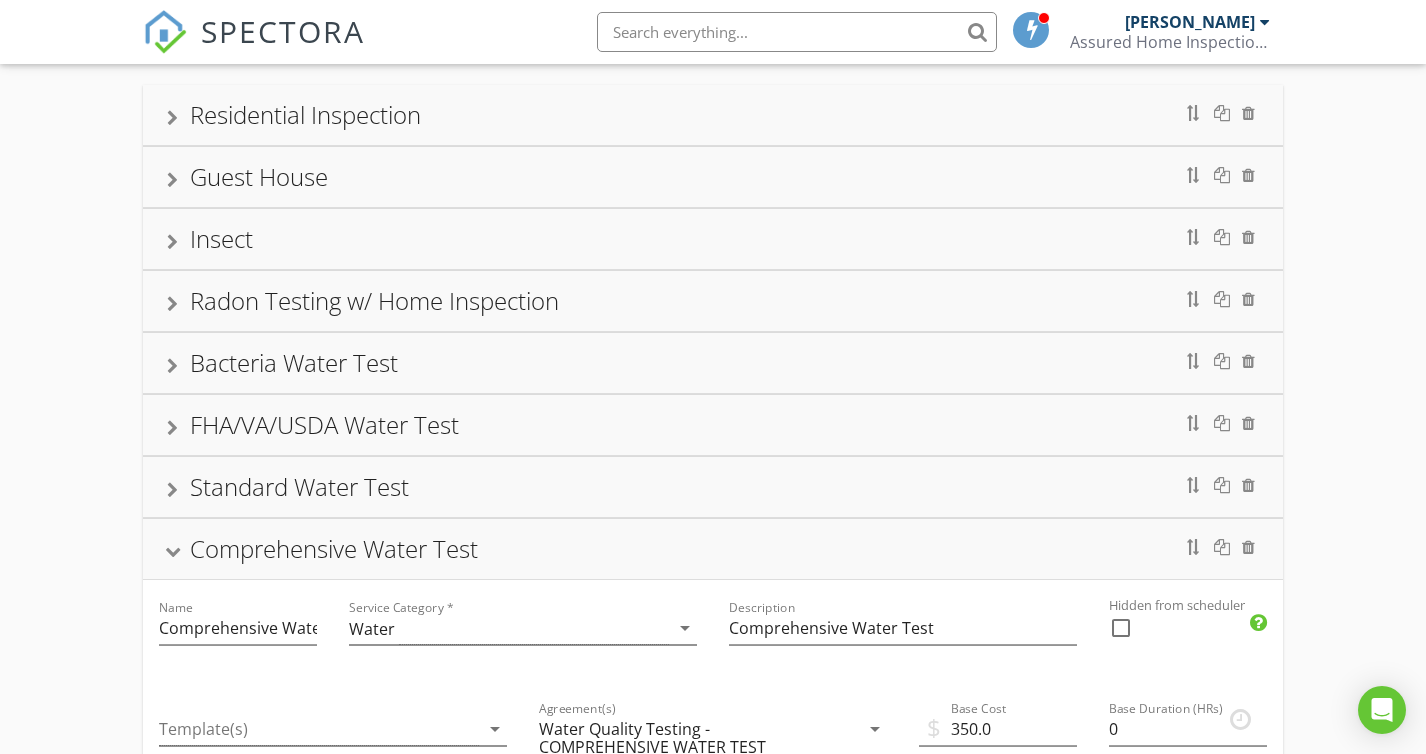 click on "Standard Water Test" at bounding box center [713, 487] 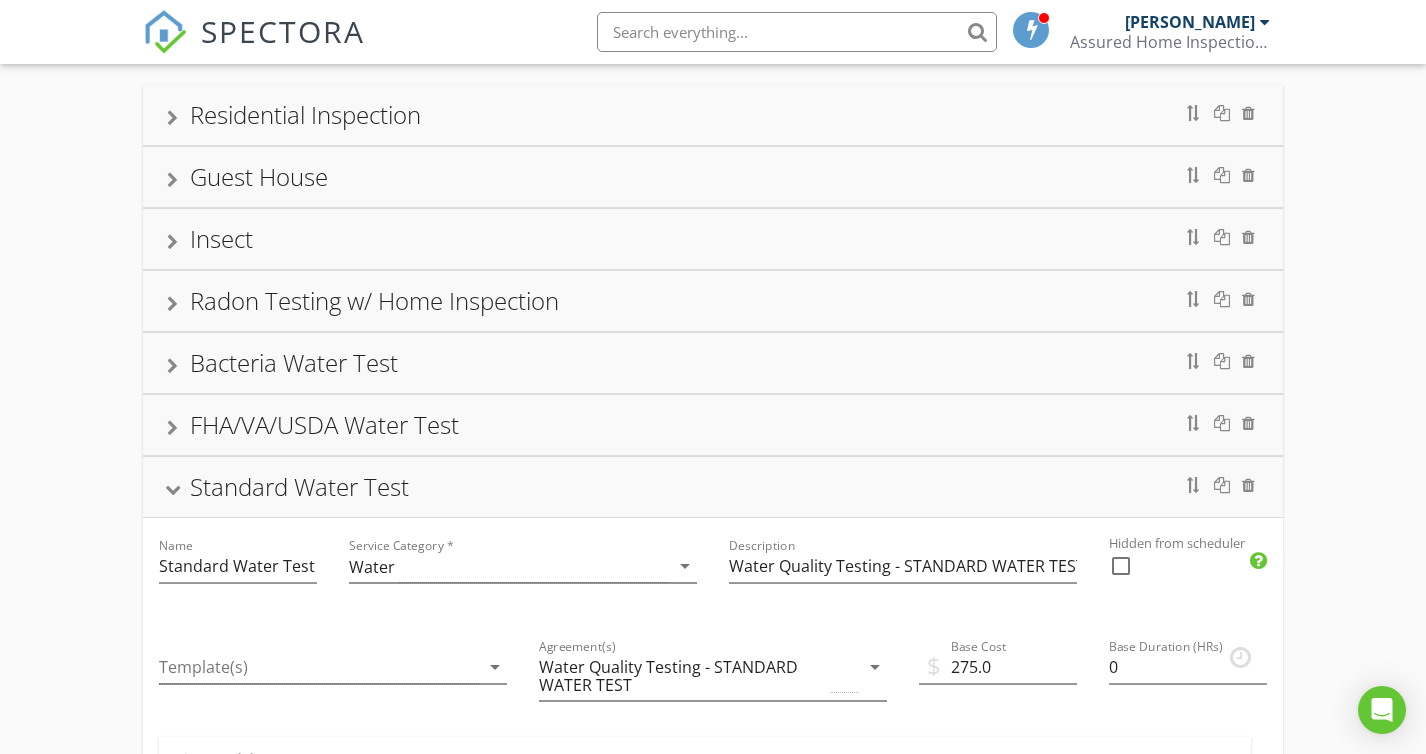 click on "Standard Water Test" at bounding box center (713, 487) 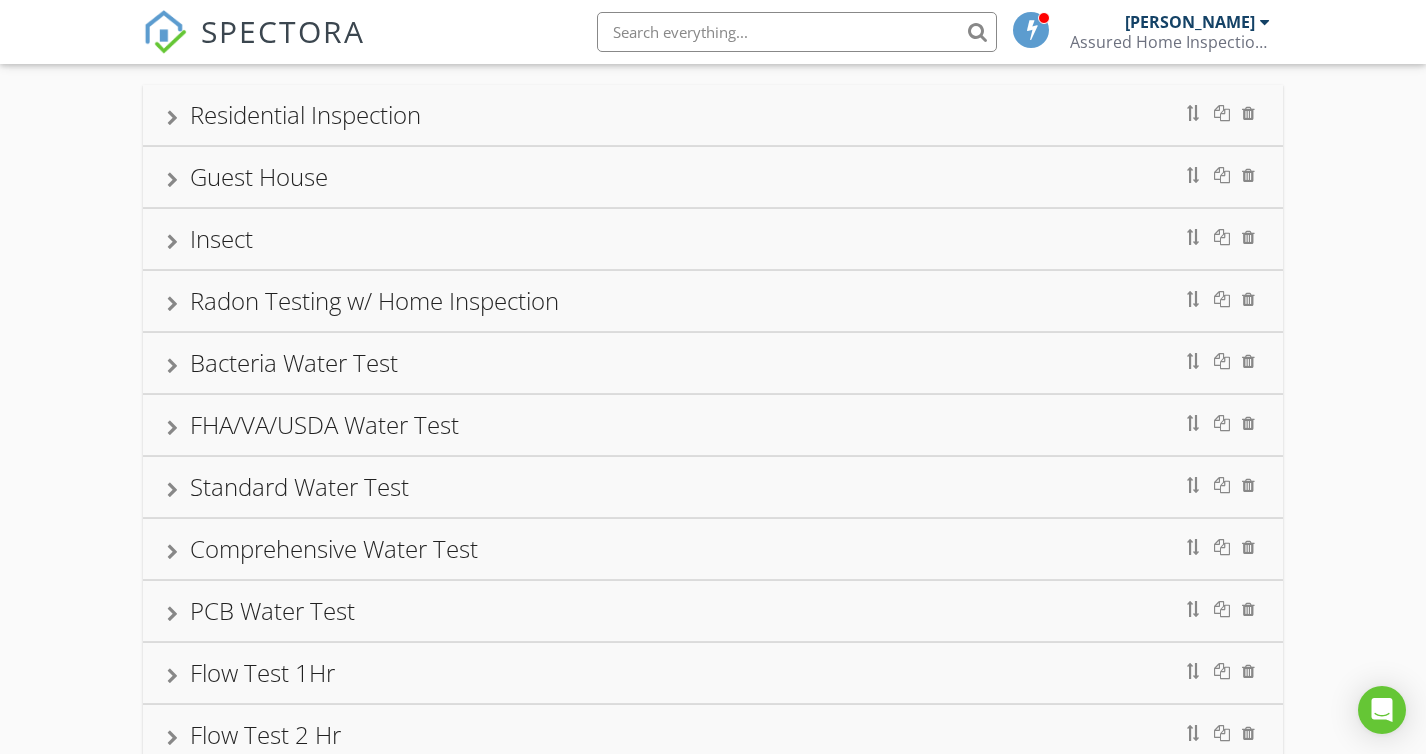 click on "FHA/VA/USDA Water Test" at bounding box center [713, 425] 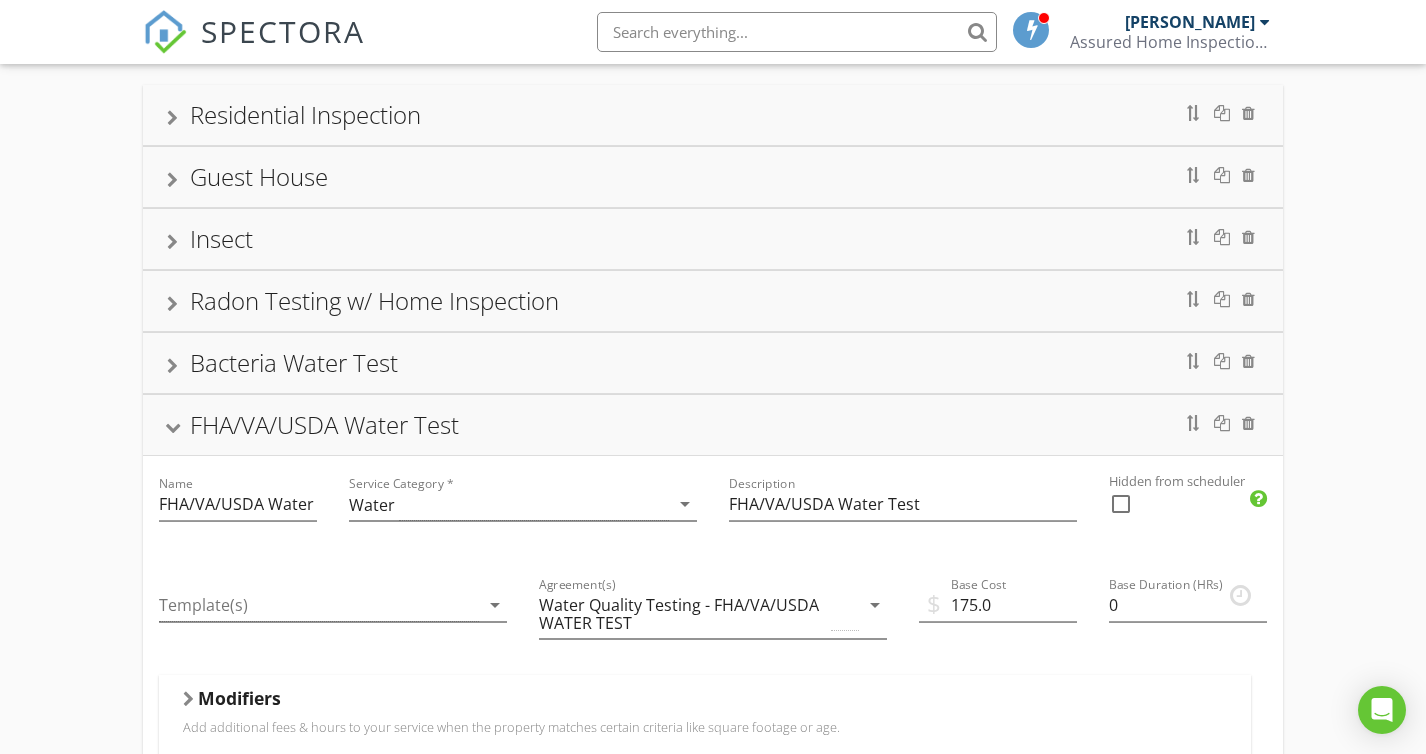 click on "Bacteria Water Test" at bounding box center (713, 363) 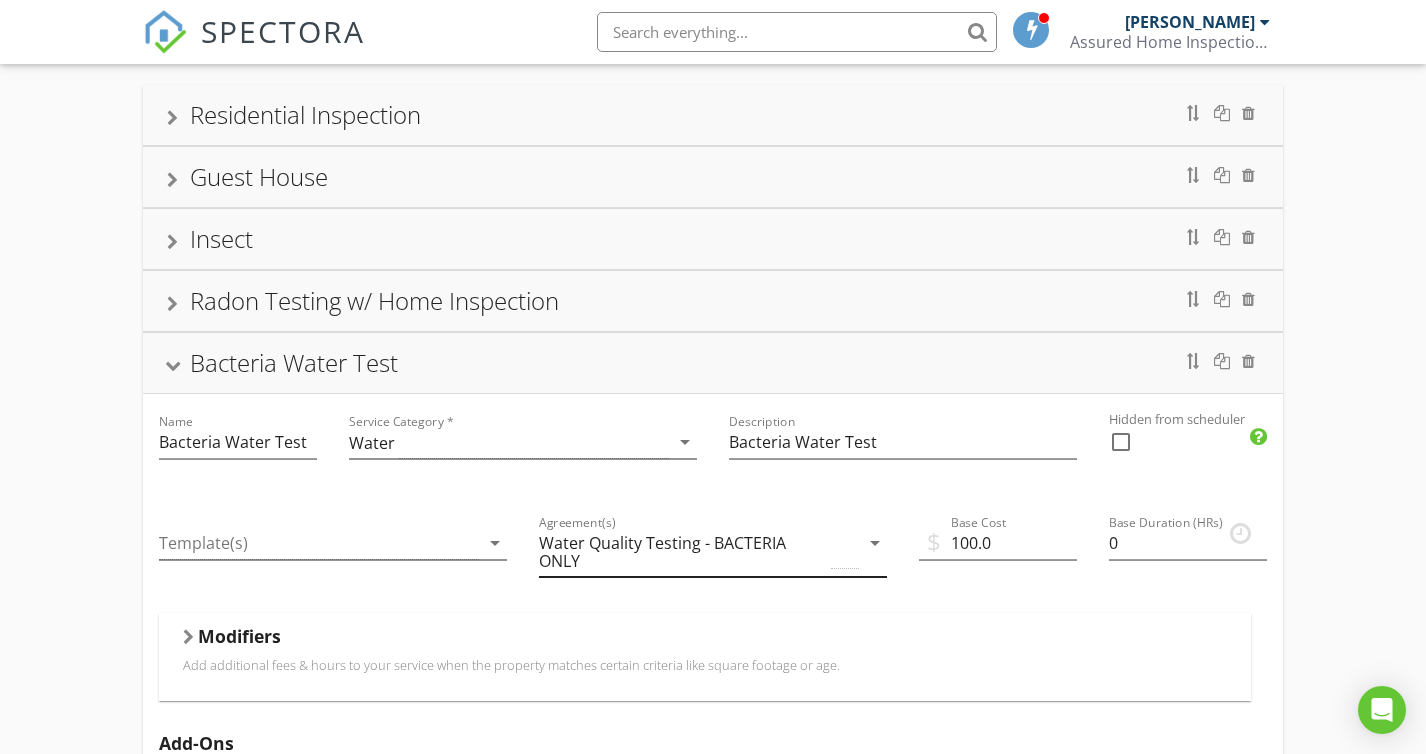 click on "Water Quality Testing - BACTERIA ONLY" at bounding box center (683, 552) 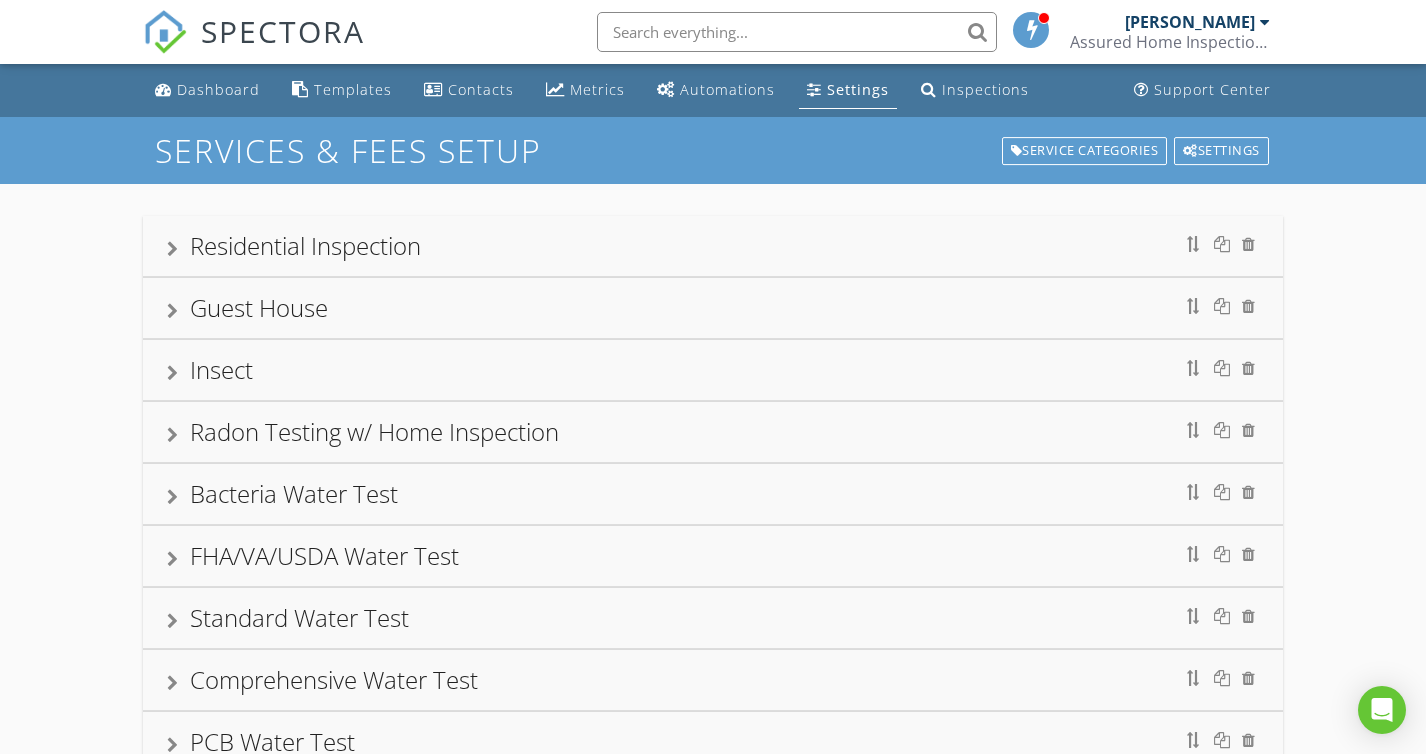 scroll, scrollTop: 0, scrollLeft: 0, axis: both 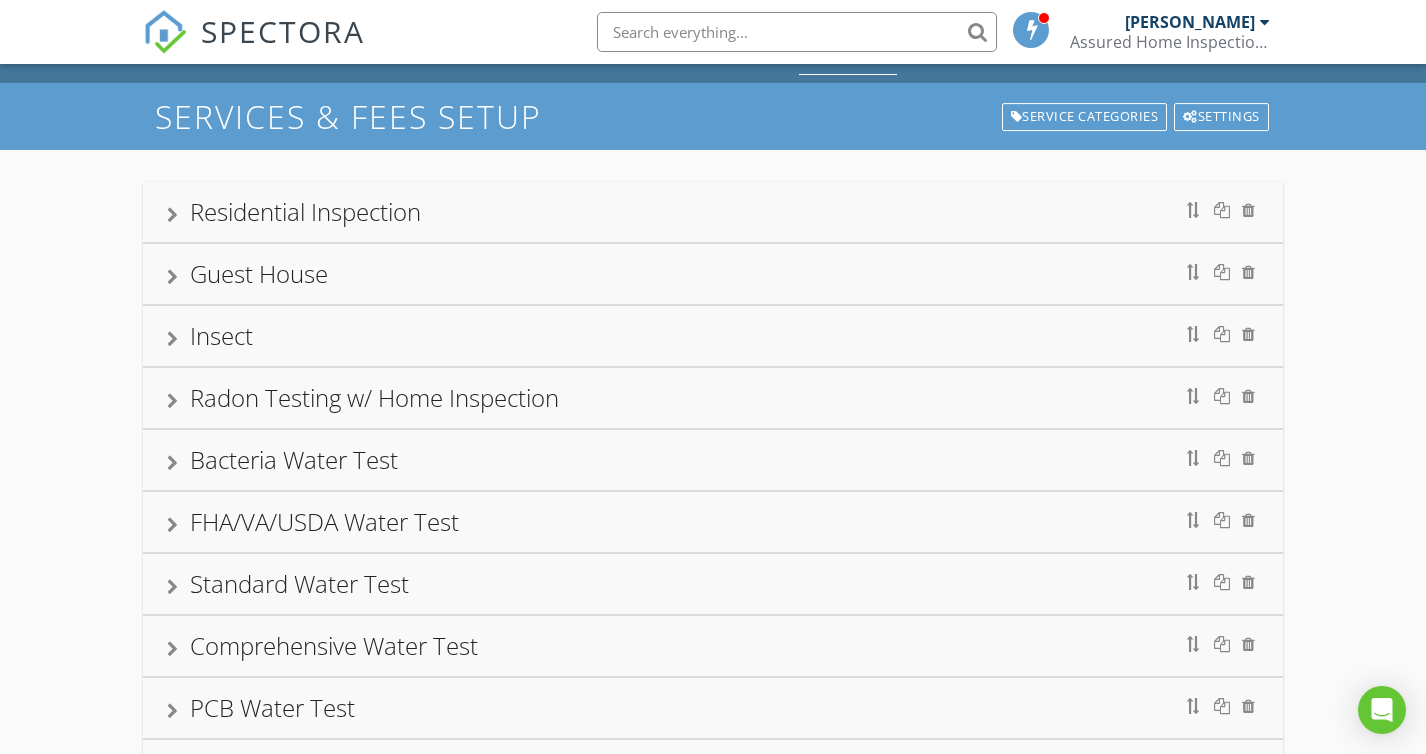 click on "Bacteria Water Test" at bounding box center (713, 460) 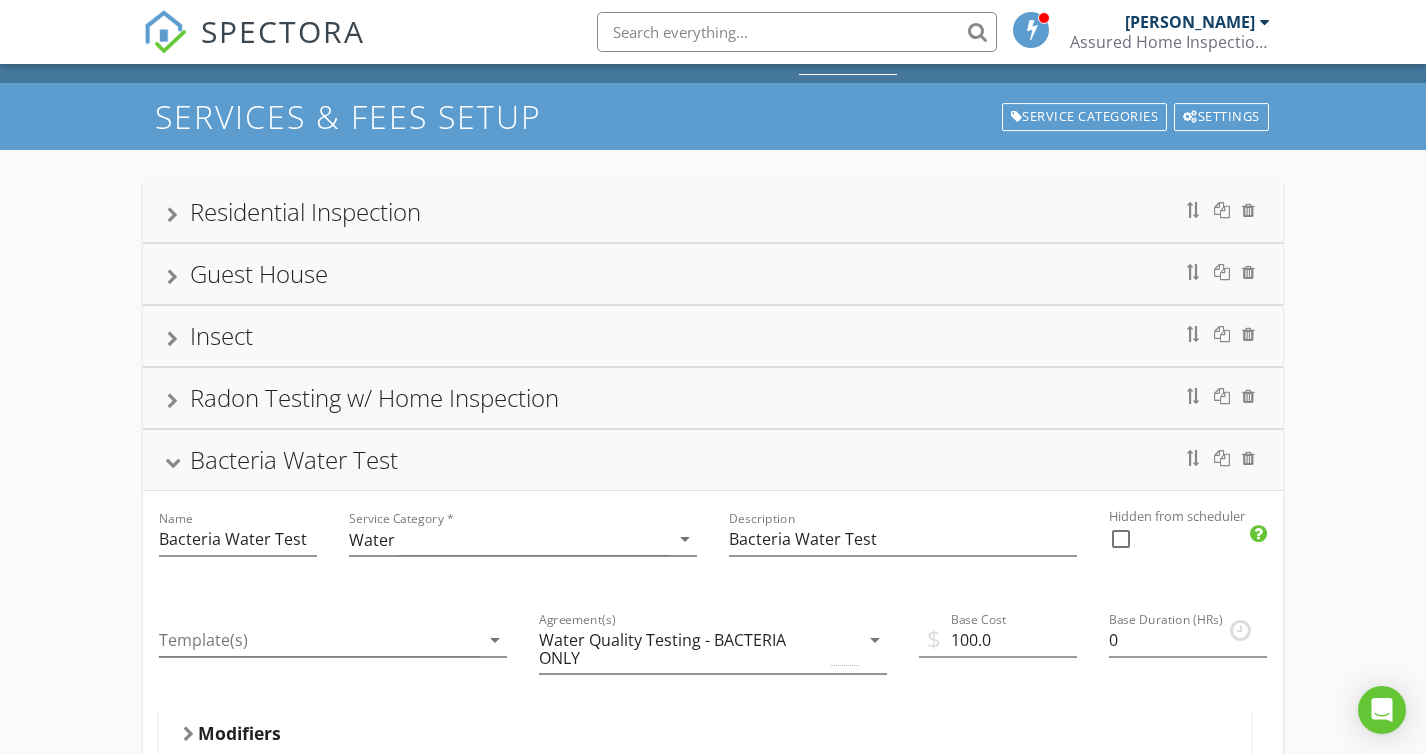 click on "Bacteria Water Test" at bounding box center (713, 460) 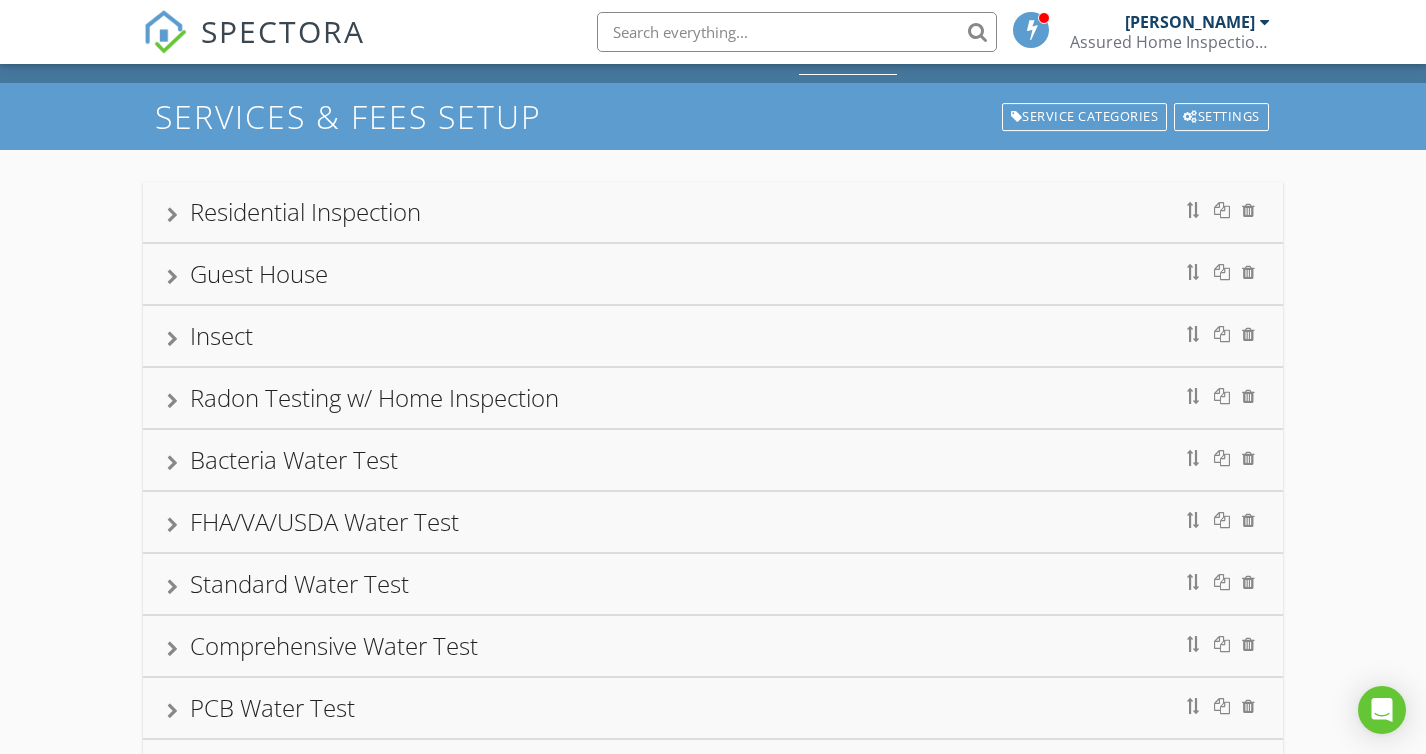 scroll, scrollTop: 0, scrollLeft: 0, axis: both 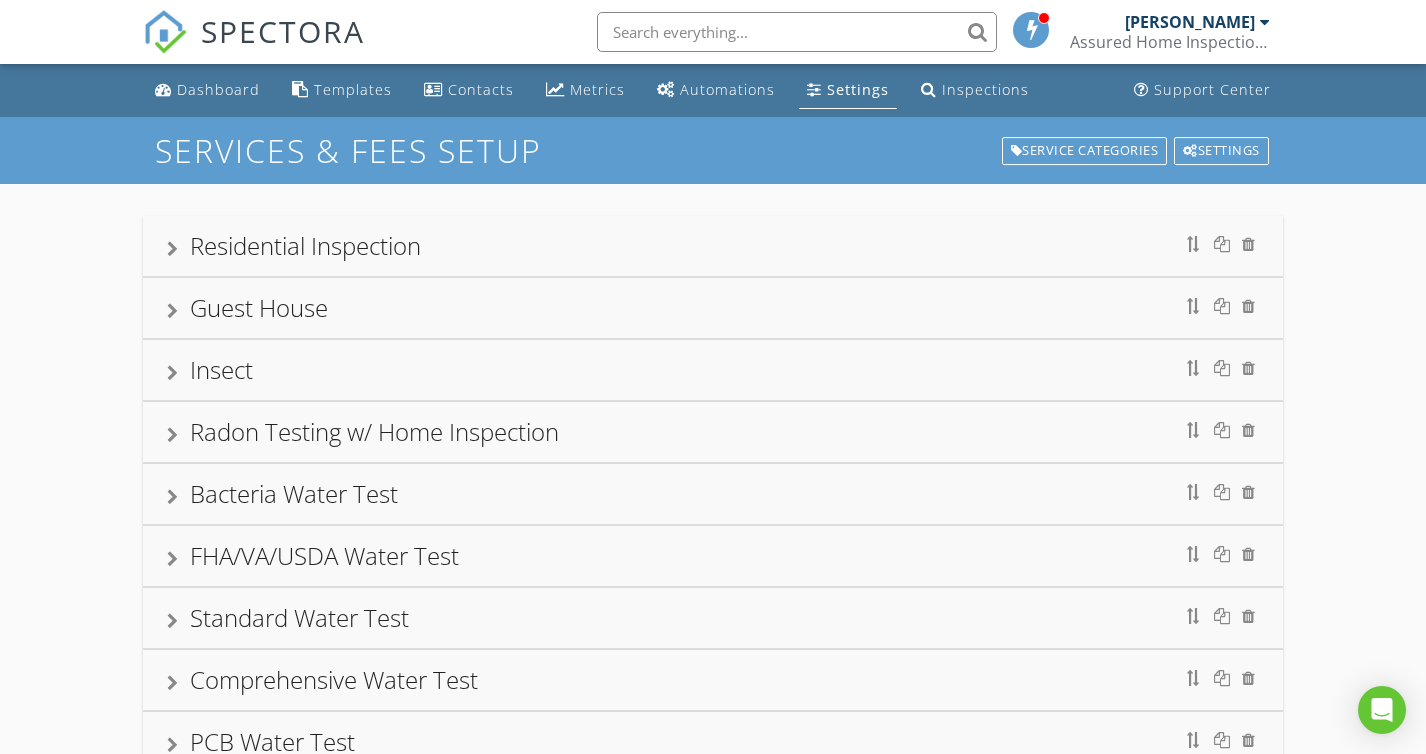 click on "Settings" at bounding box center [858, 89] 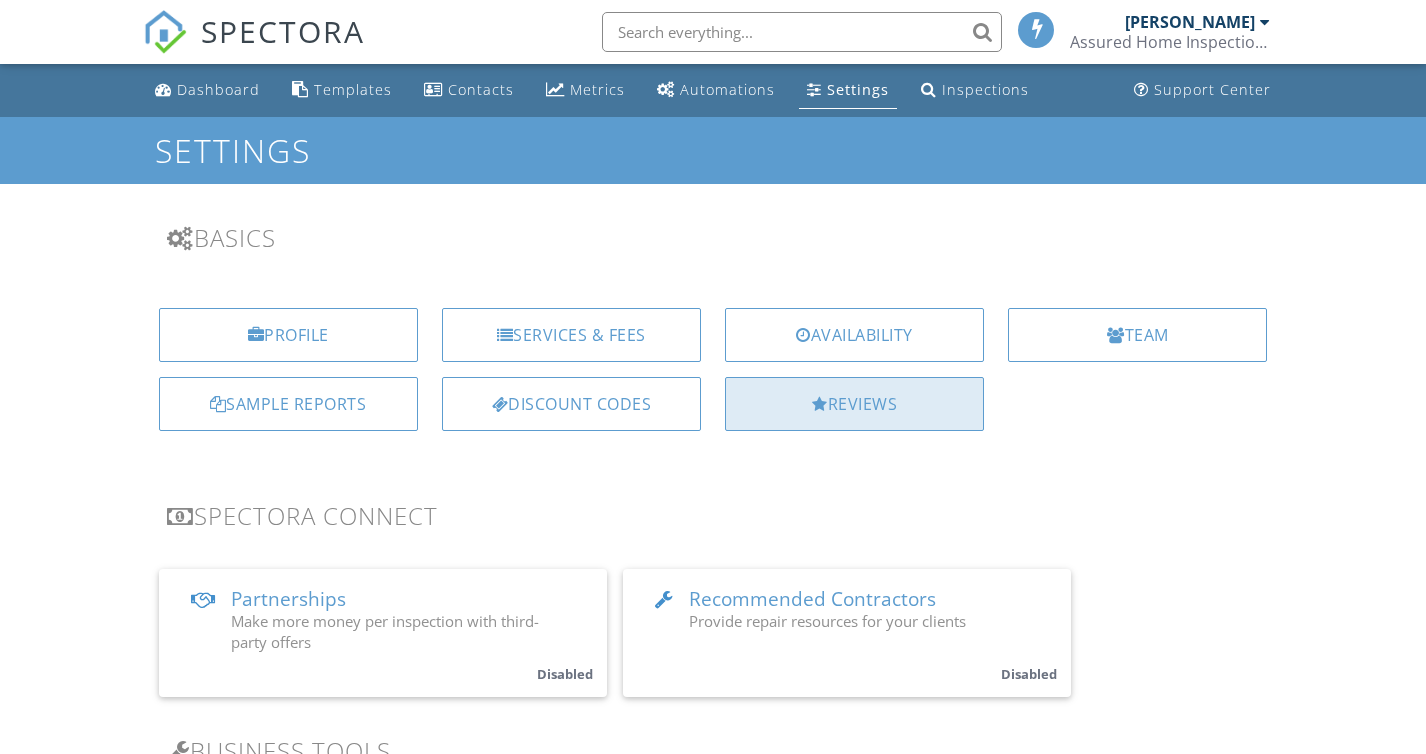 scroll, scrollTop: 0, scrollLeft: 0, axis: both 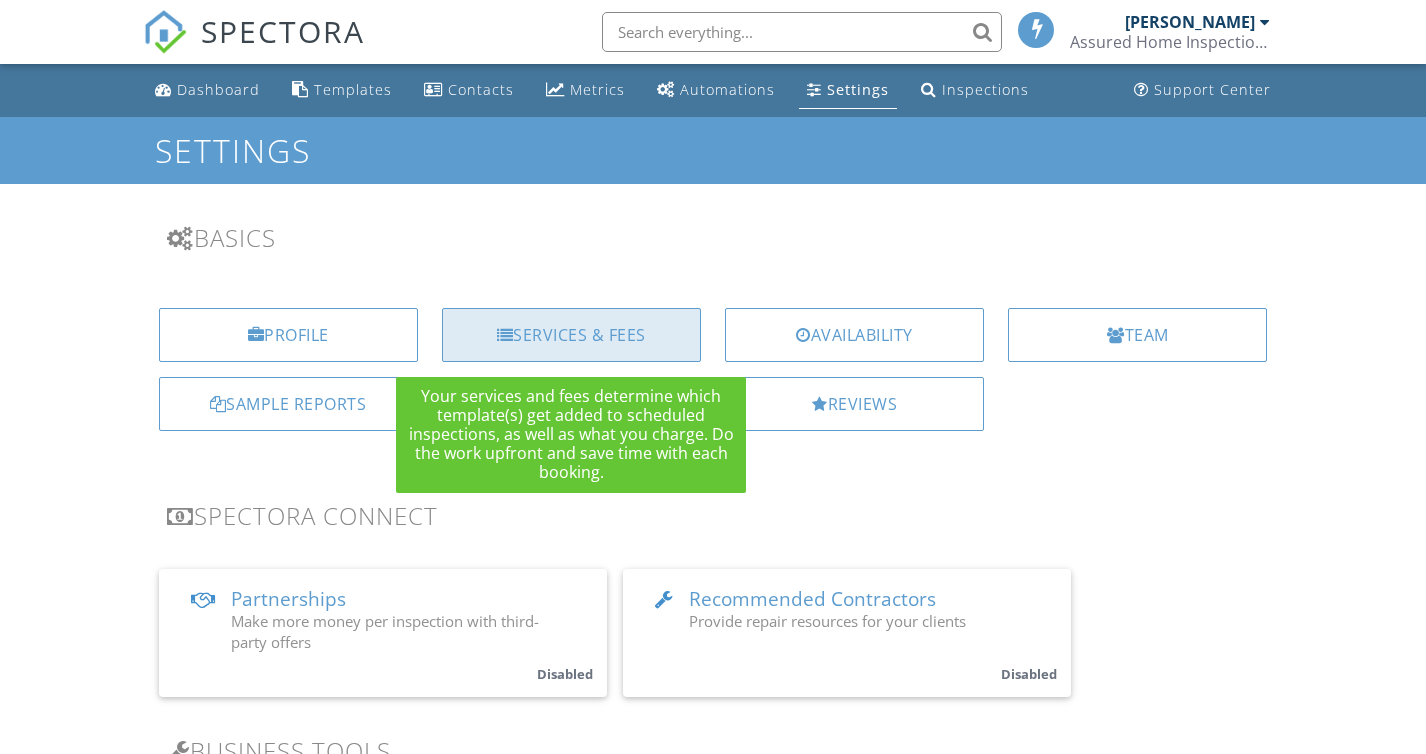 click on "Services & Fees" at bounding box center (571, 335) 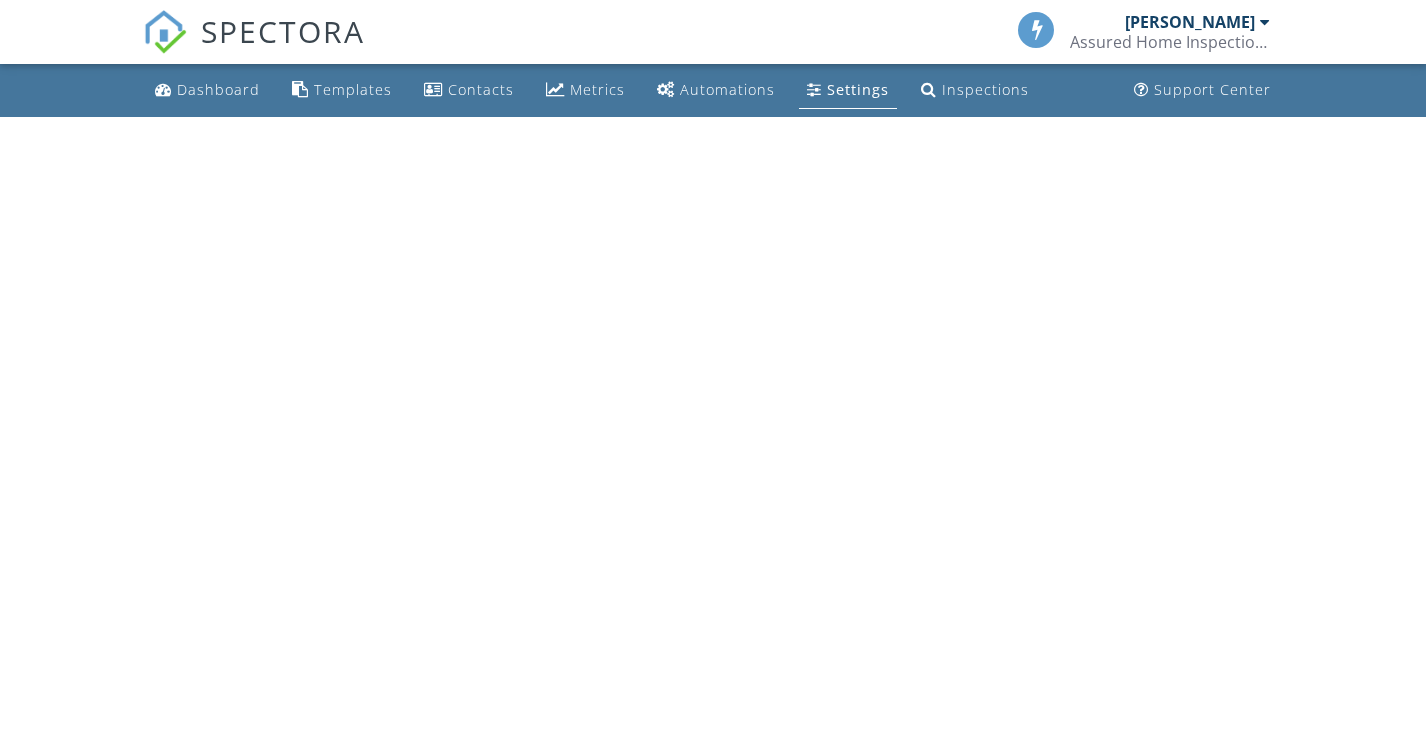scroll, scrollTop: 0, scrollLeft: 0, axis: both 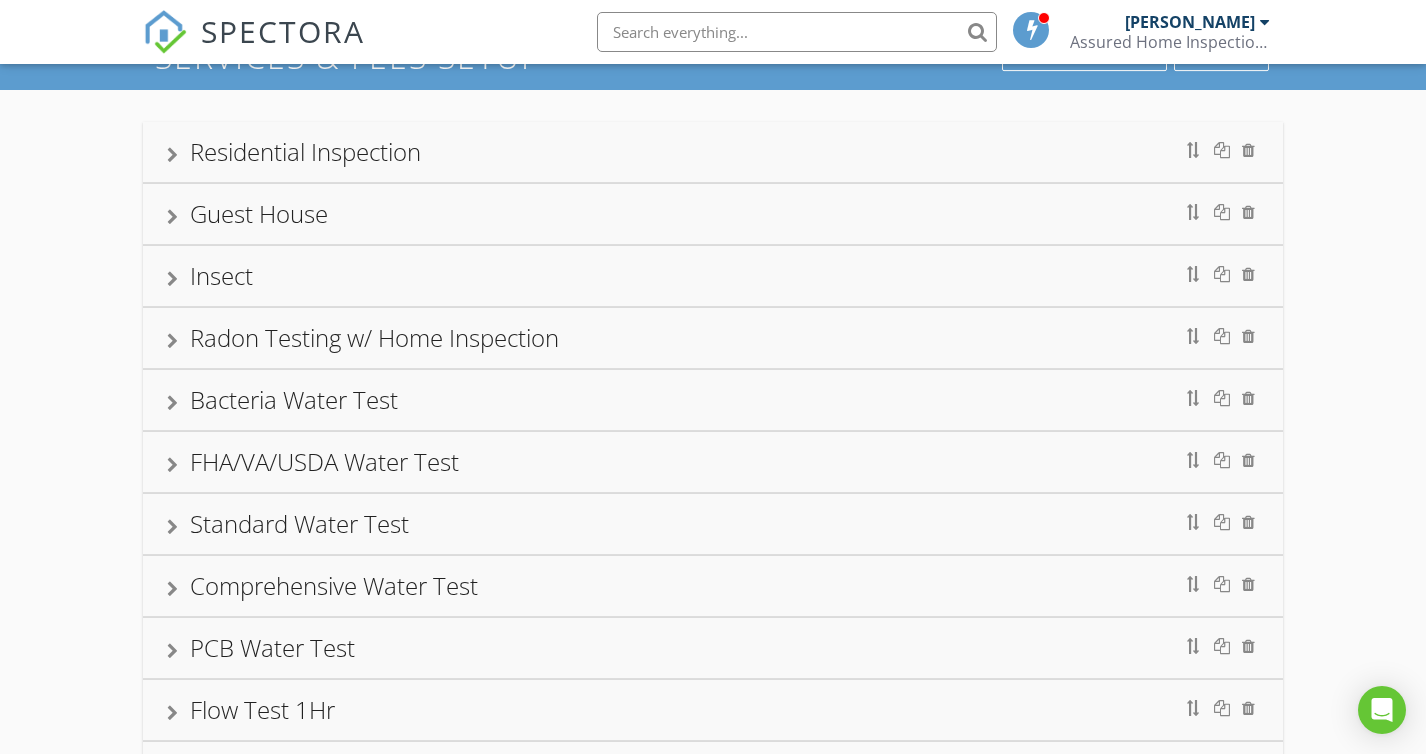 click on "Bacteria Water Test" at bounding box center [713, 400] 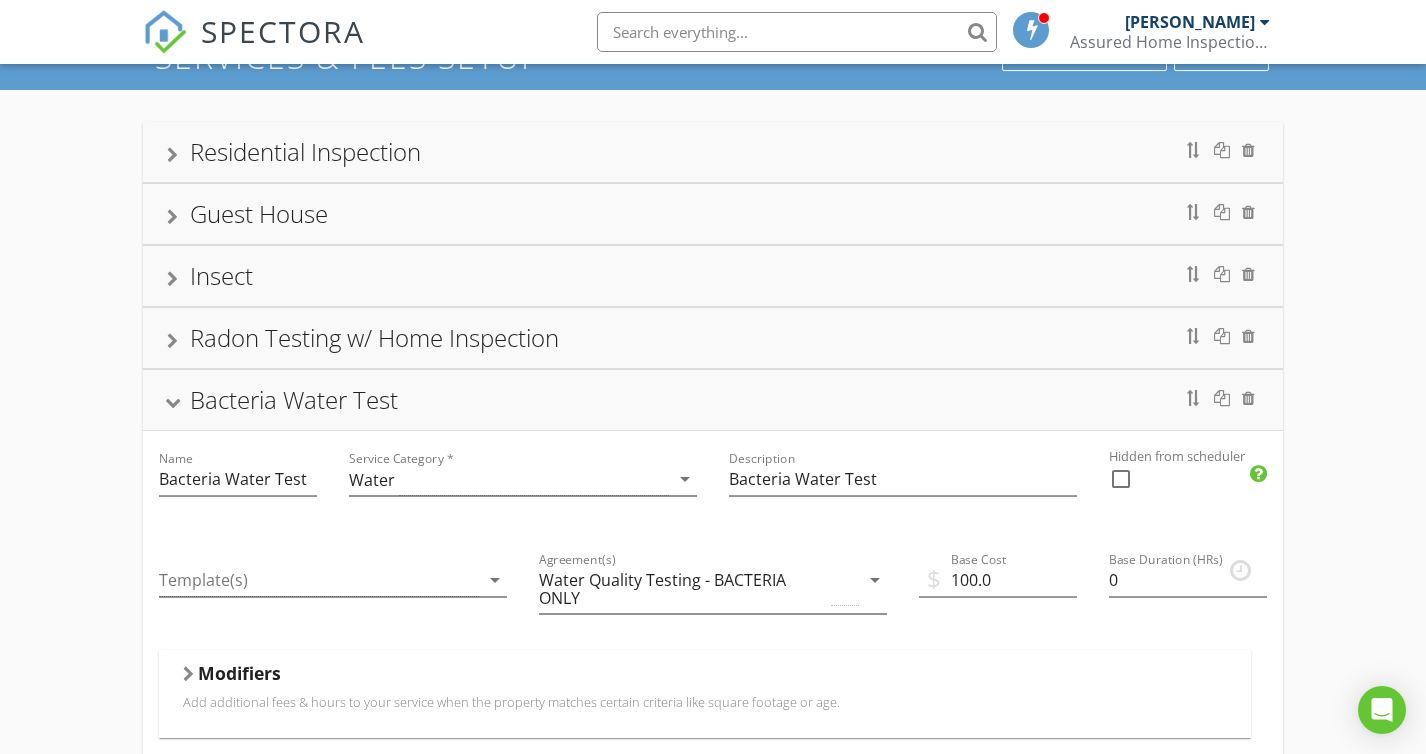 click on "Bacteria Water Test" at bounding box center (713, 400) 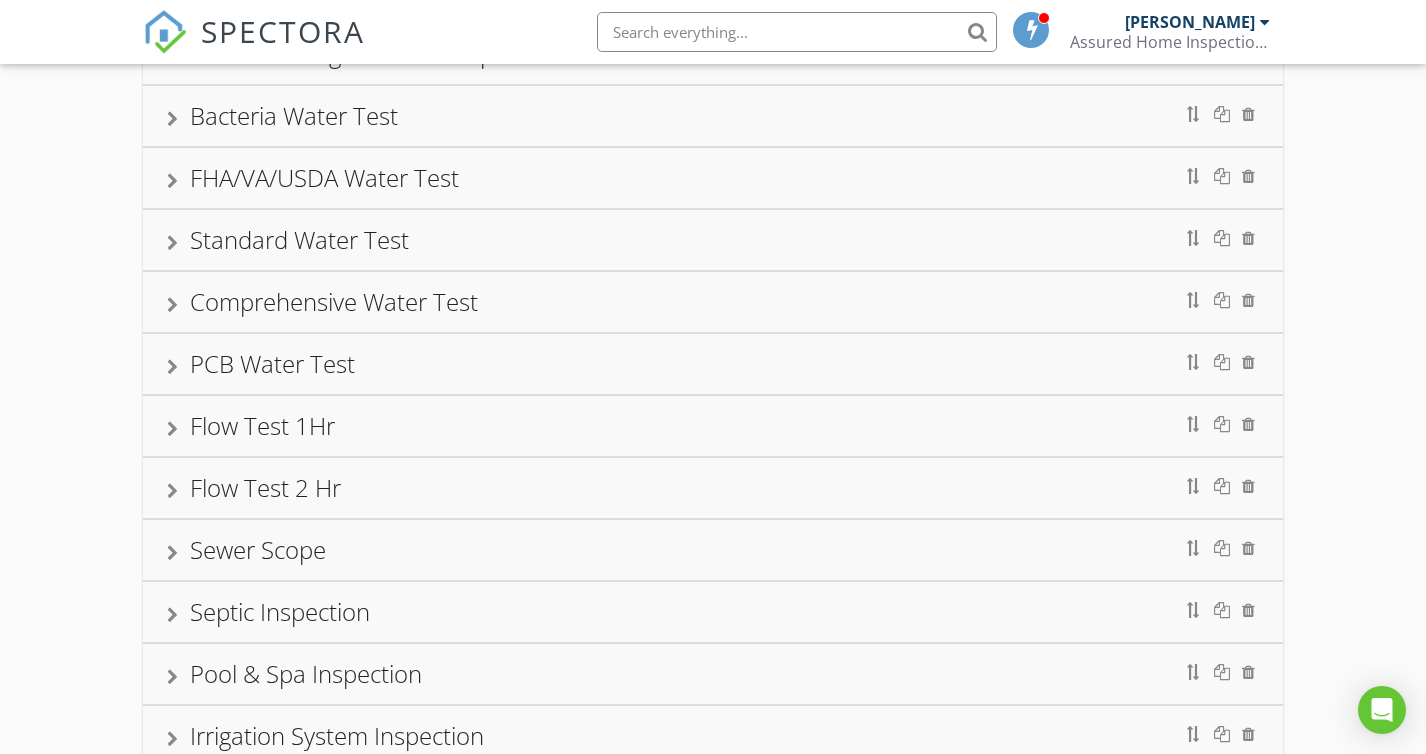 scroll, scrollTop: 0, scrollLeft: 0, axis: both 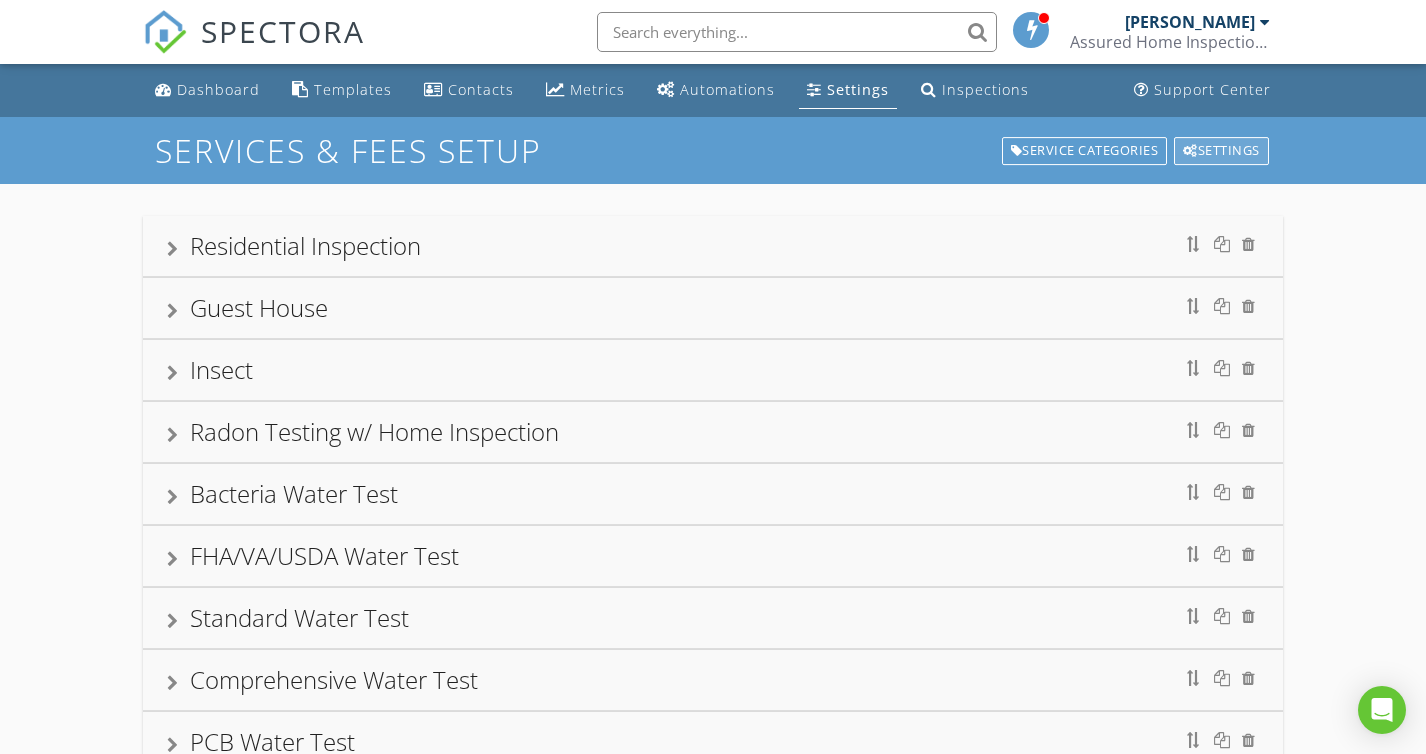 click on "Settings" at bounding box center [1221, 151] 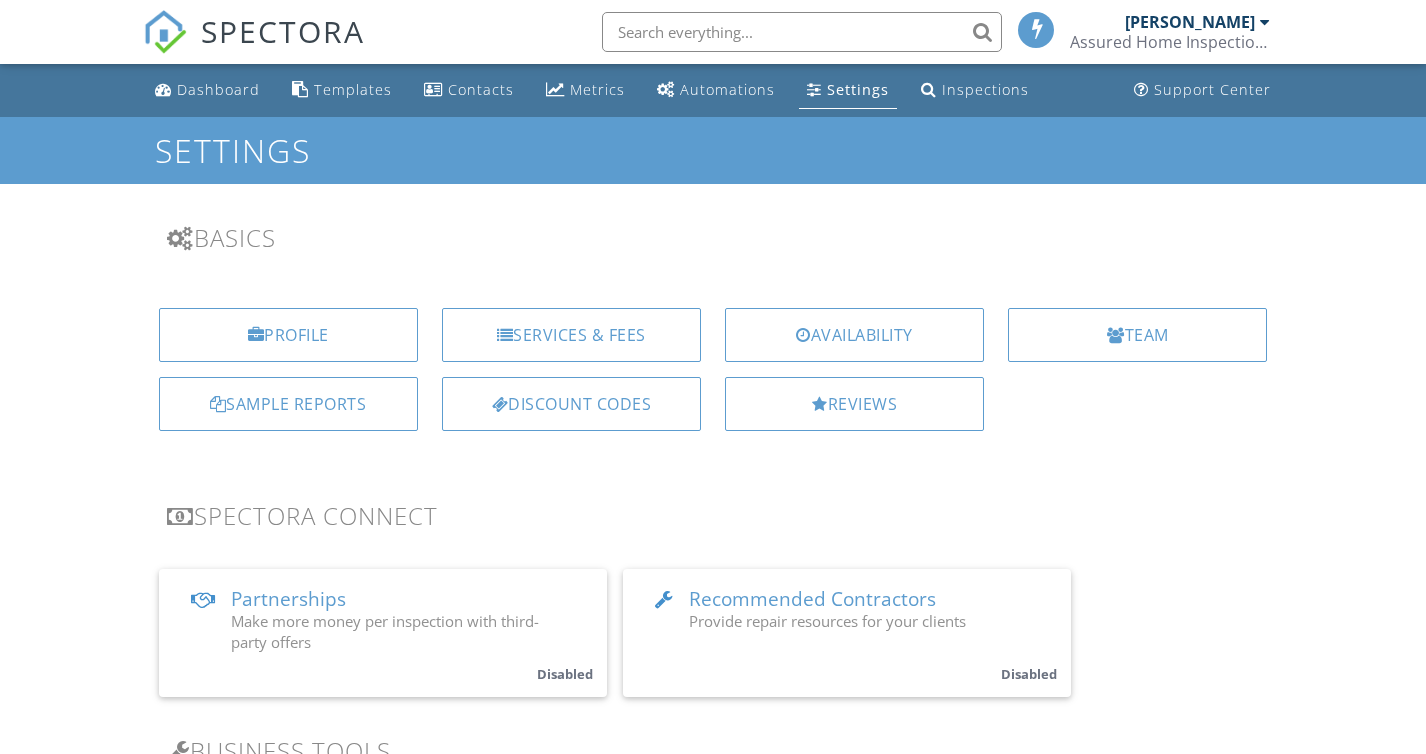 scroll, scrollTop: 0, scrollLeft: 0, axis: both 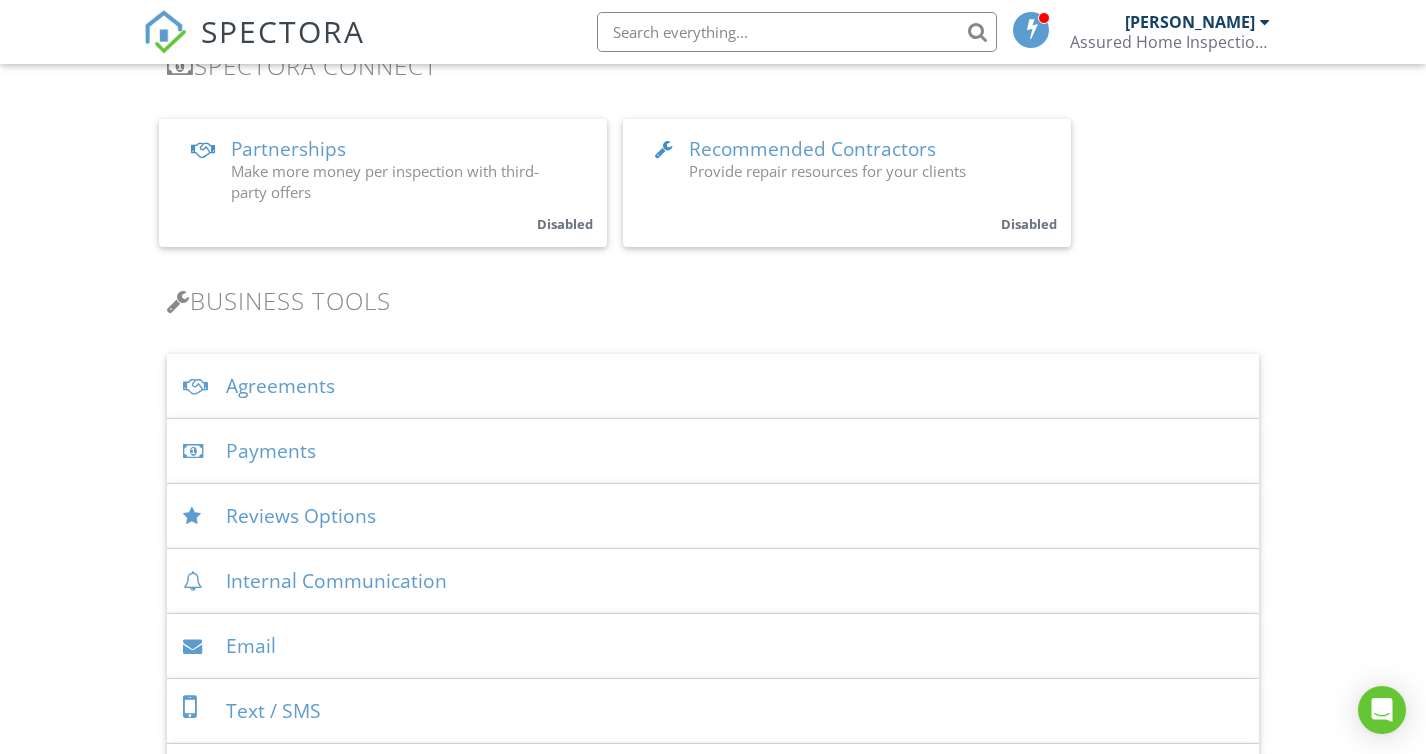 click on "Agreements" at bounding box center (713, 386) 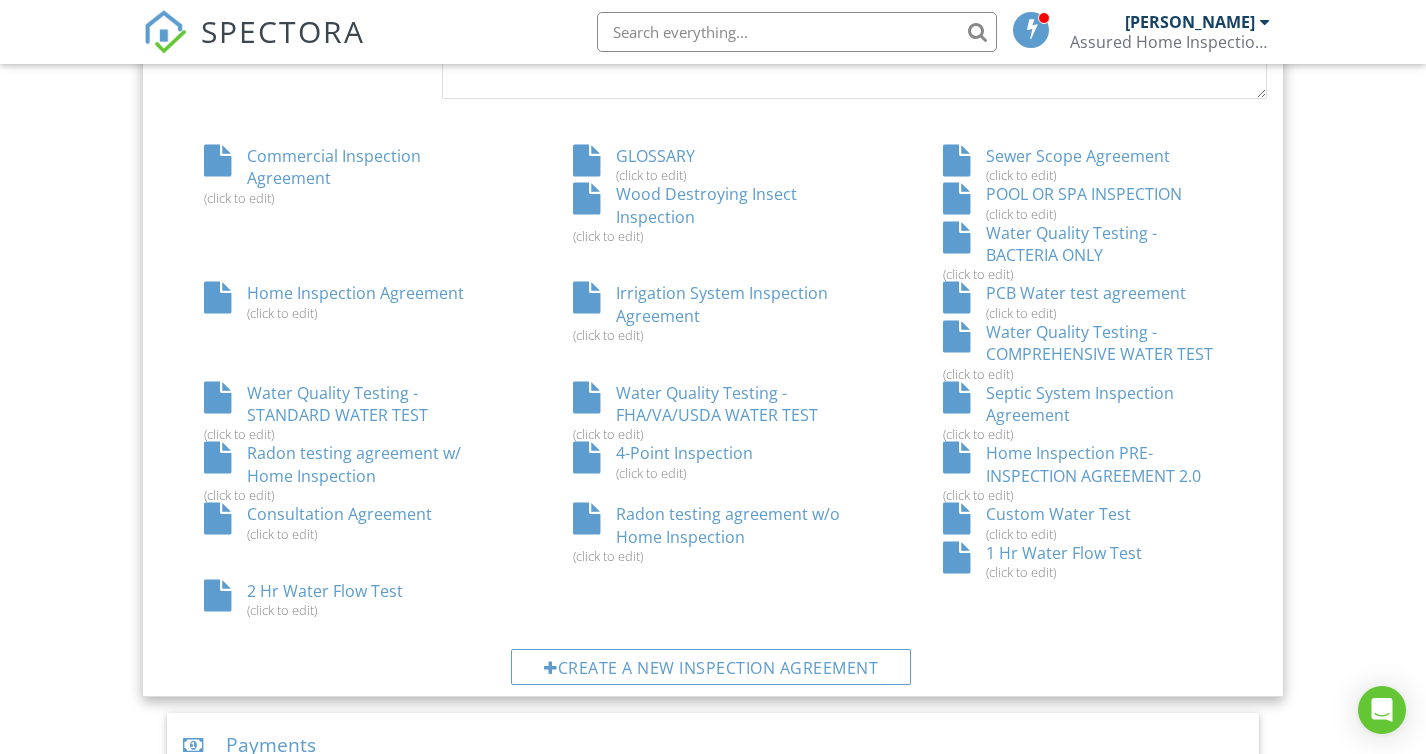 scroll, scrollTop: 1161, scrollLeft: 0, axis: vertical 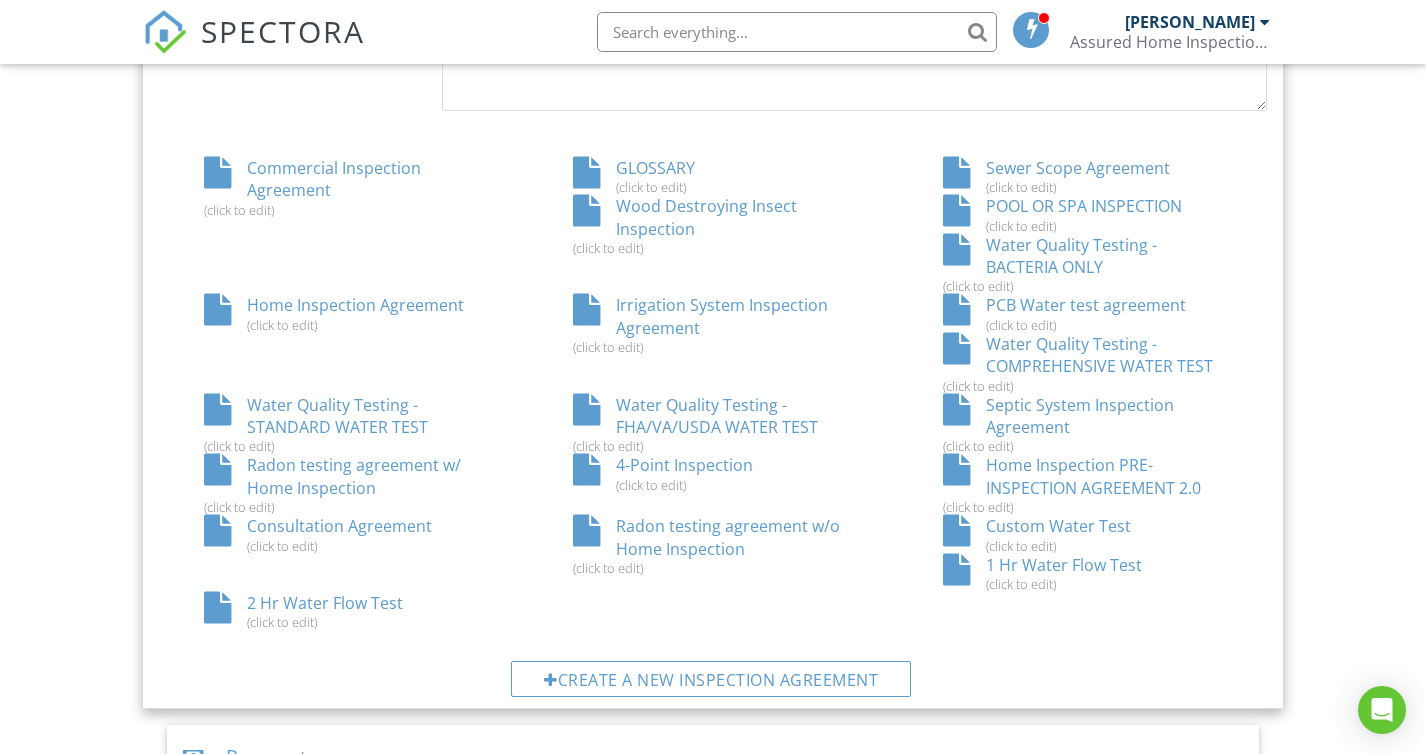 click on "Water Quality Testing - BACTERIA ONLY
(click to edit)" at bounding box center [1083, 264] 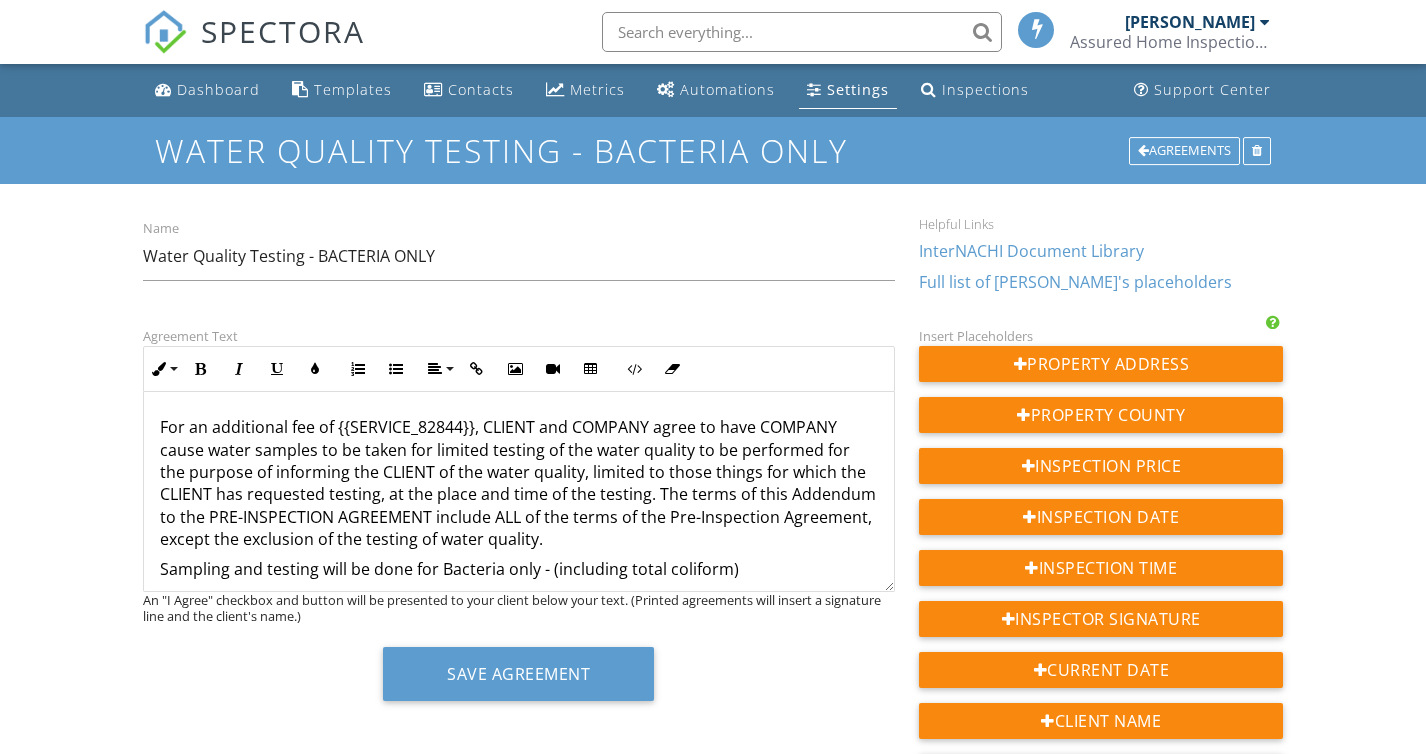 scroll, scrollTop: 0, scrollLeft: 0, axis: both 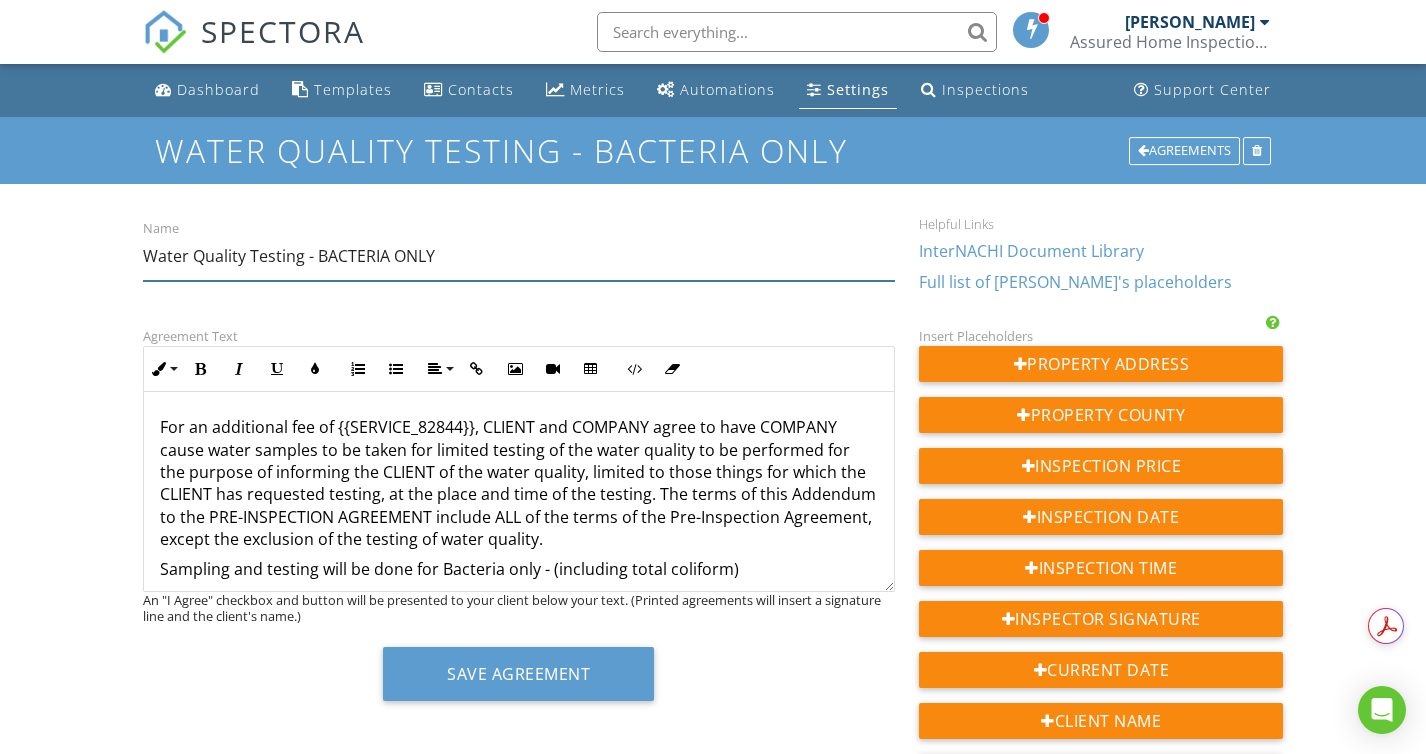 drag, startPoint x: 317, startPoint y: 254, endPoint x: 432, endPoint y: 248, distance: 115.15642 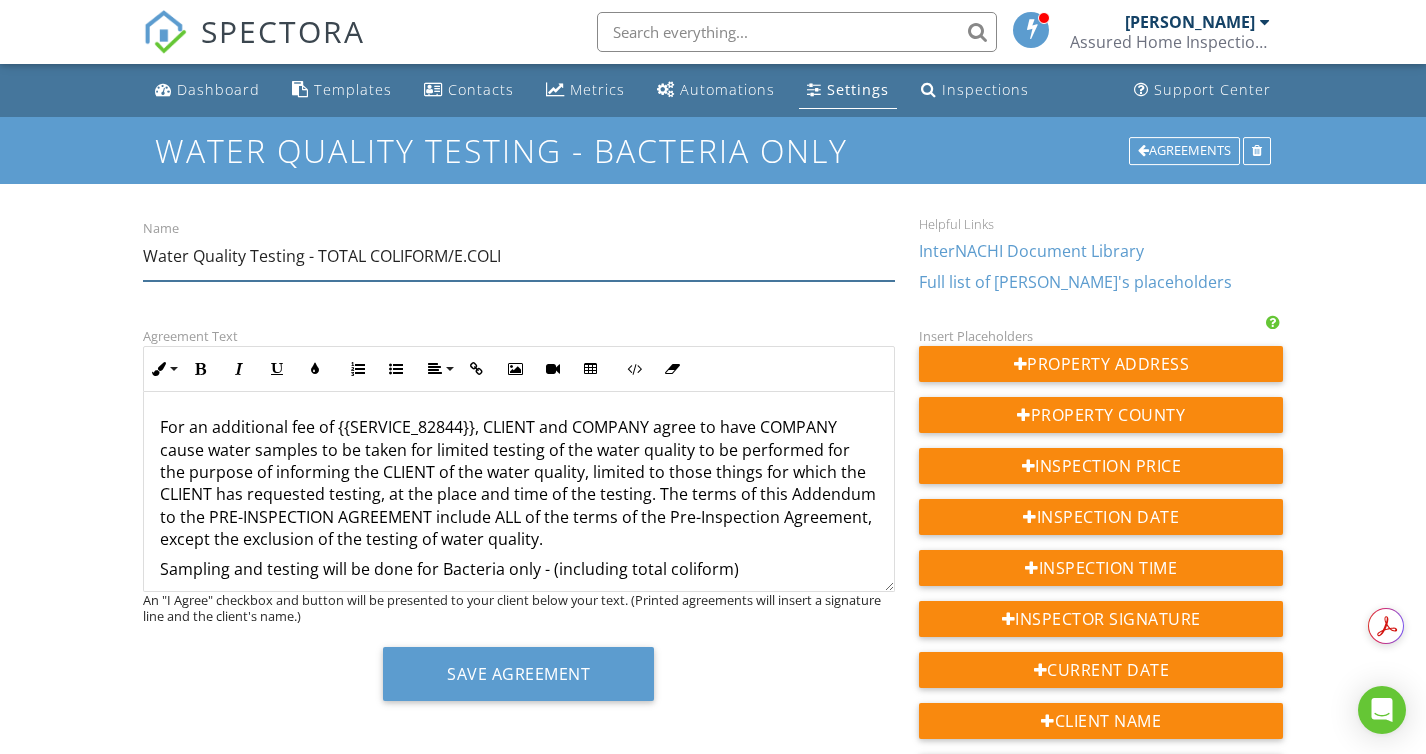 click on "Water Quality Testing - TOTAL COLIFORM/E.COLI" at bounding box center (519, 256) 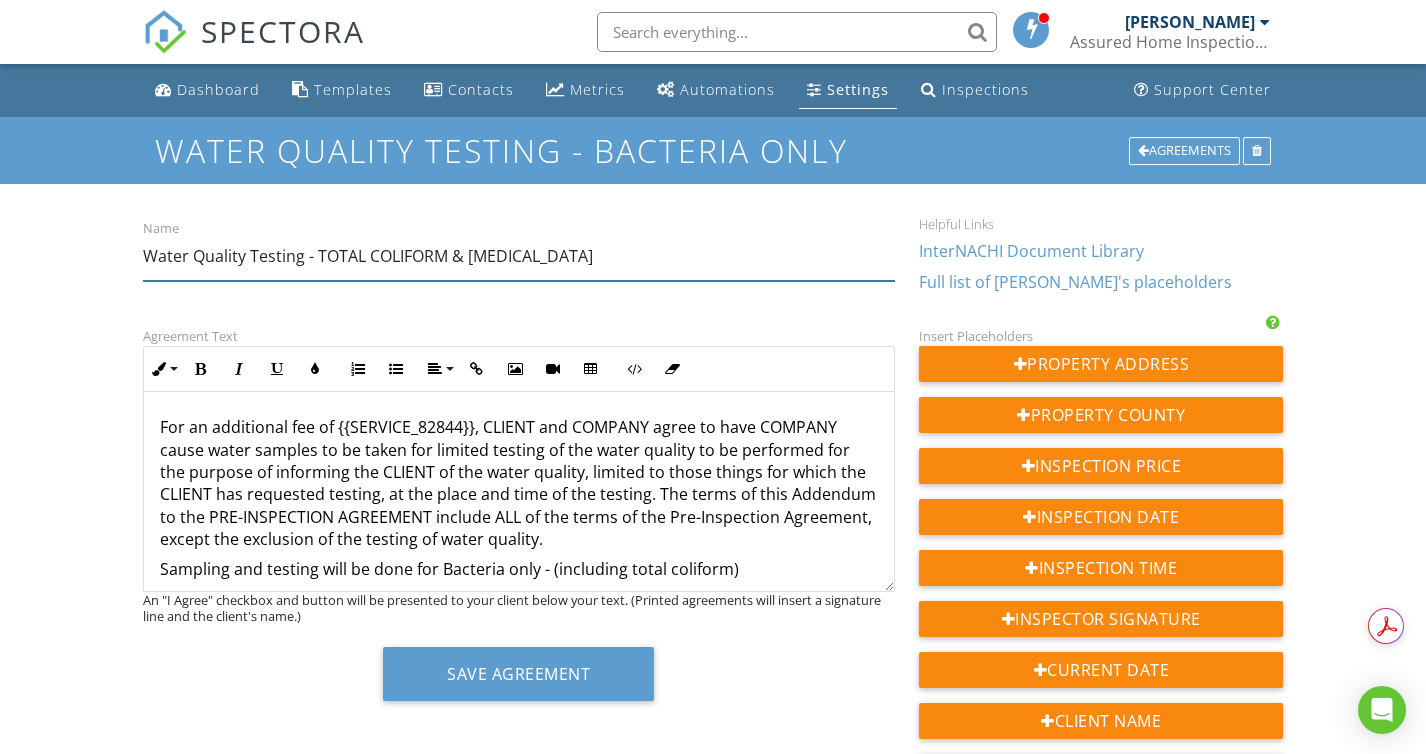 click on "Water Quality Testing - TOTAL COLIFORM & E.COLI" at bounding box center [519, 256] 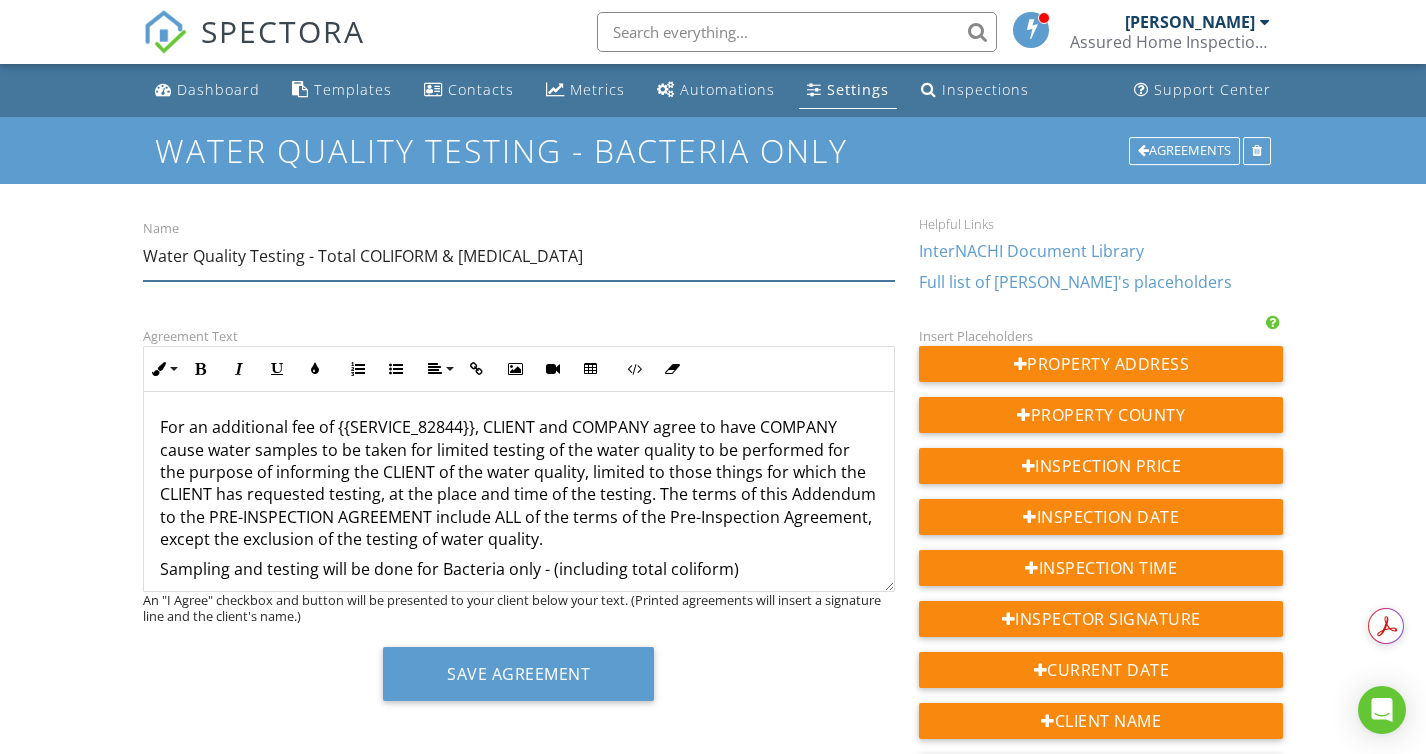 drag, startPoint x: 369, startPoint y: 254, endPoint x: 434, endPoint y: 265, distance: 65.9242 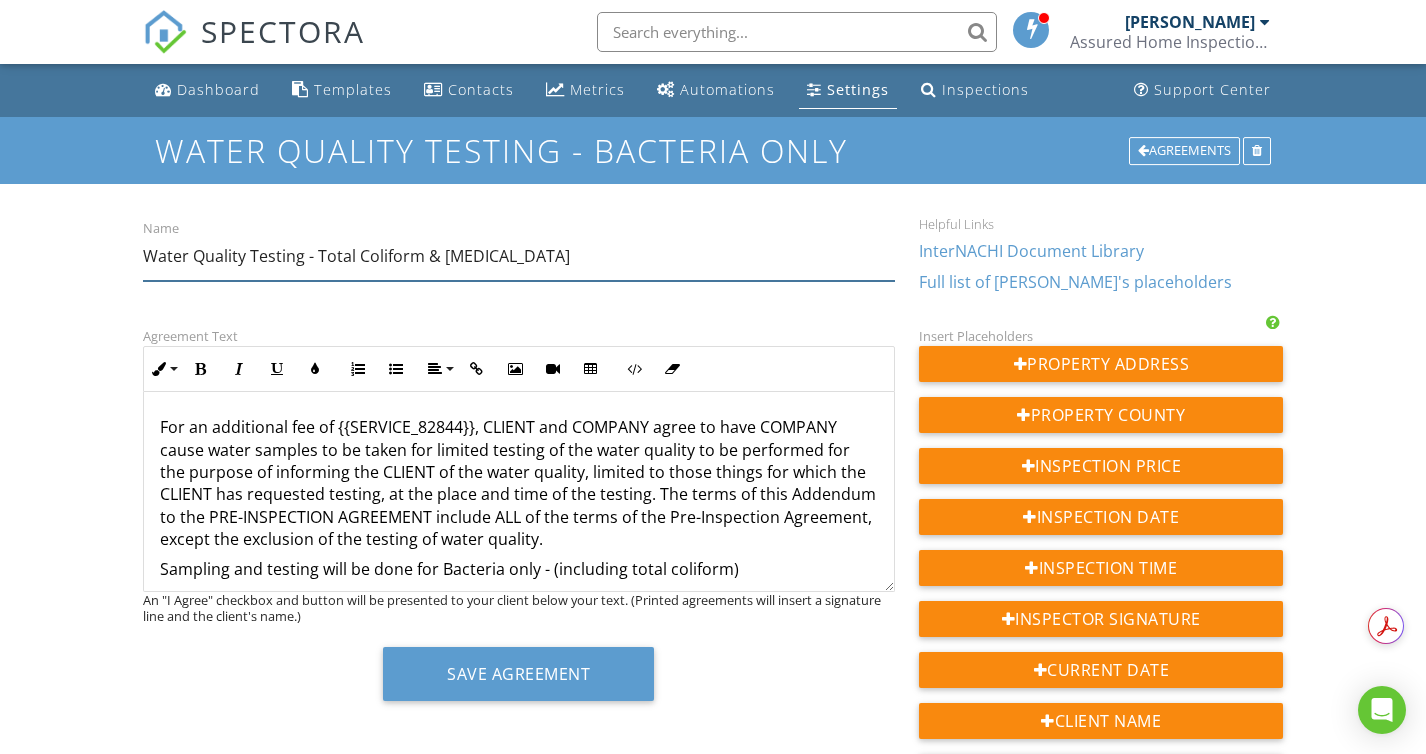 click on "Water Quality Testing - Total Coliform & E.COLI" at bounding box center [519, 256] 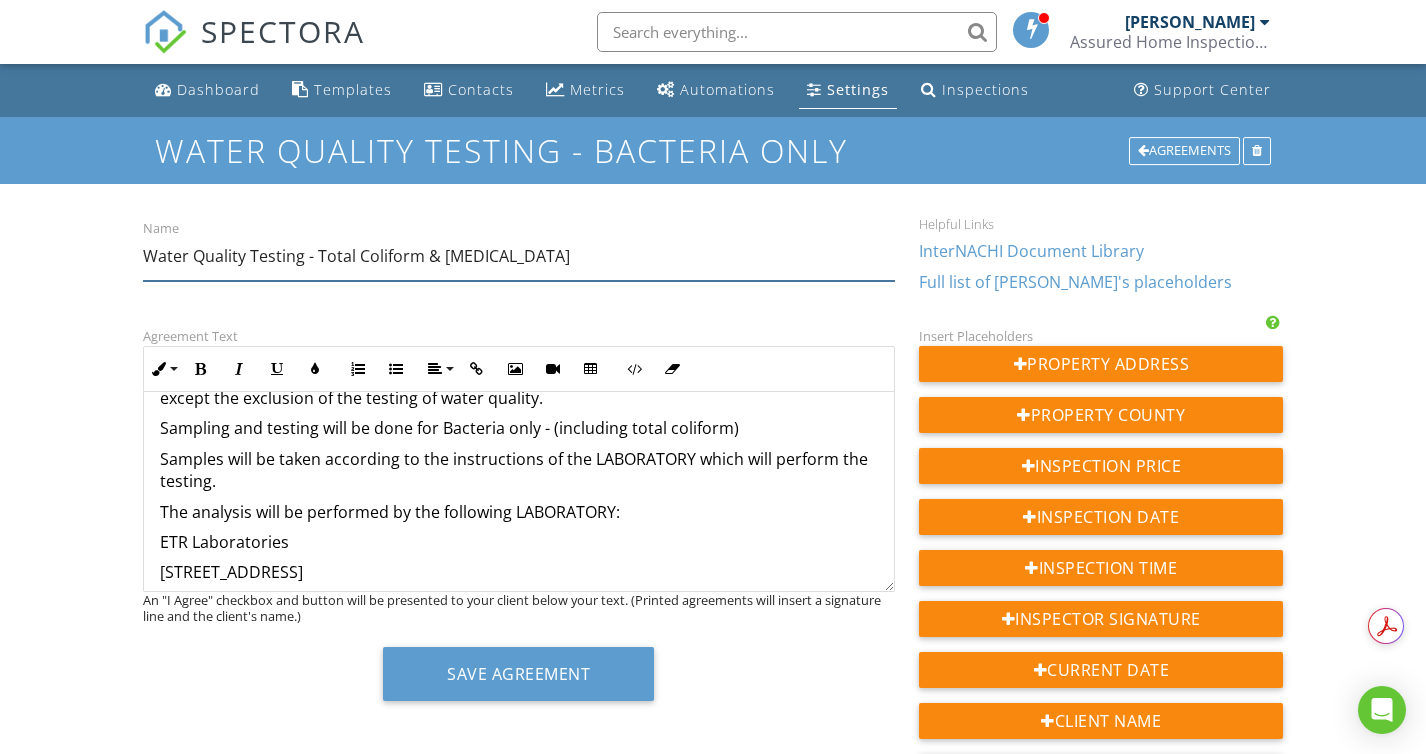 scroll, scrollTop: 143, scrollLeft: 0, axis: vertical 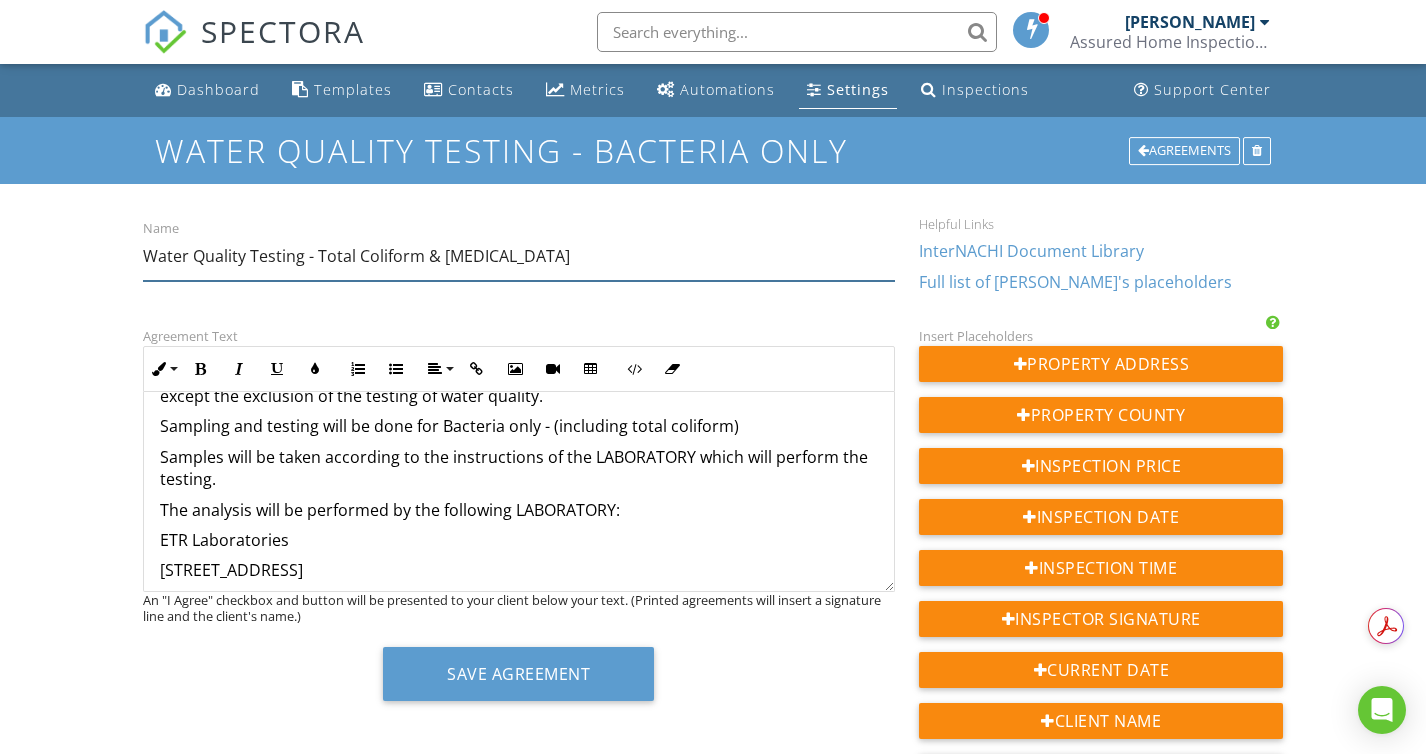 drag, startPoint x: 317, startPoint y: 256, endPoint x: 492, endPoint y: 255, distance: 175.00285 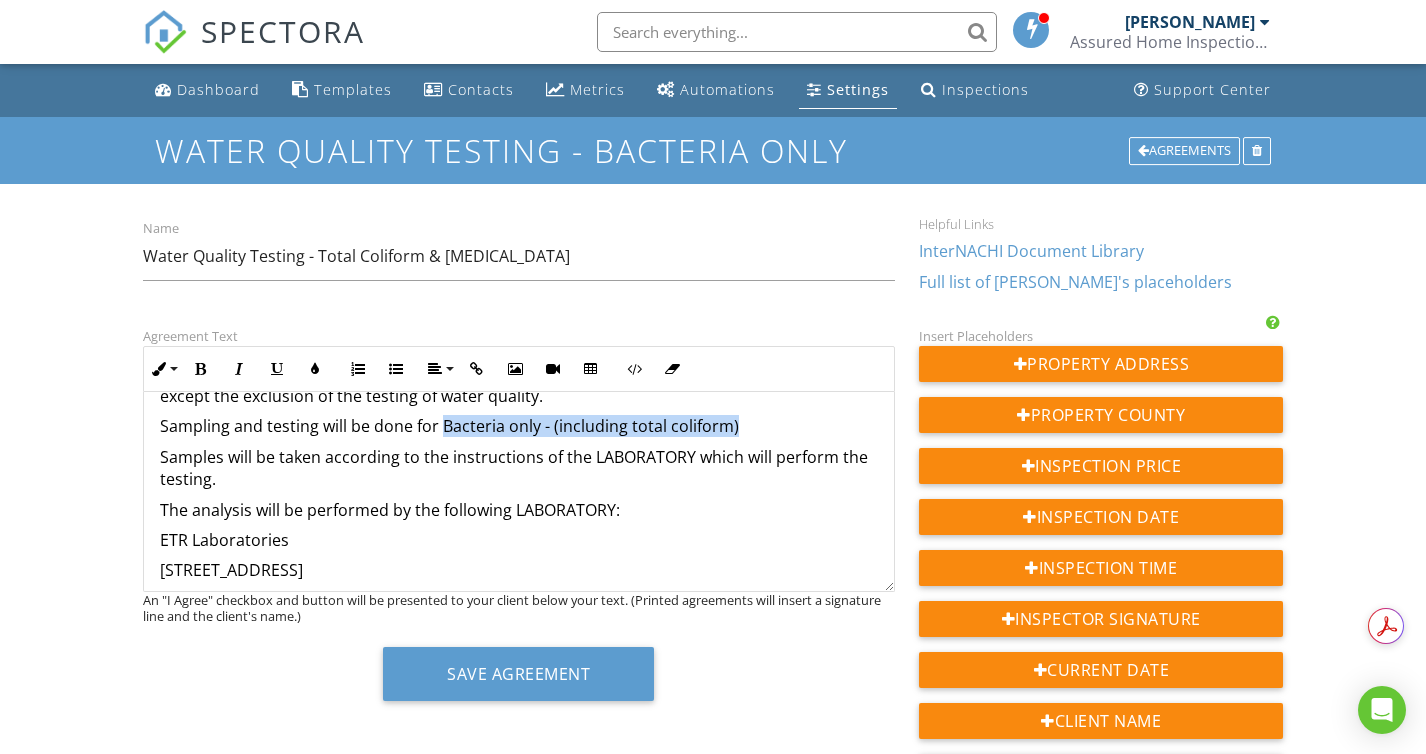 drag, startPoint x: 444, startPoint y: 427, endPoint x: 732, endPoint y: 427, distance: 288 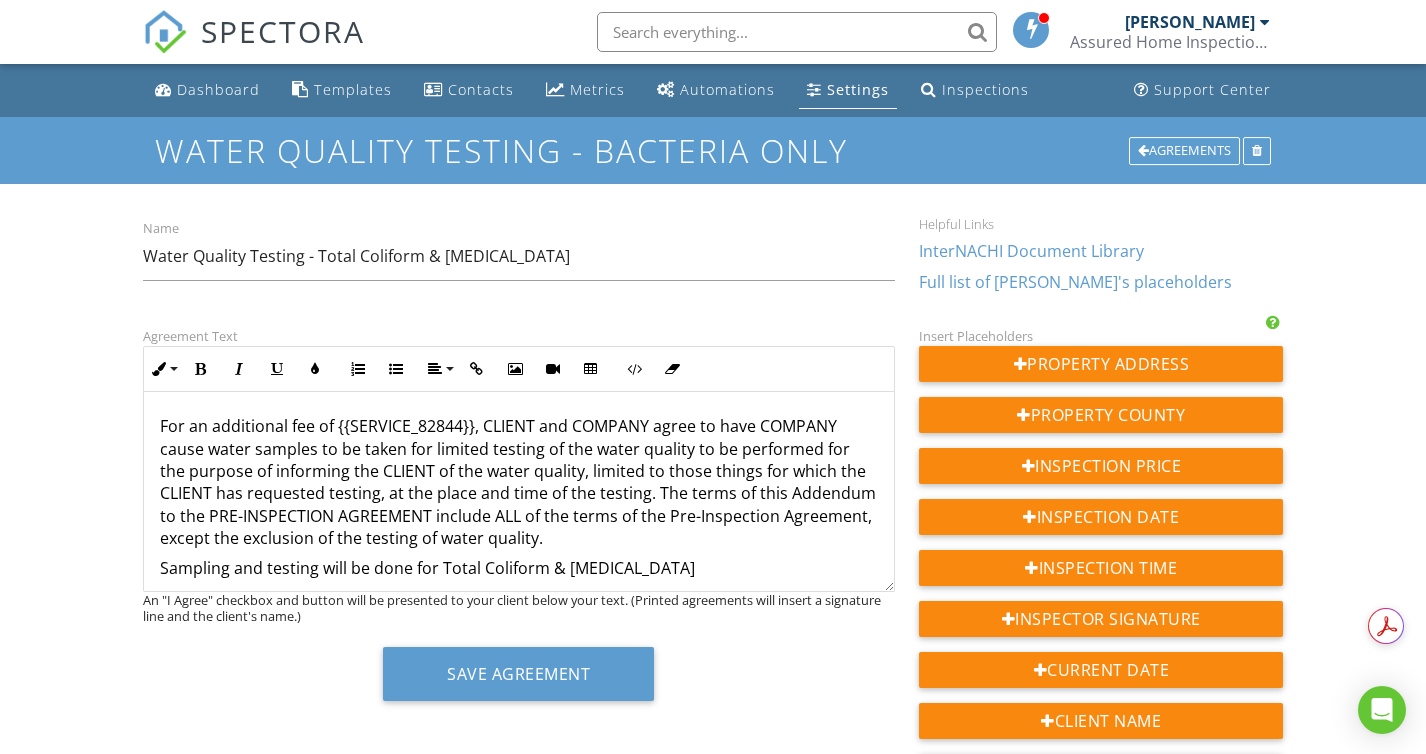 scroll, scrollTop: 0, scrollLeft: 0, axis: both 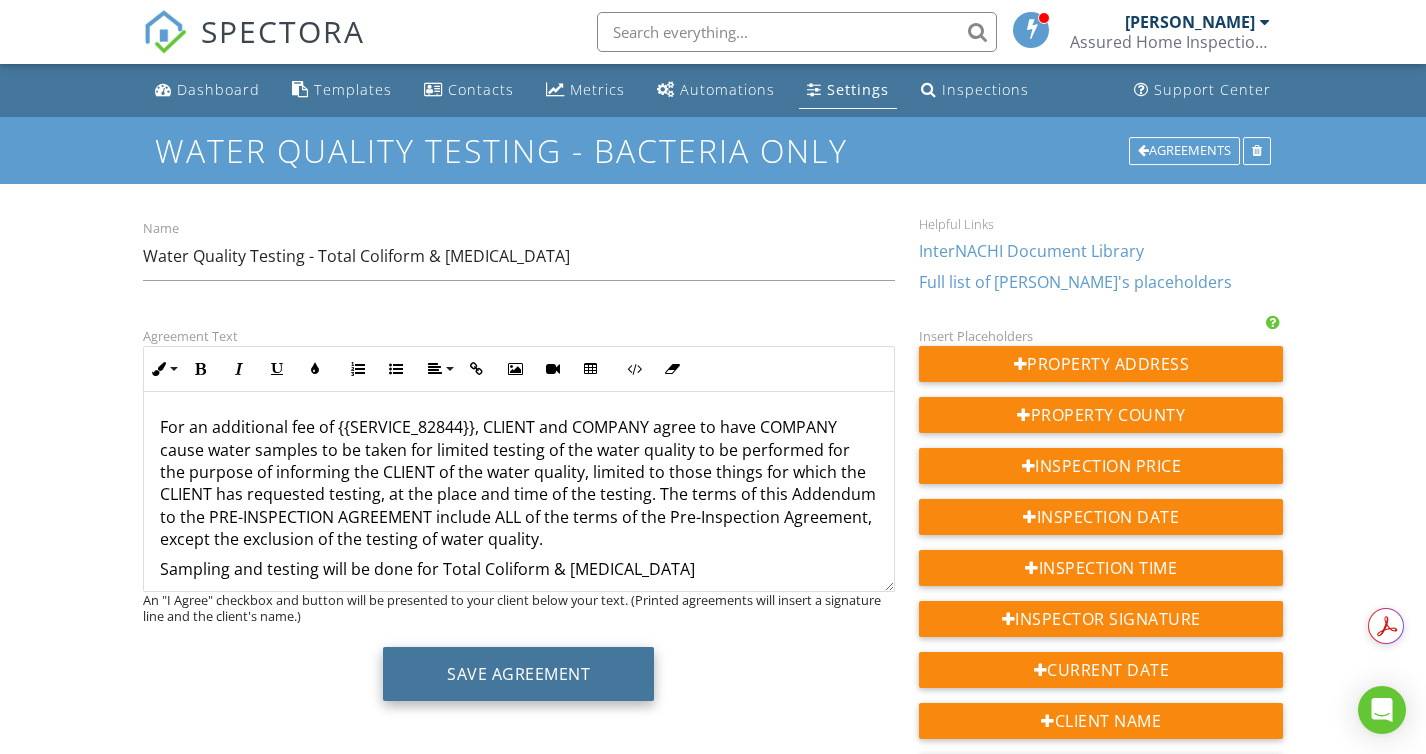 click on "Save Agreement" at bounding box center (518, 674) 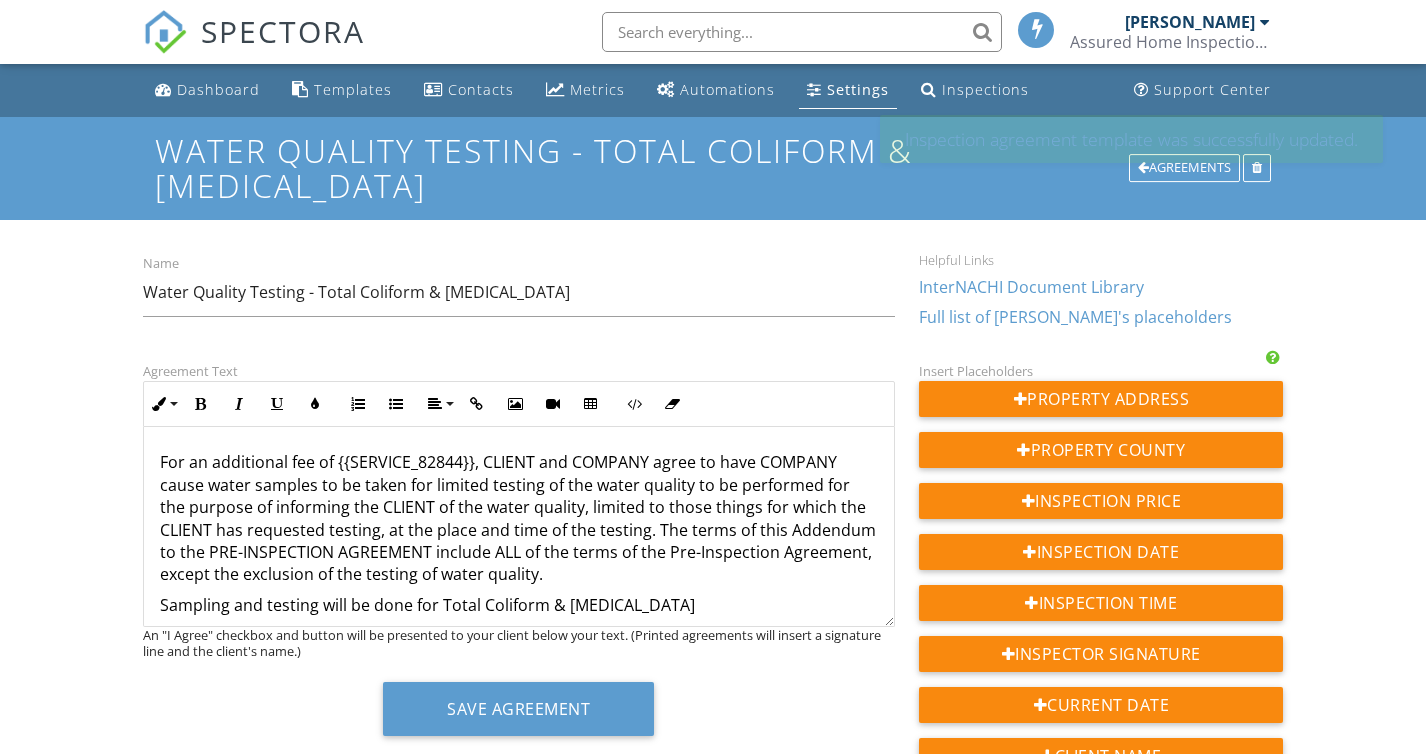 scroll, scrollTop: 0, scrollLeft: 0, axis: both 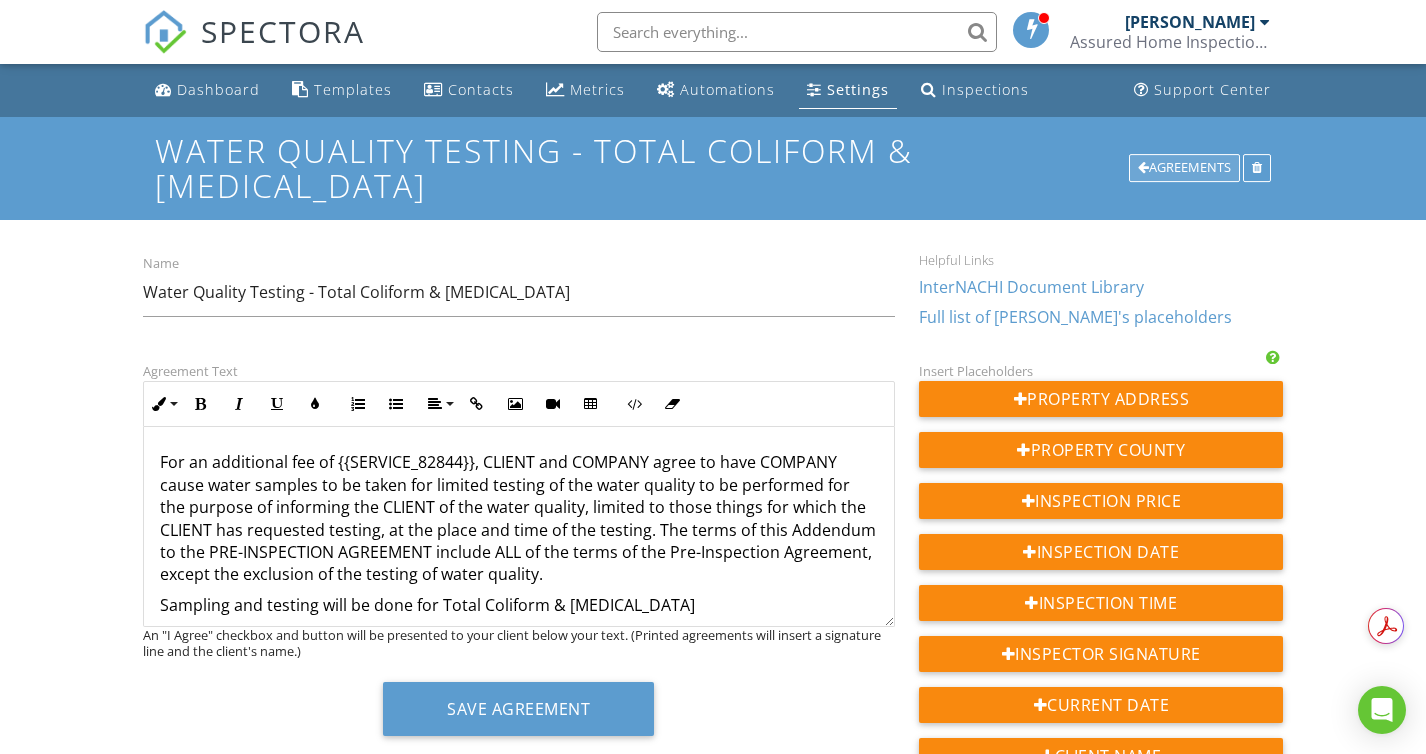 click on "Agreements" at bounding box center [1184, 168] 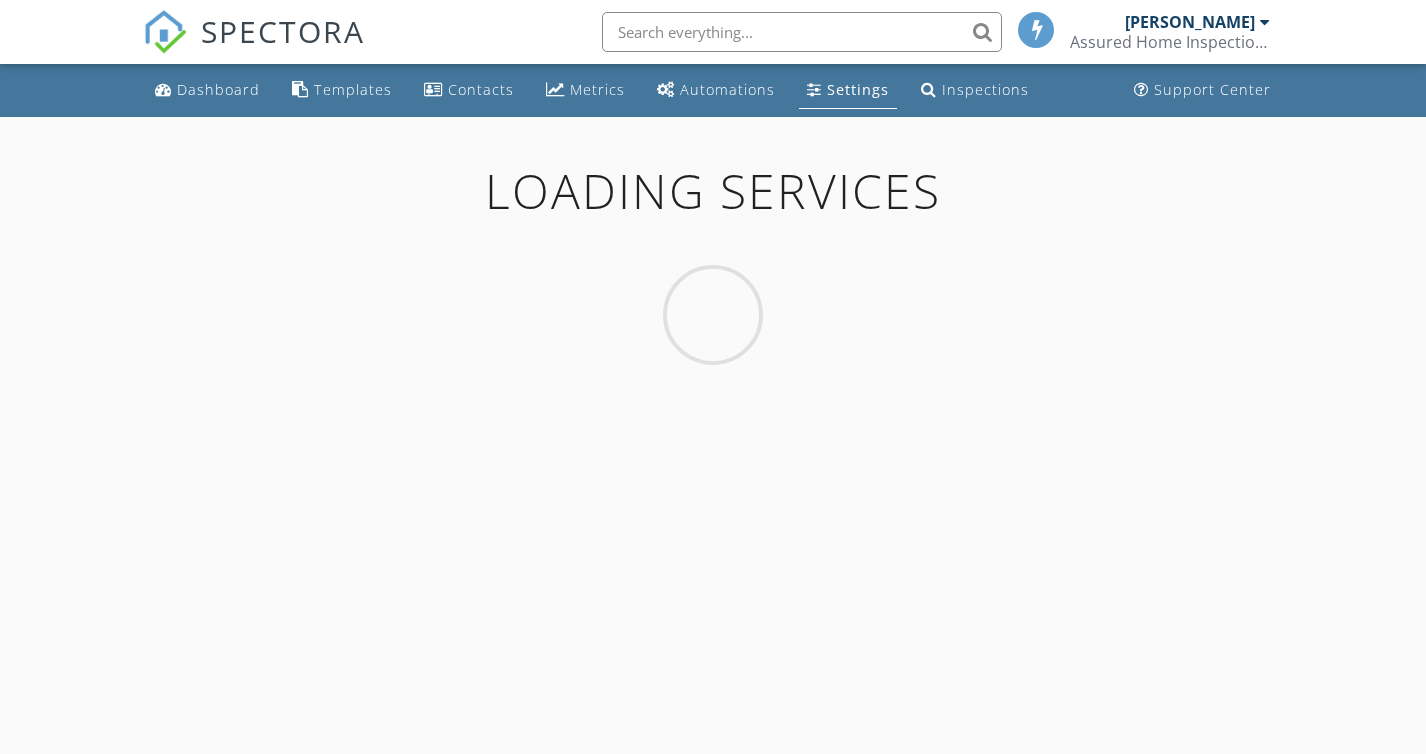 scroll, scrollTop: 117, scrollLeft: 0, axis: vertical 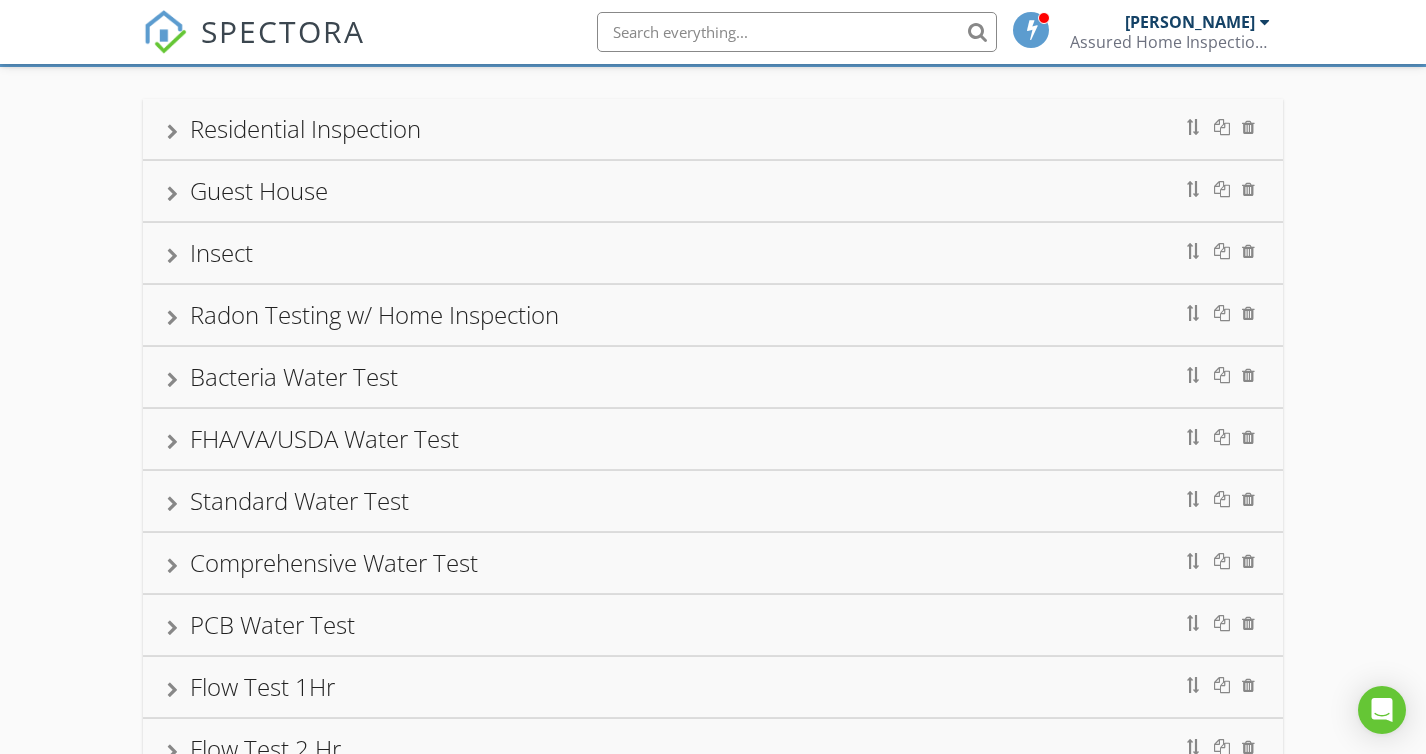 click on "Bacteria Water Test" at bounding box center [713, 377] 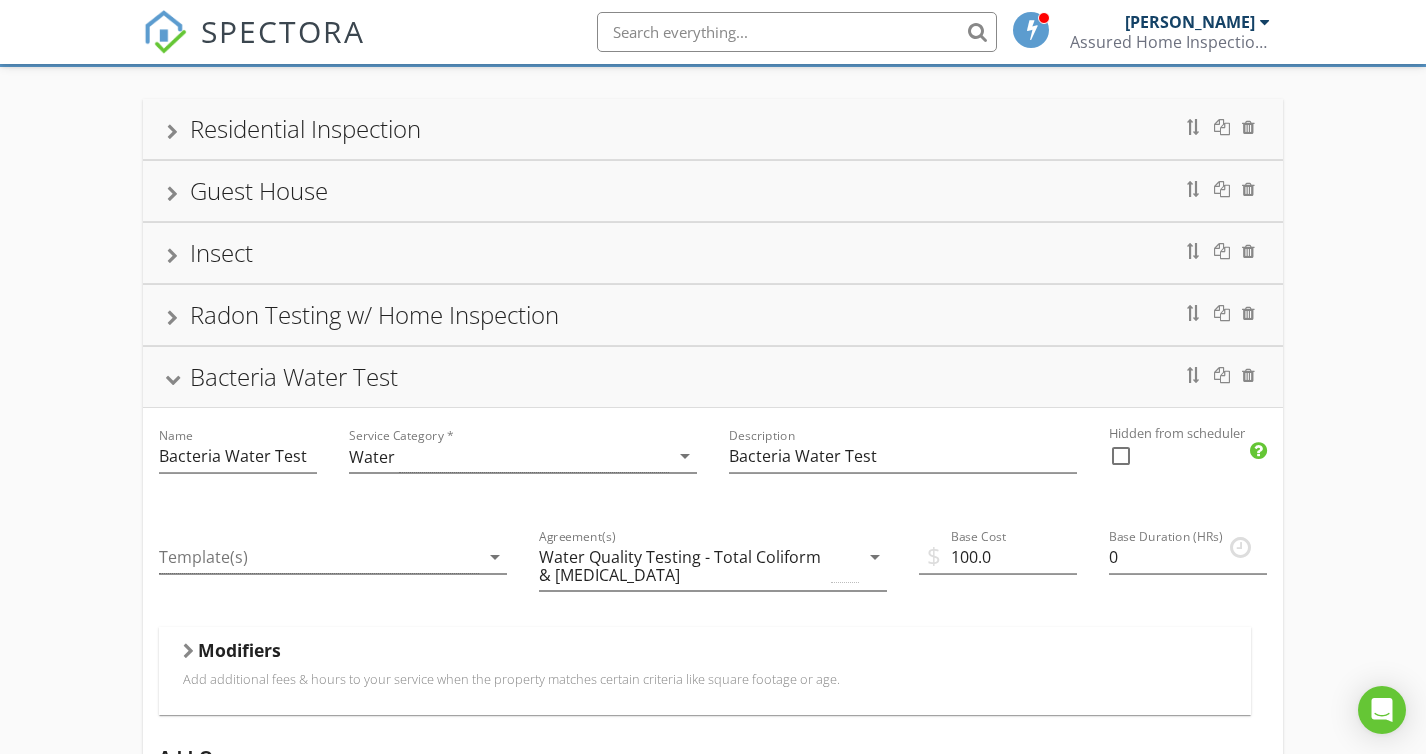 click on "Bacteria Water Test" at bounding box center (713, 377) 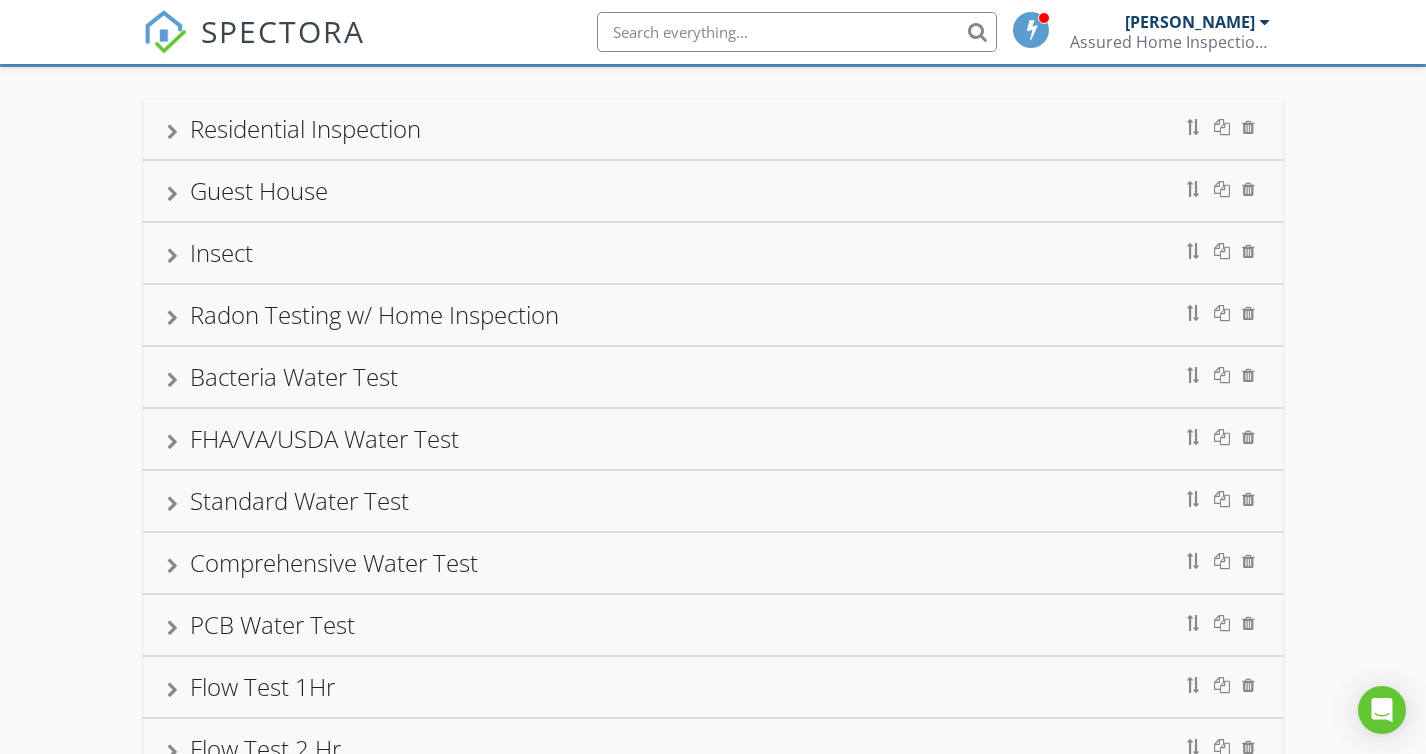 click on "FHA/VA/USDA Water Test" at bounding box center (713, 439) 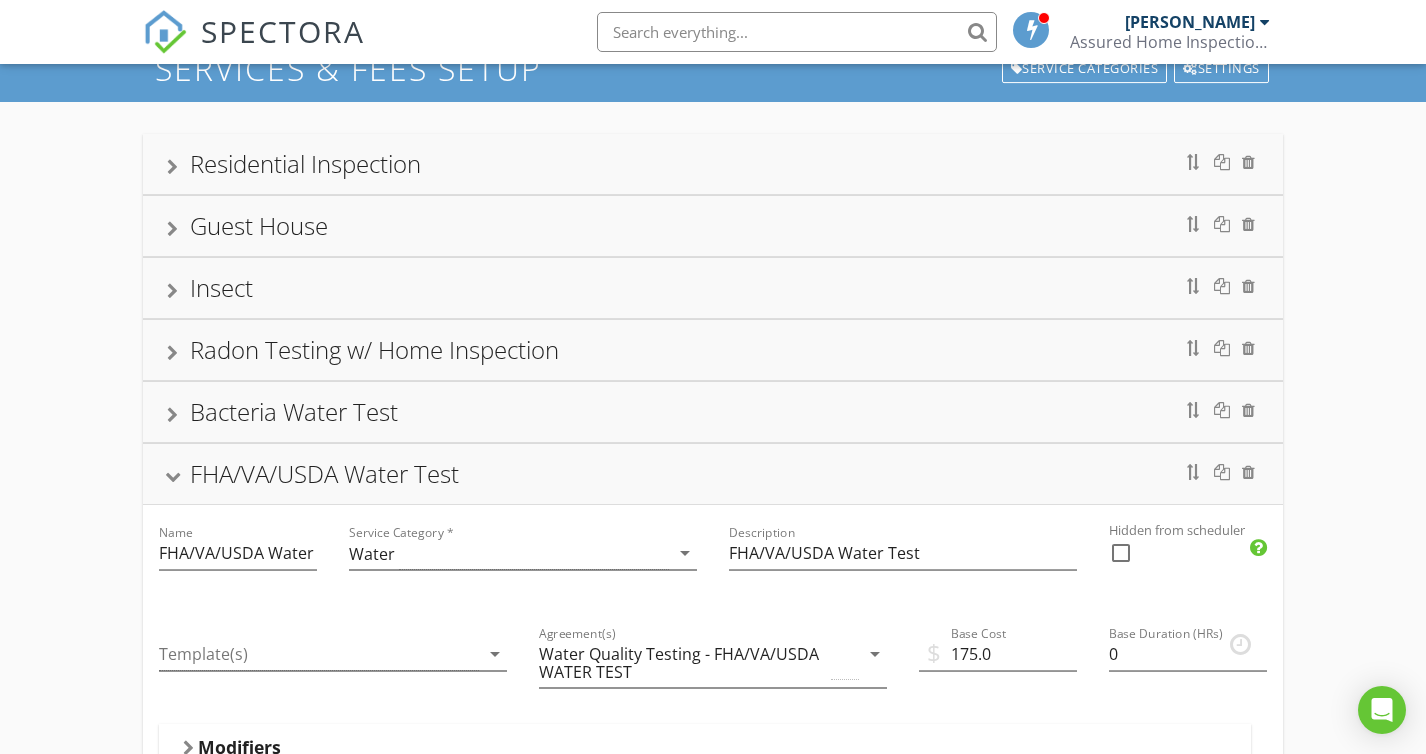 scroll, scrollTop: 0, scrollLeft: 0, axis: both 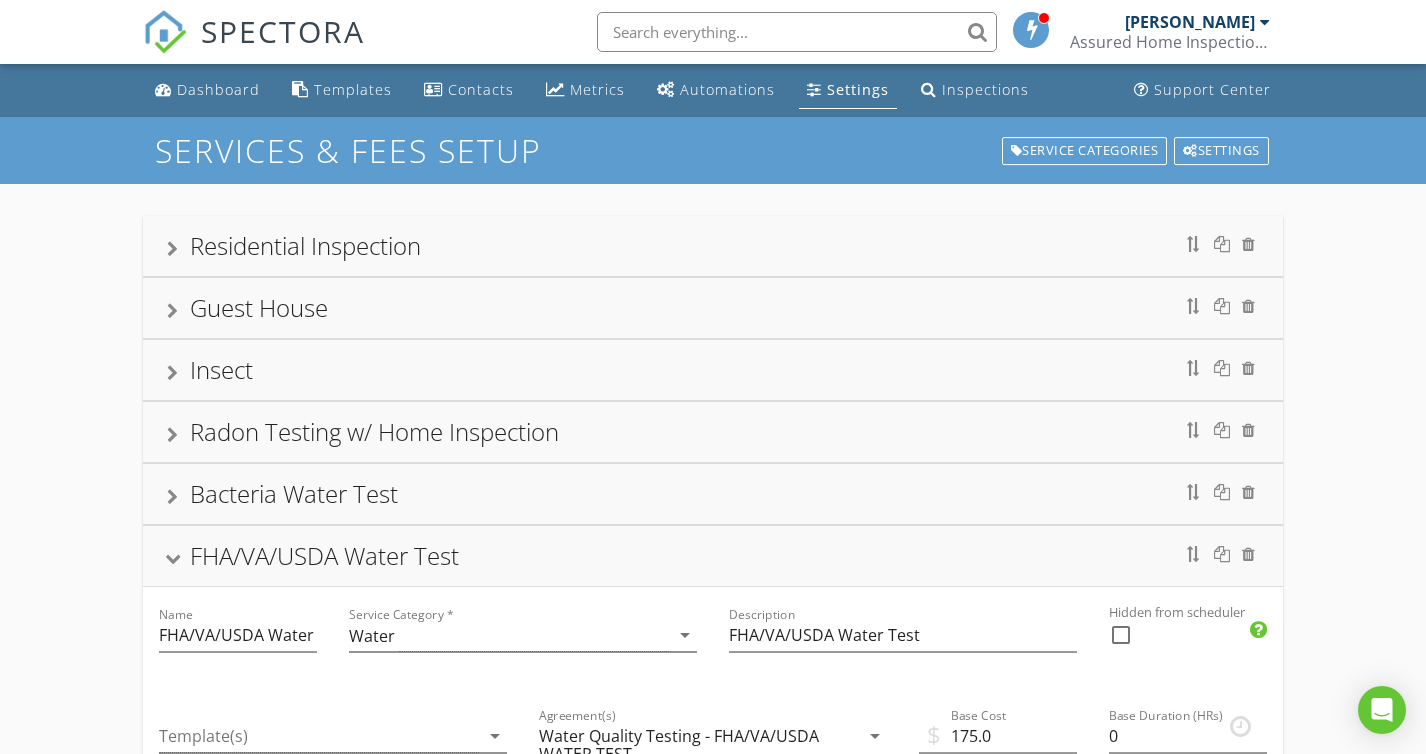 click on "FHA/VA/USDA Water Test" at bounding box center [713, 556] 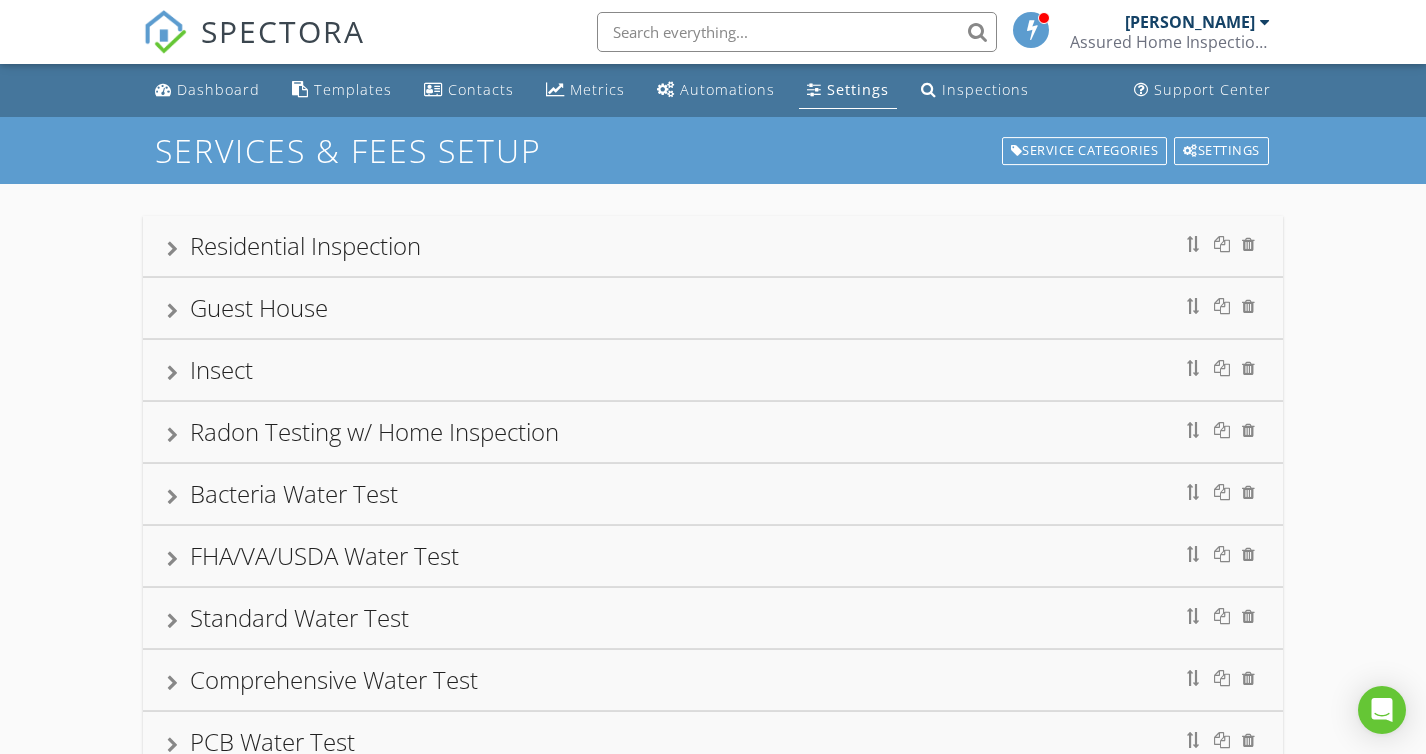click on "Standard Water Test" at bounding box center (713, 618) 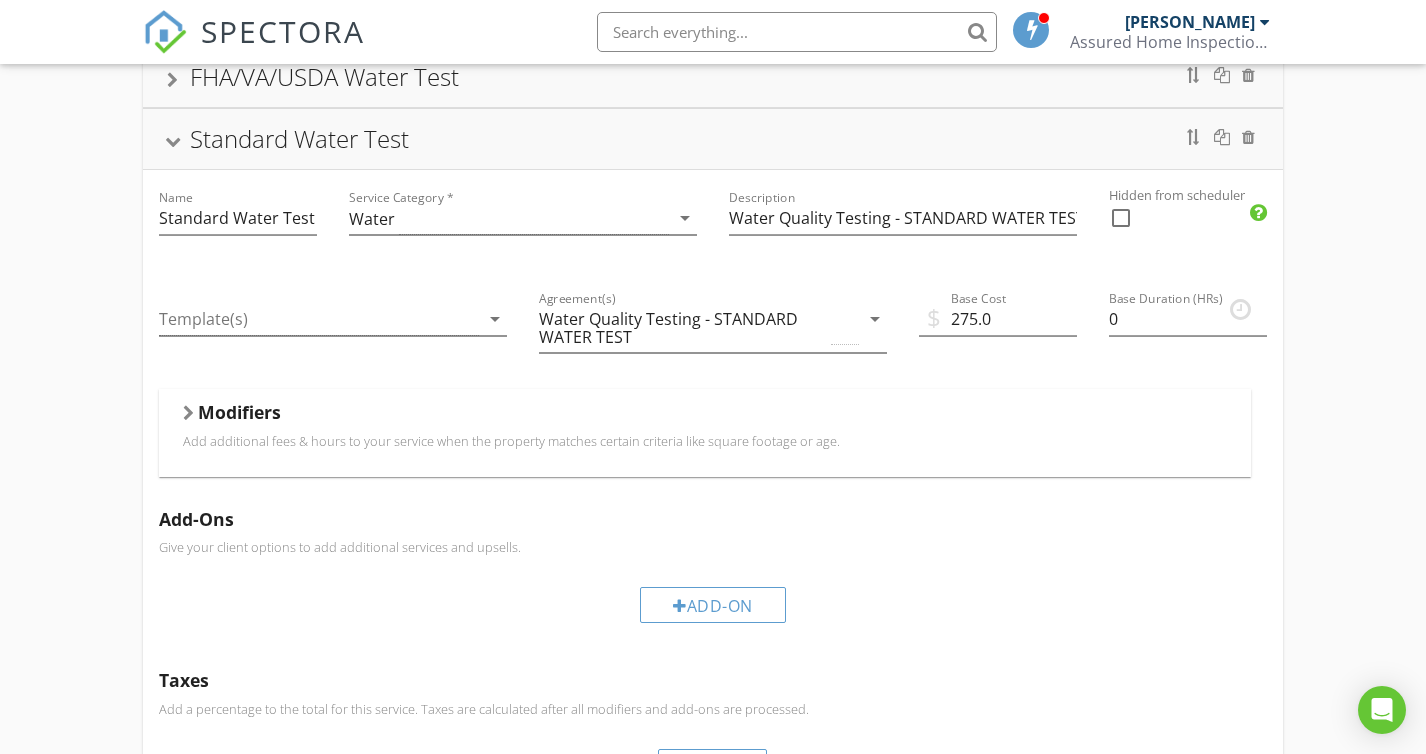 scroll, scrollTop: 481, scrollLeft: 0, axis: vertical 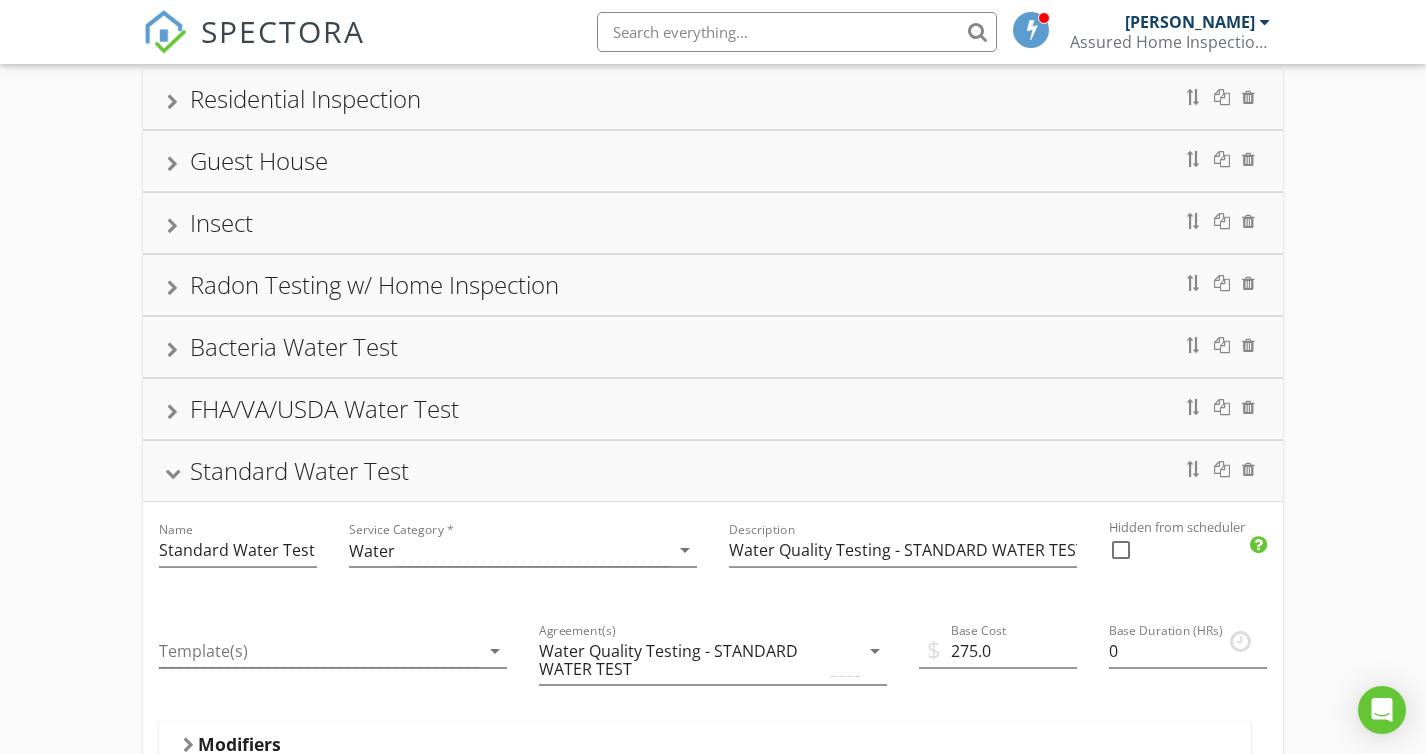 click on "Standard Water Test" at bounding box center [713, 471] 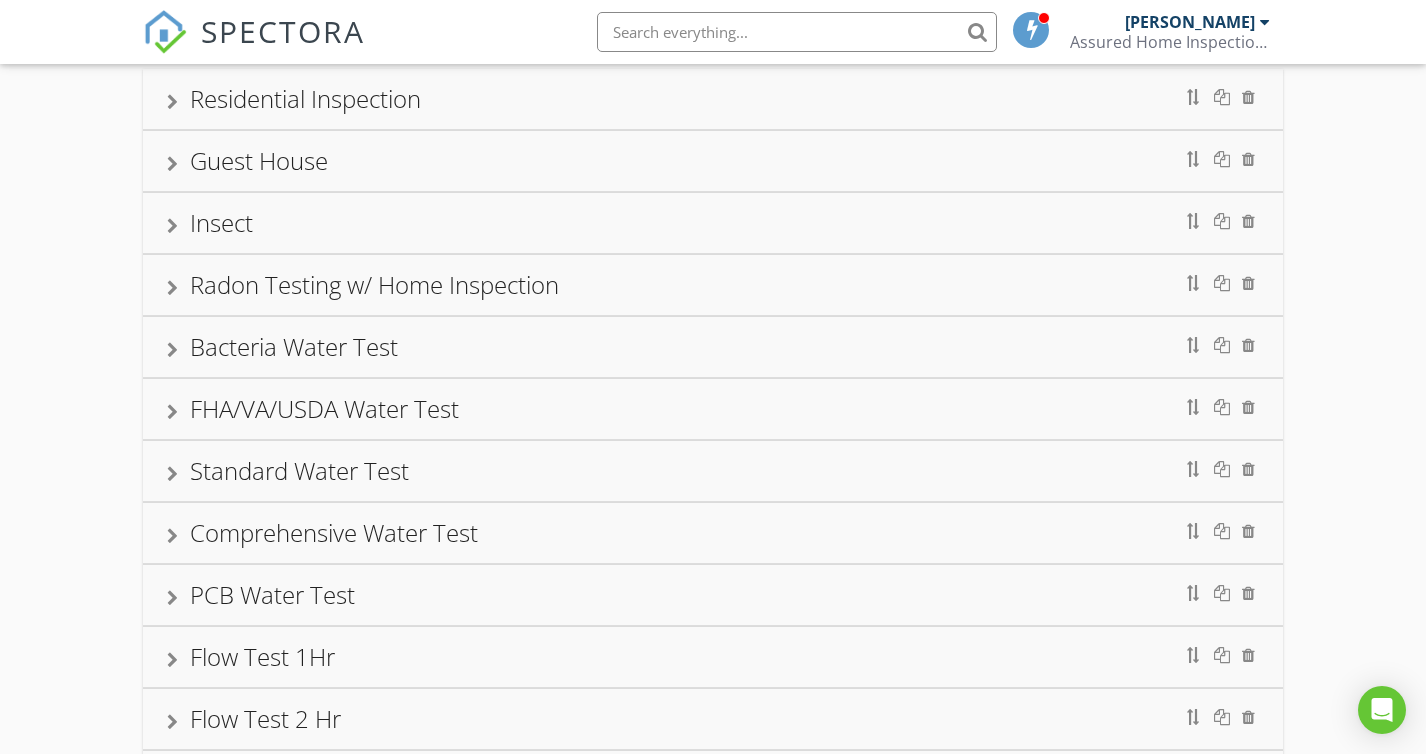 click on "Comprehensive Water Test" at bounding box center [713, 533] 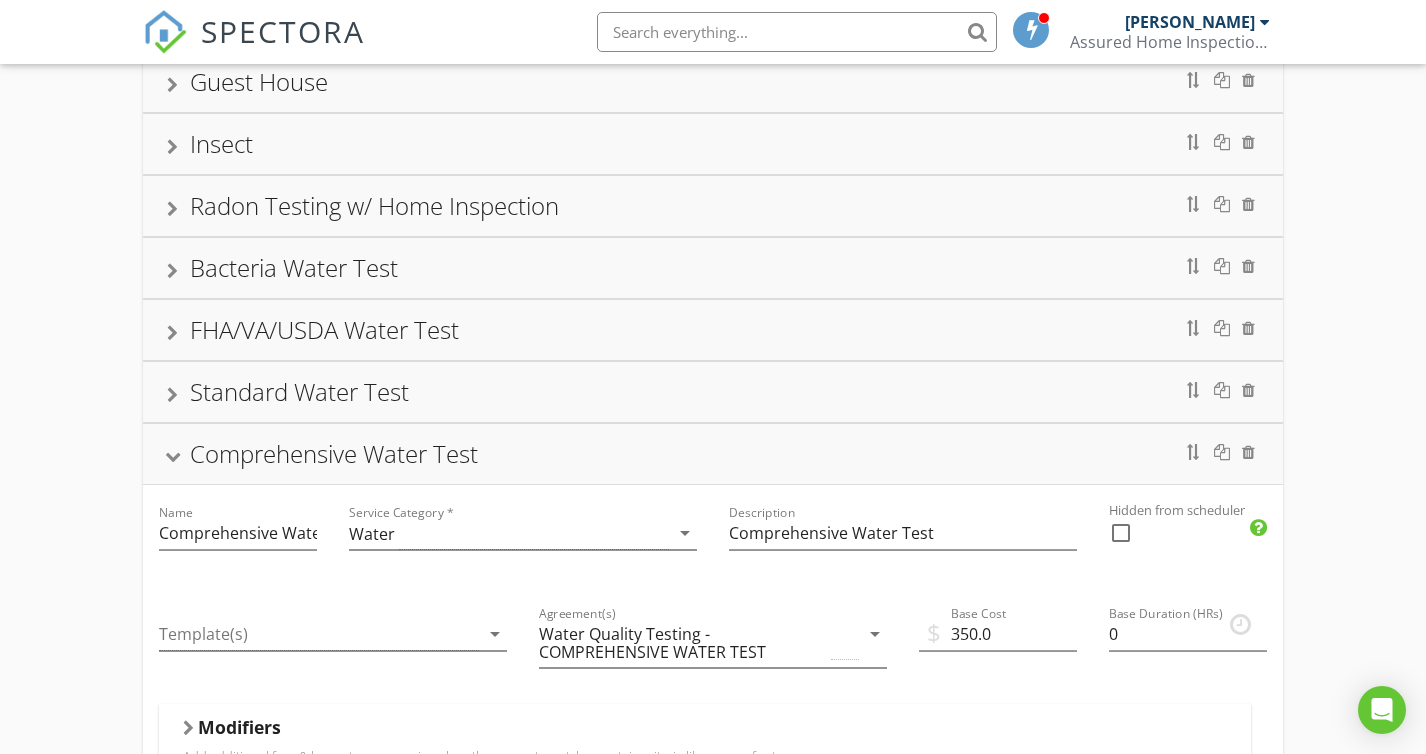 scroll, scrollTop: 231, scrollLeft: 0, axis: vertical 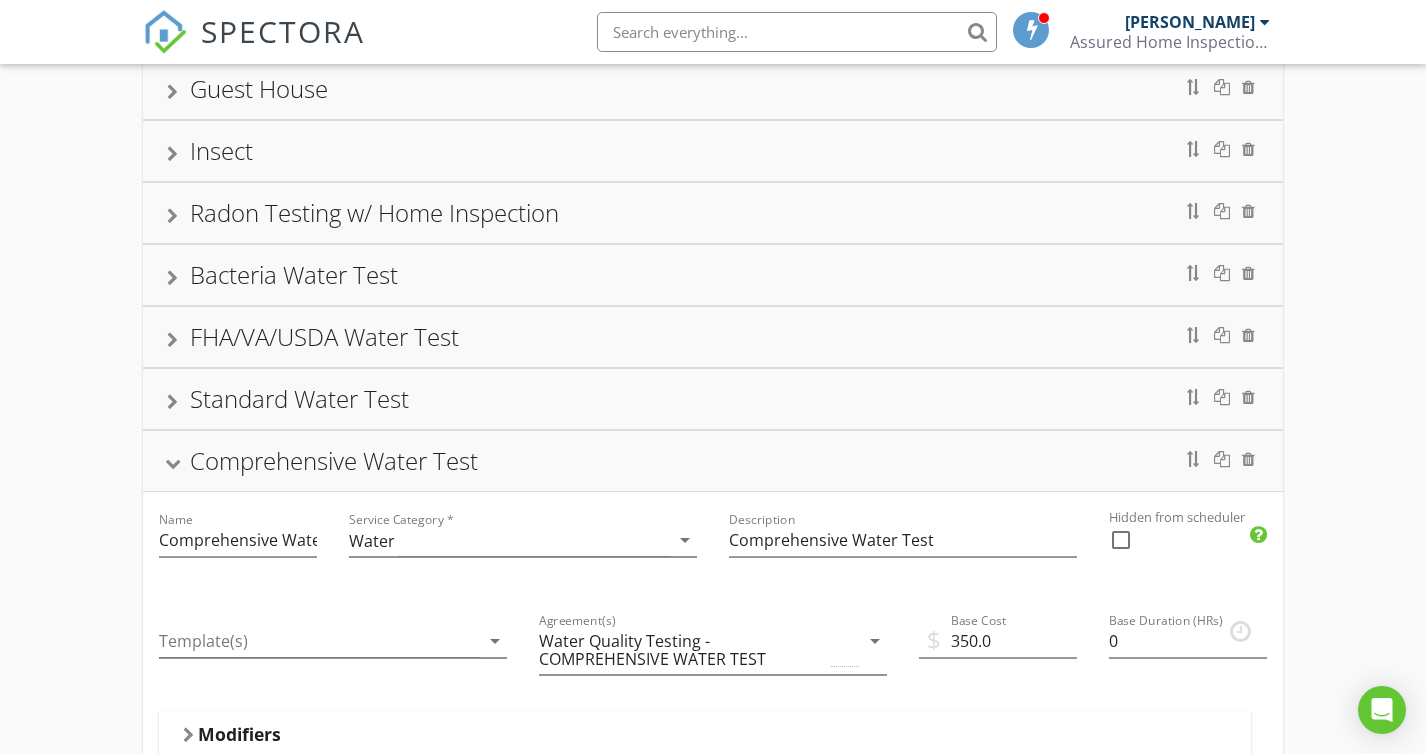 click on "Comprehensive Water Test" at bounding box center (713, 461) 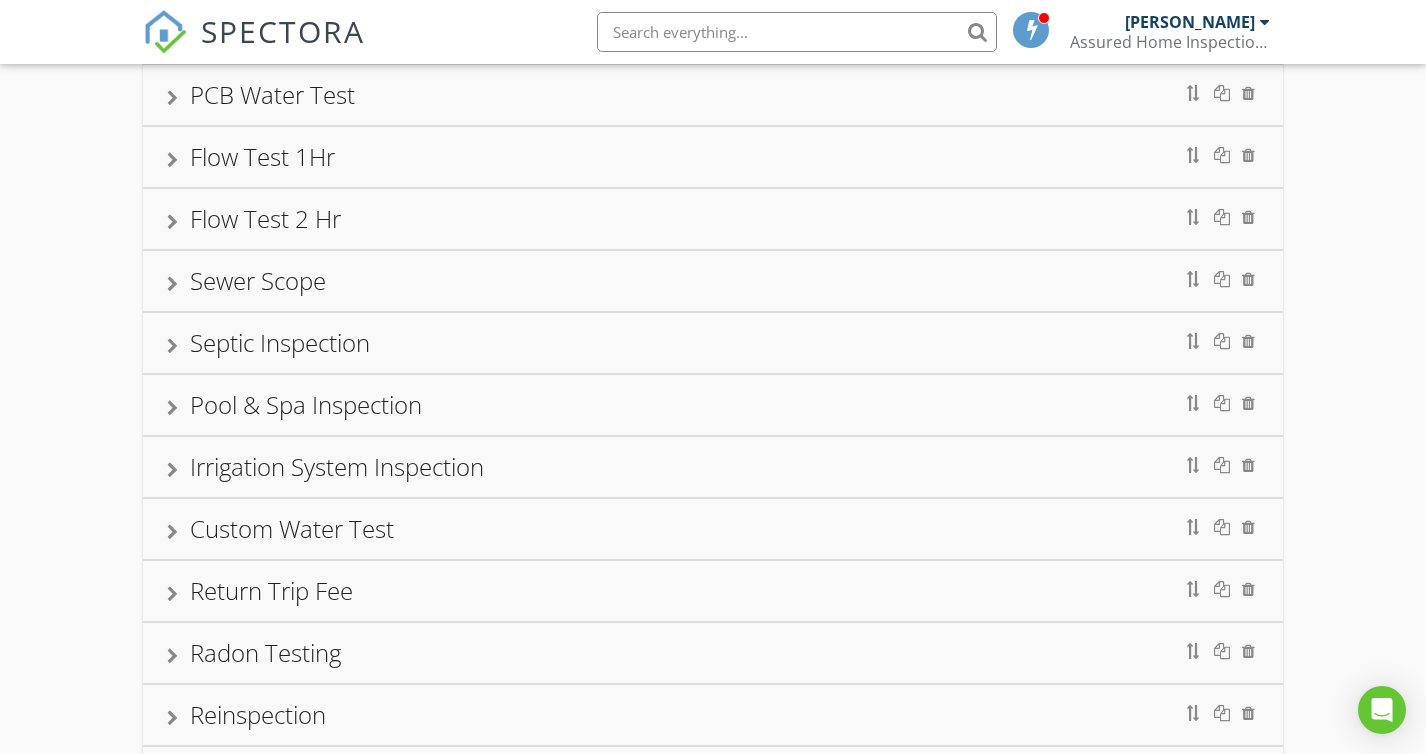 scroll, scrollTop: 652, scrollLeft: 0, axis: vertical 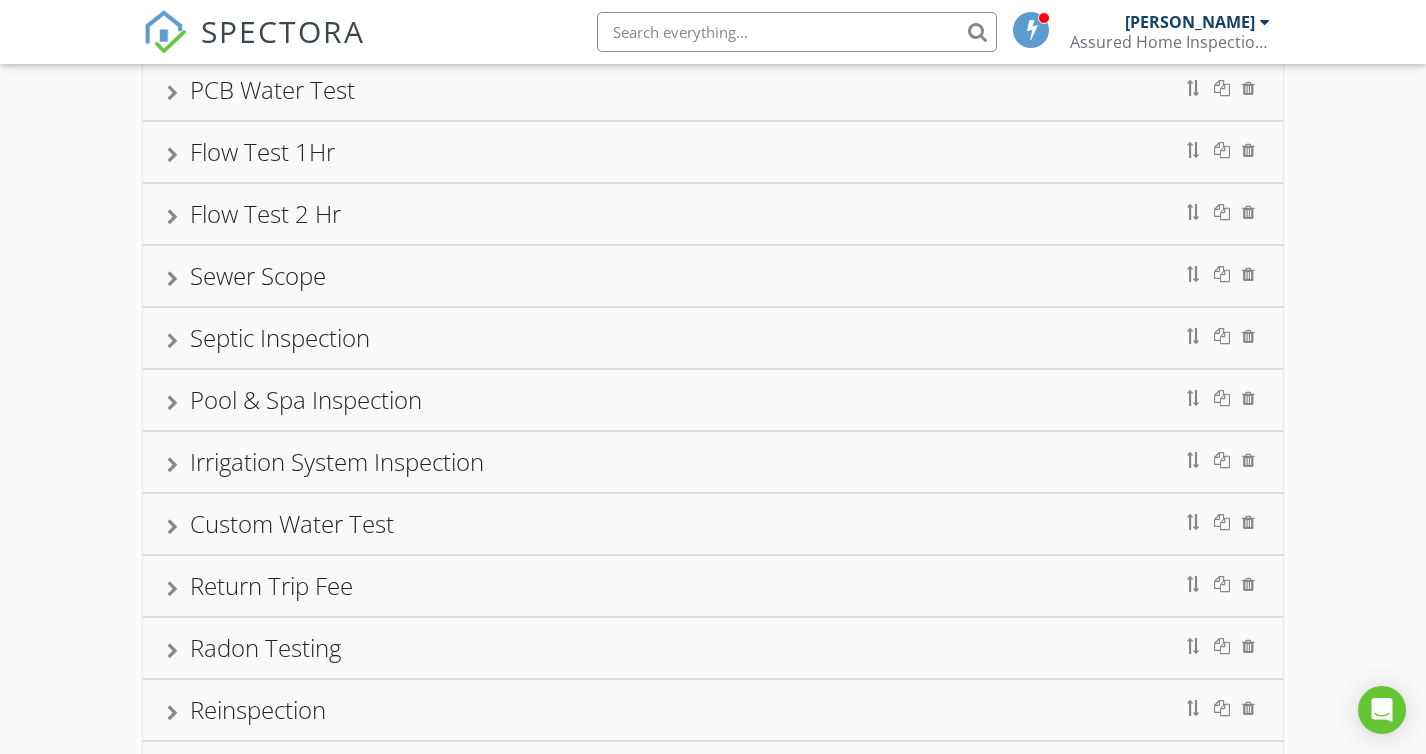 click on "Irrigation System Inspection" at bounding box center (713, 462) 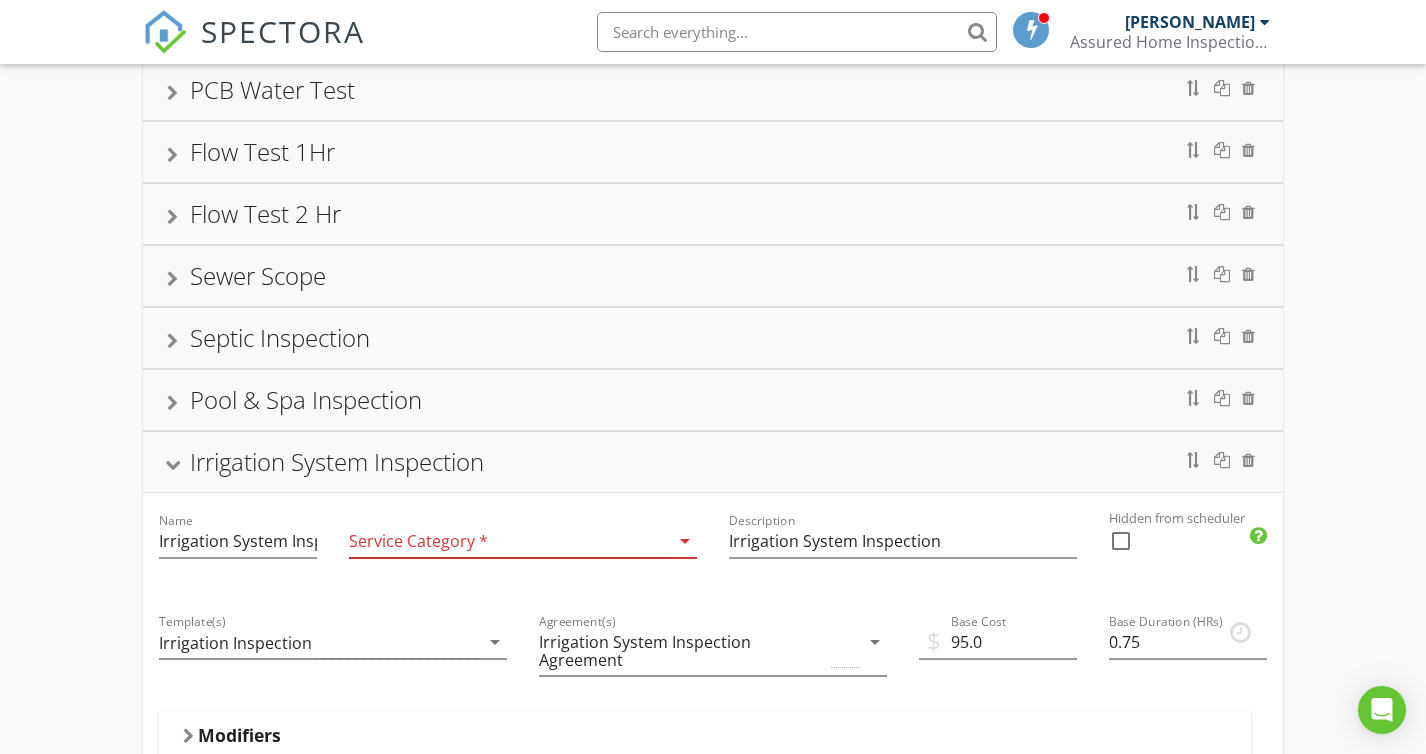 click at bounding box center (509, 541) 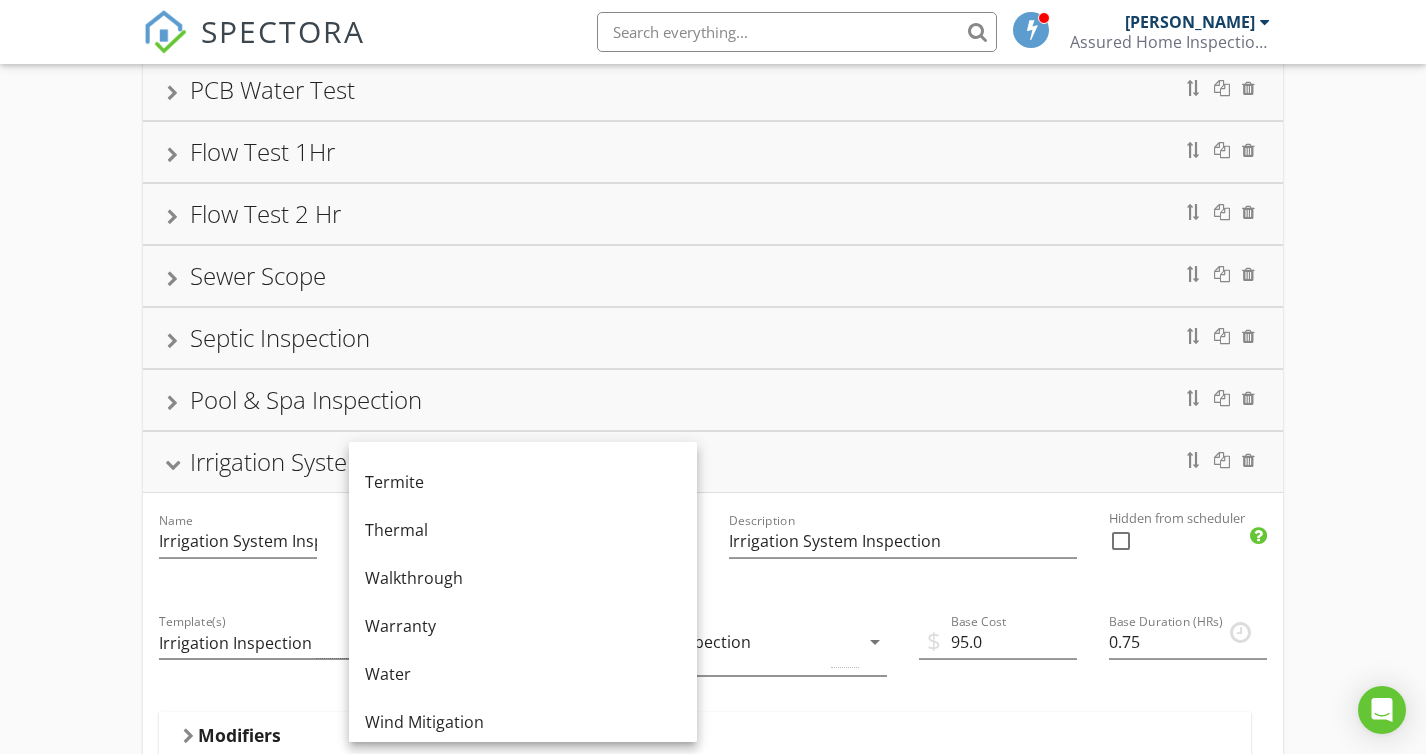 scroll, scrollTop: 1204, scrollLeft: 0, axis: vertical 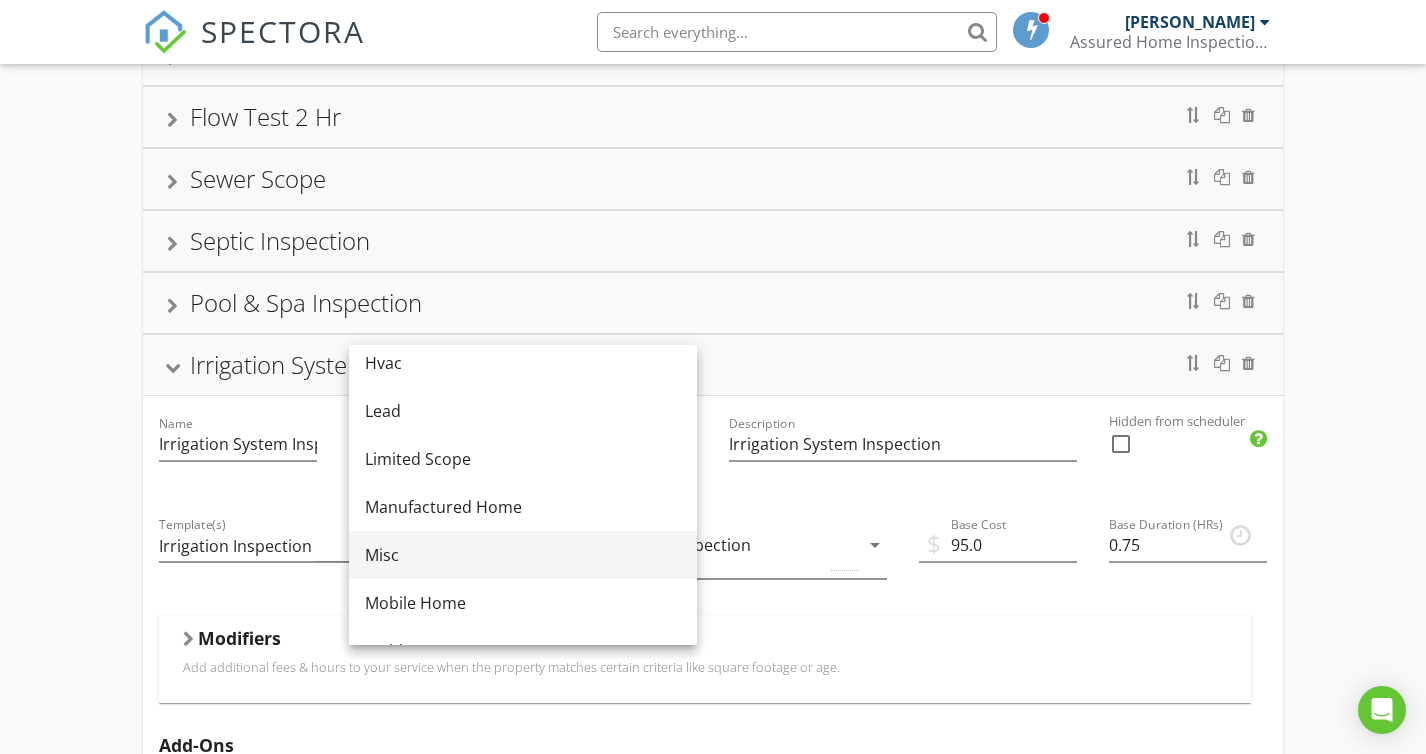 click on "Misc" at bounding box center (523, 555) 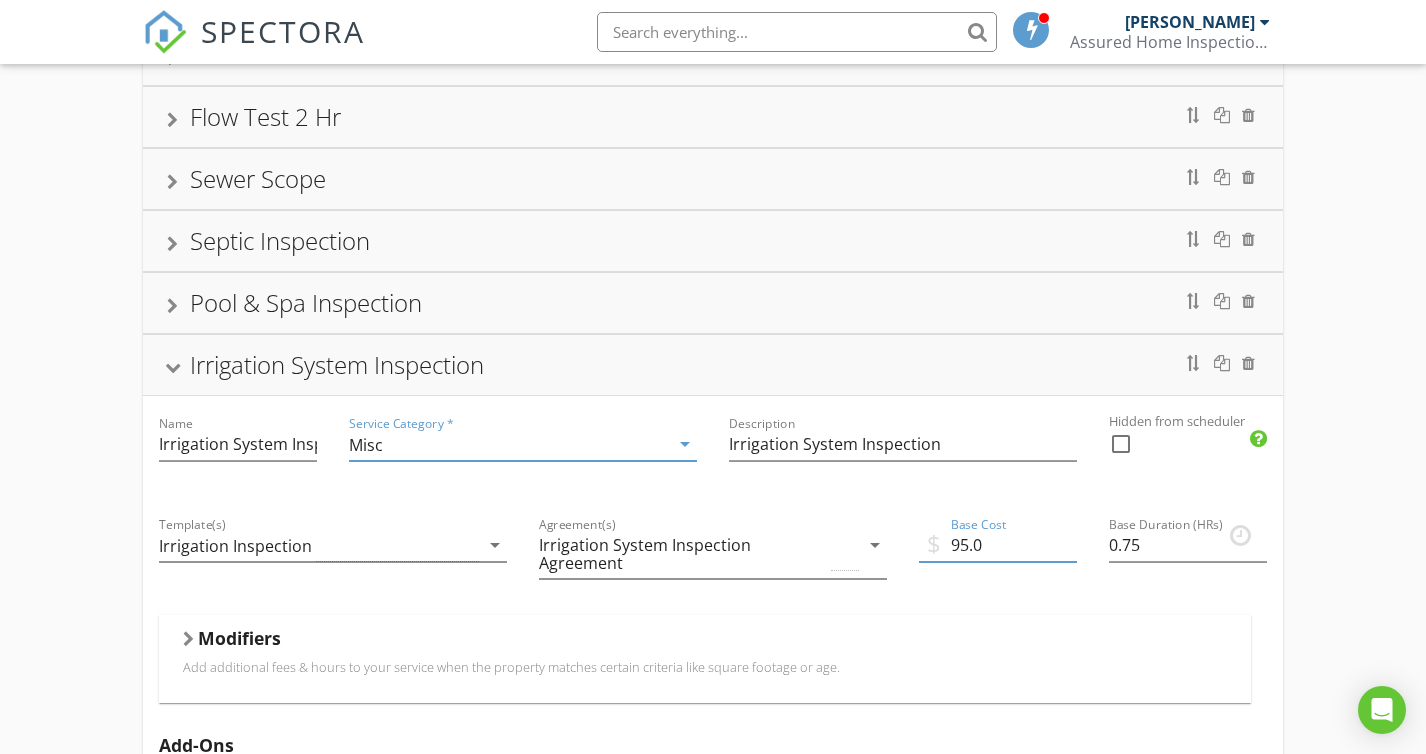 drag, startPoint x: 961, startPoint y: 543, endPoint x: 949, endPoint y: 543, distance: 12 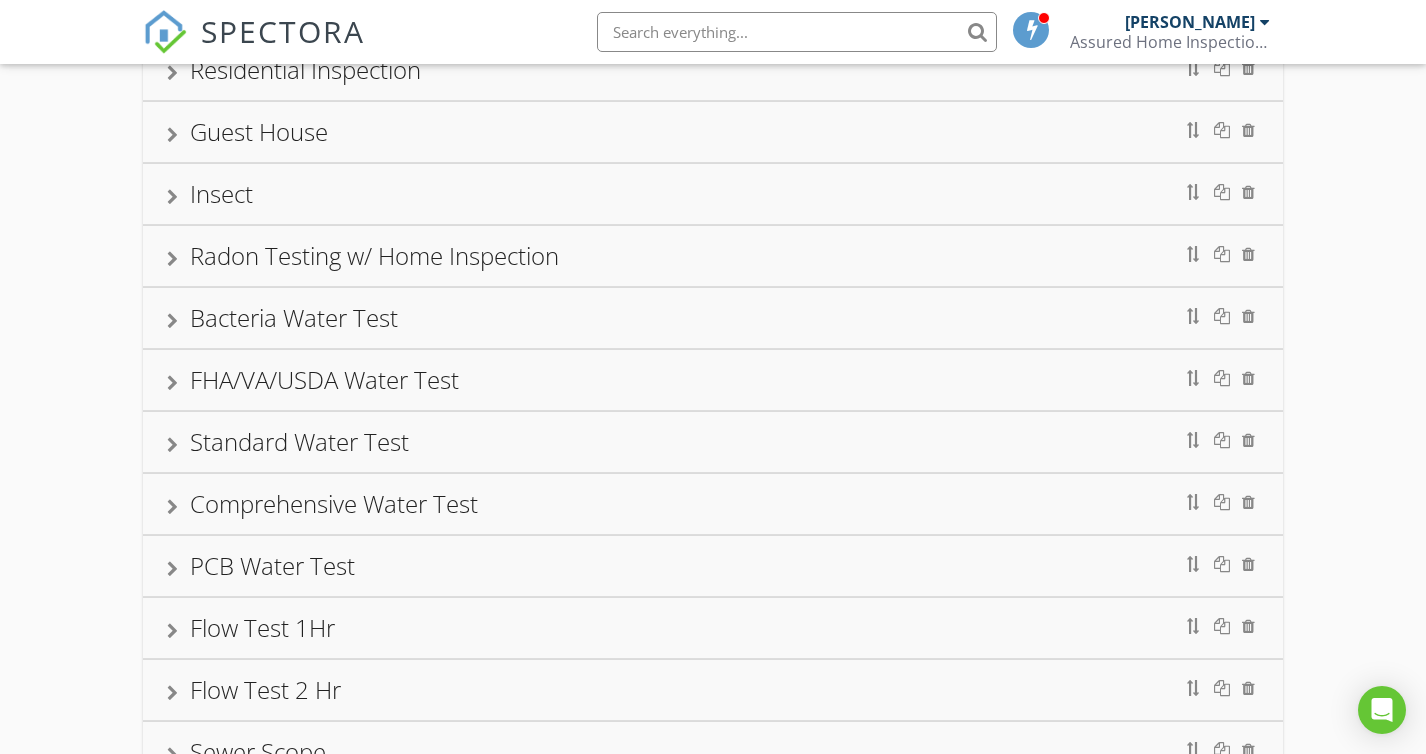 scroll, scrollTop: 0, scrollLeft: 0, axis: both 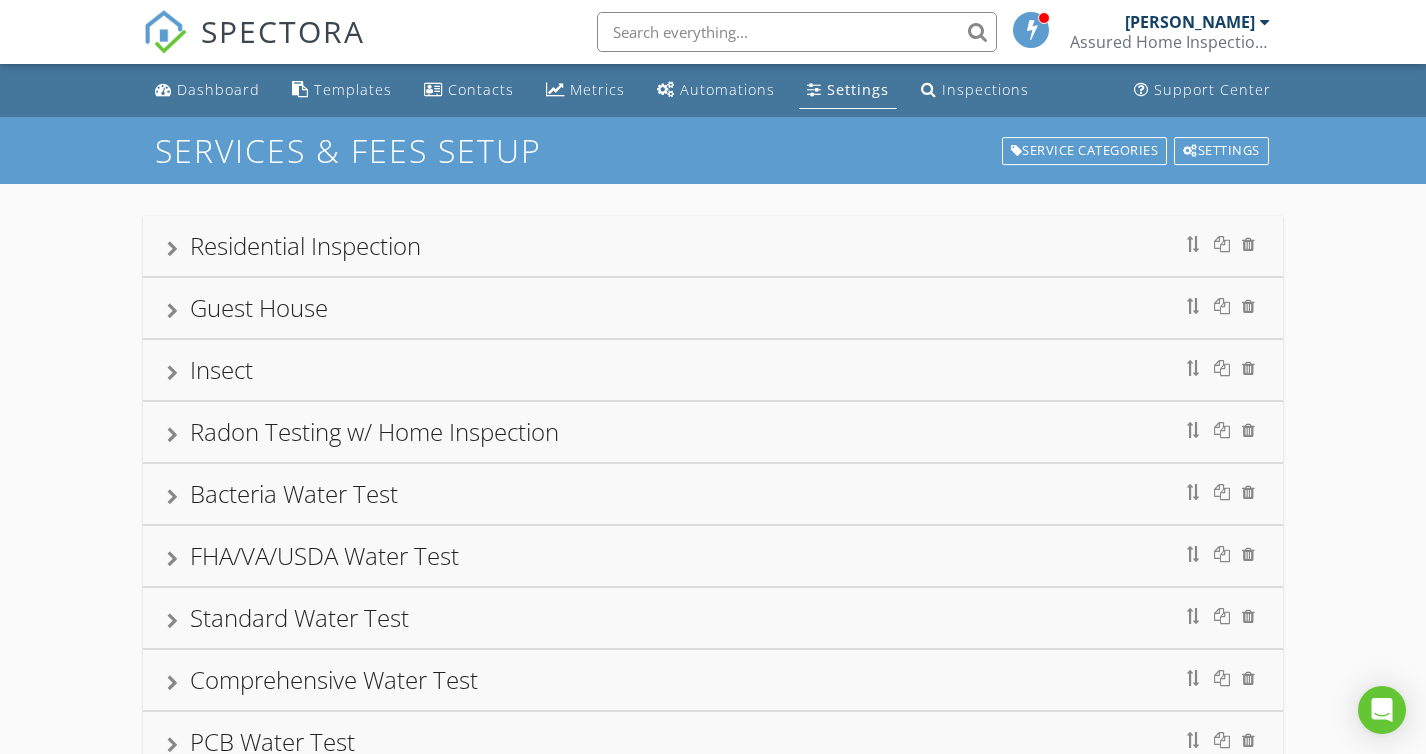 type on "125.0" 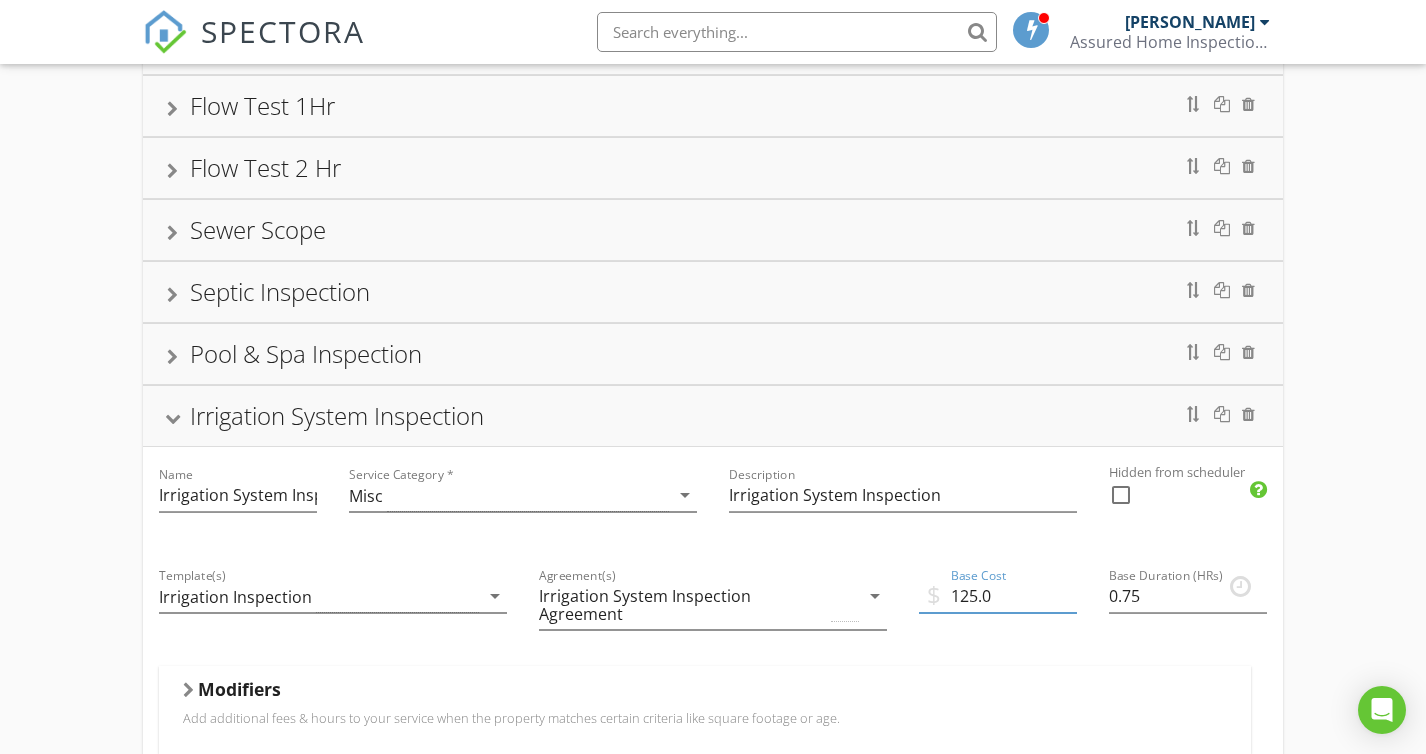 scroll, scrollTop: 691, scrollLeft: 0, axis: vertical 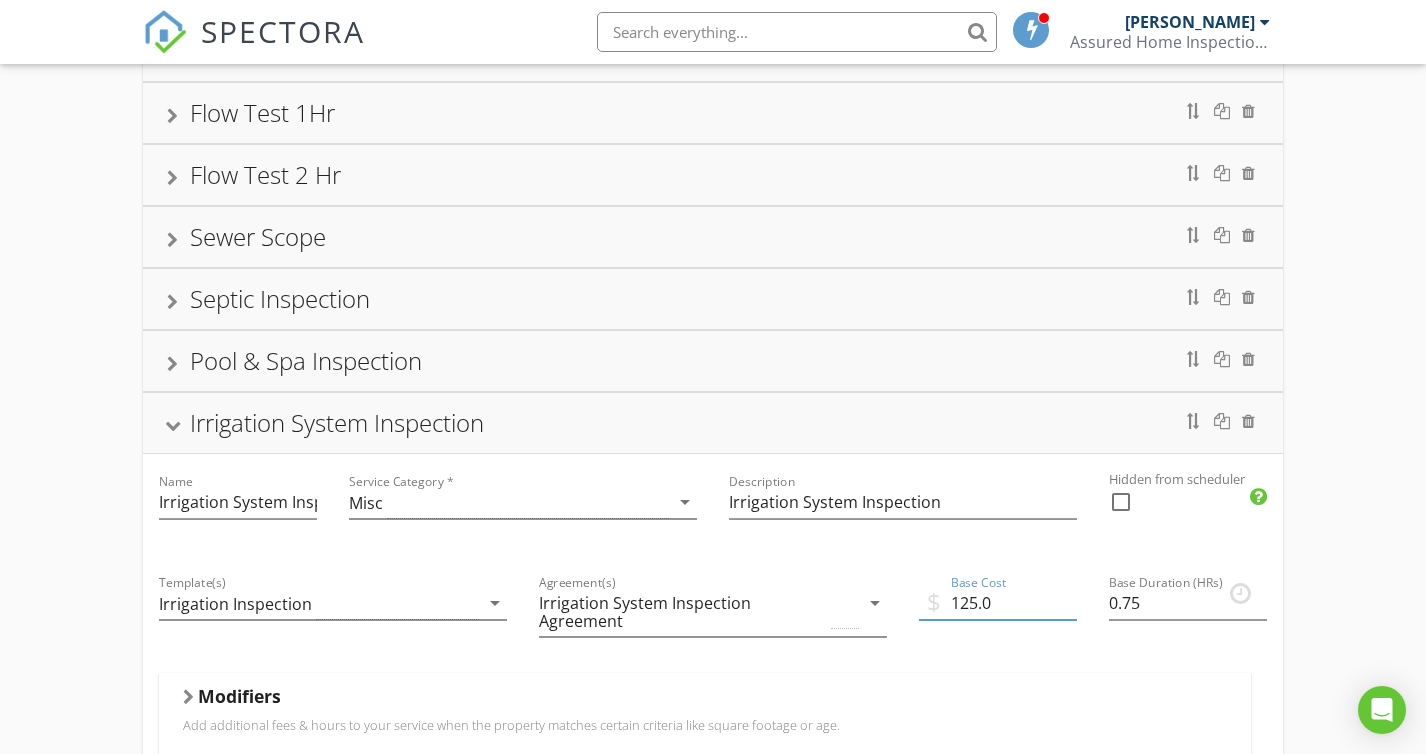 click on "Irrigation System Inspection" at bounding box center (713, 423) 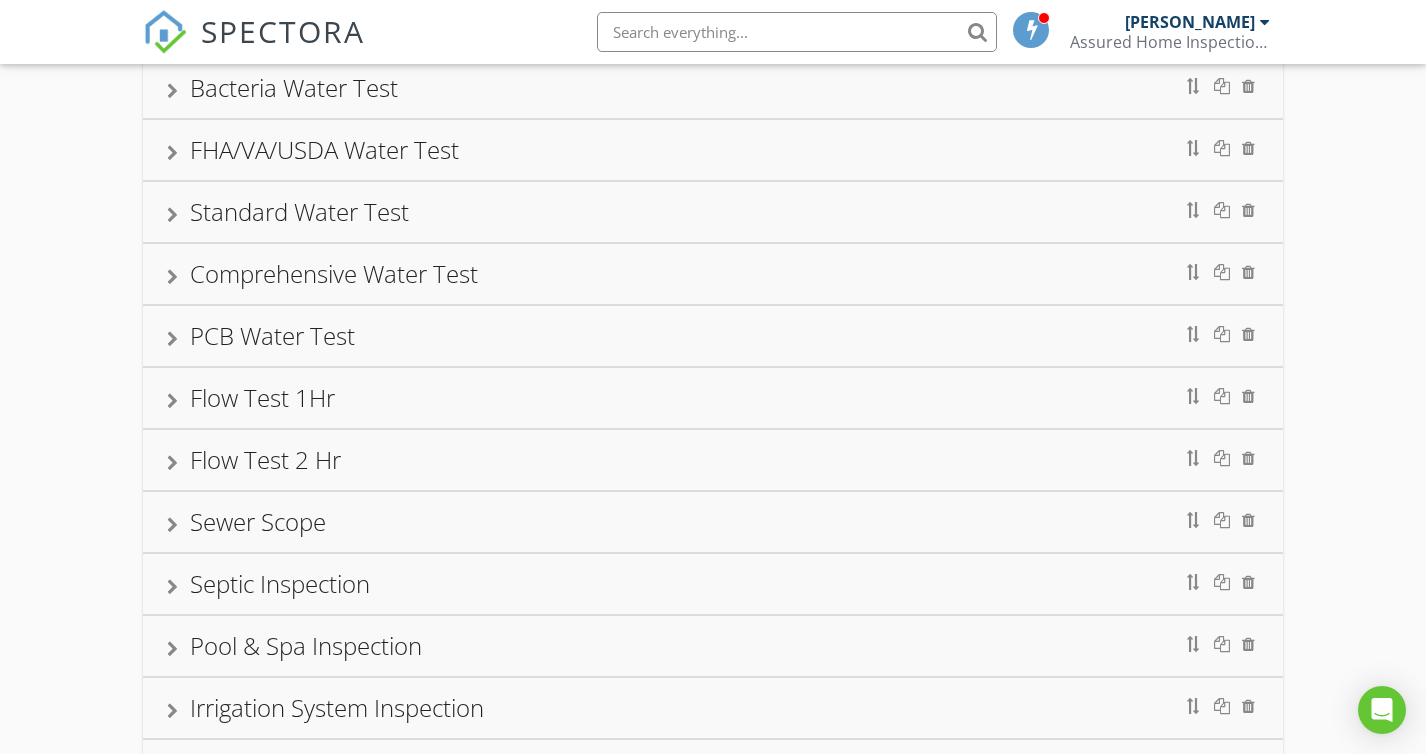 scroll, scrollTop: 403, scrollLeft: 0, axis: vertical 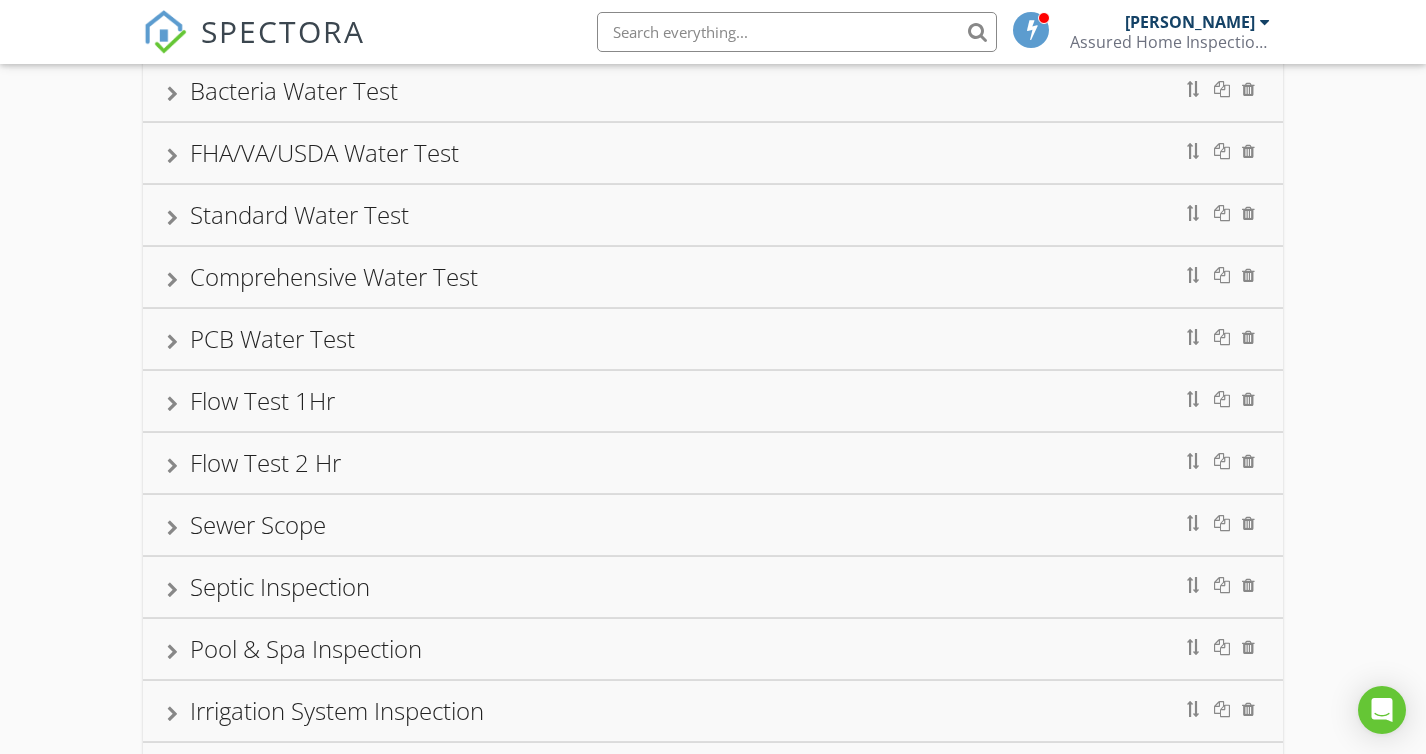 click on "PCB Water Test" at bounding box center [713, 339] 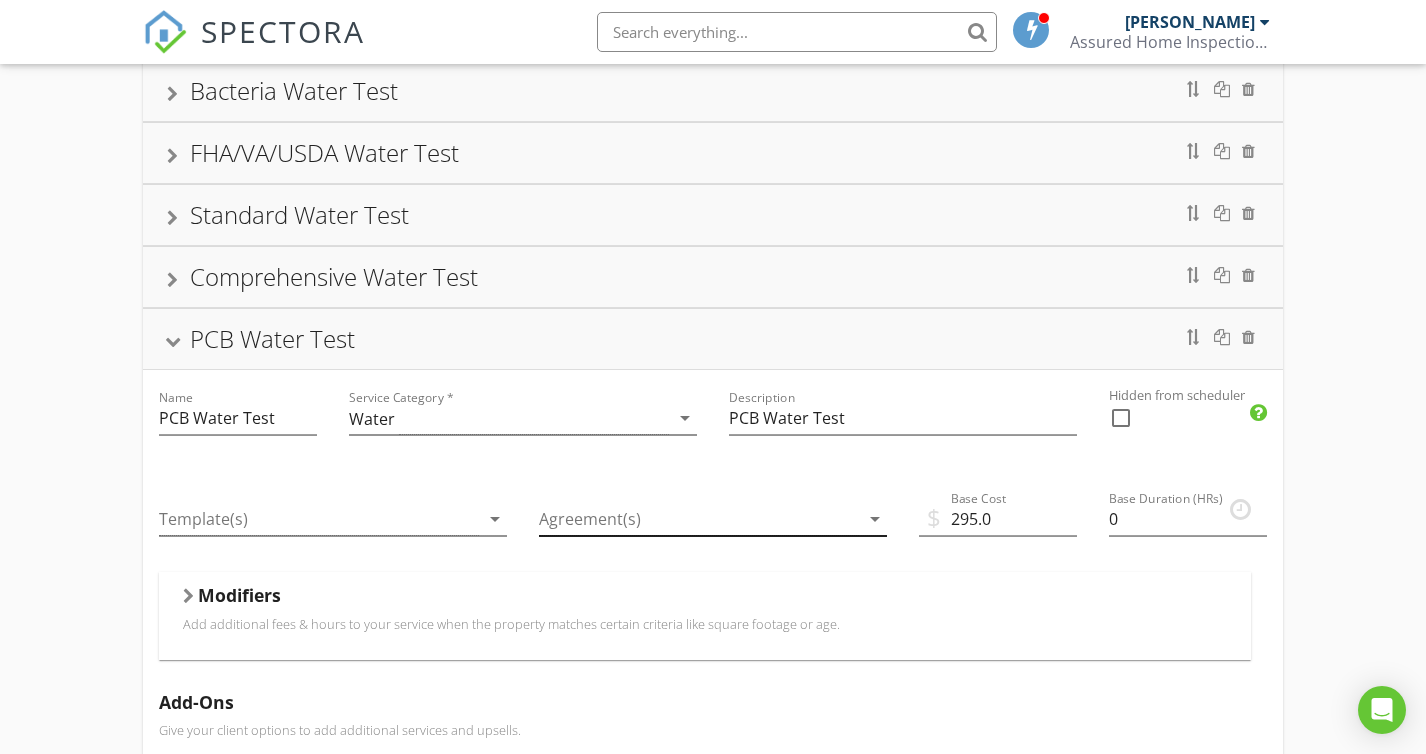 click at bounding box center [699, 519] 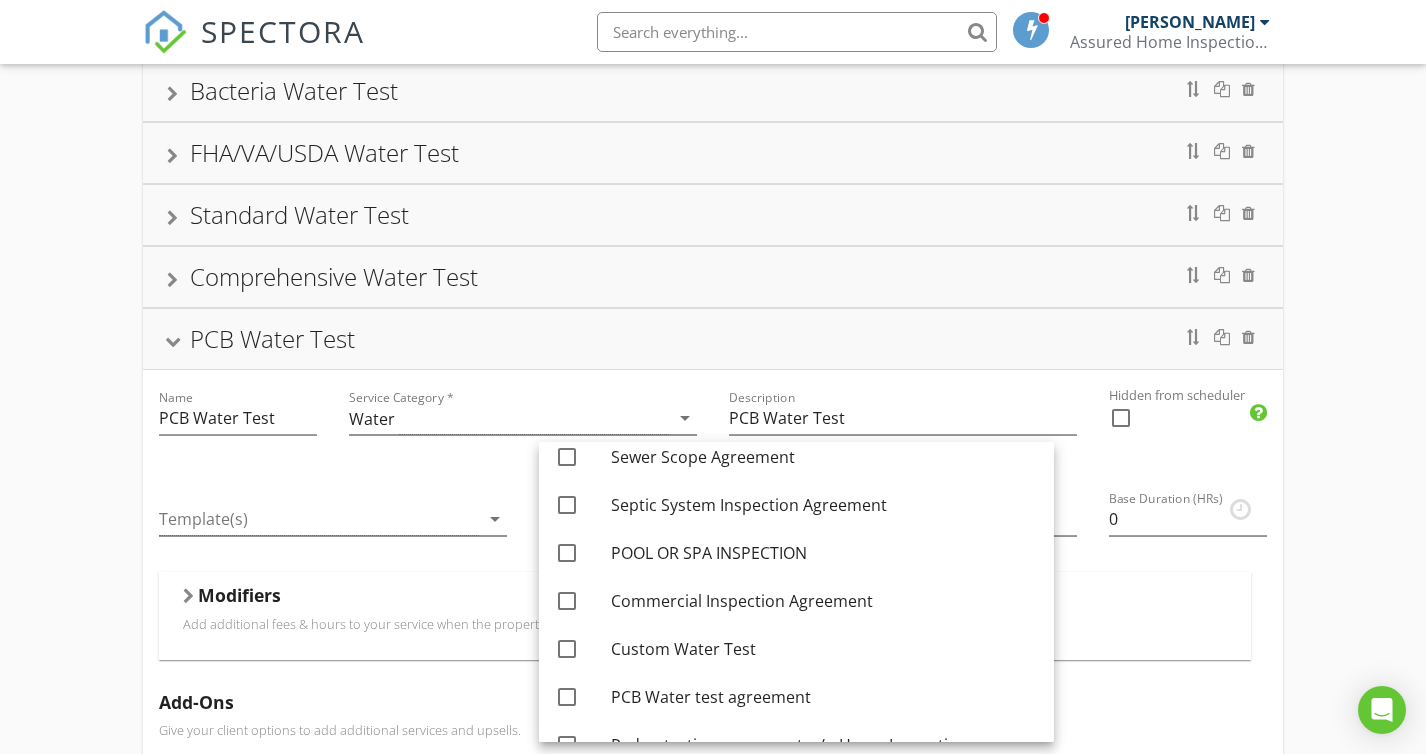 scroll, scrollTop: 452, scrollLeft: 0, axis: vertical 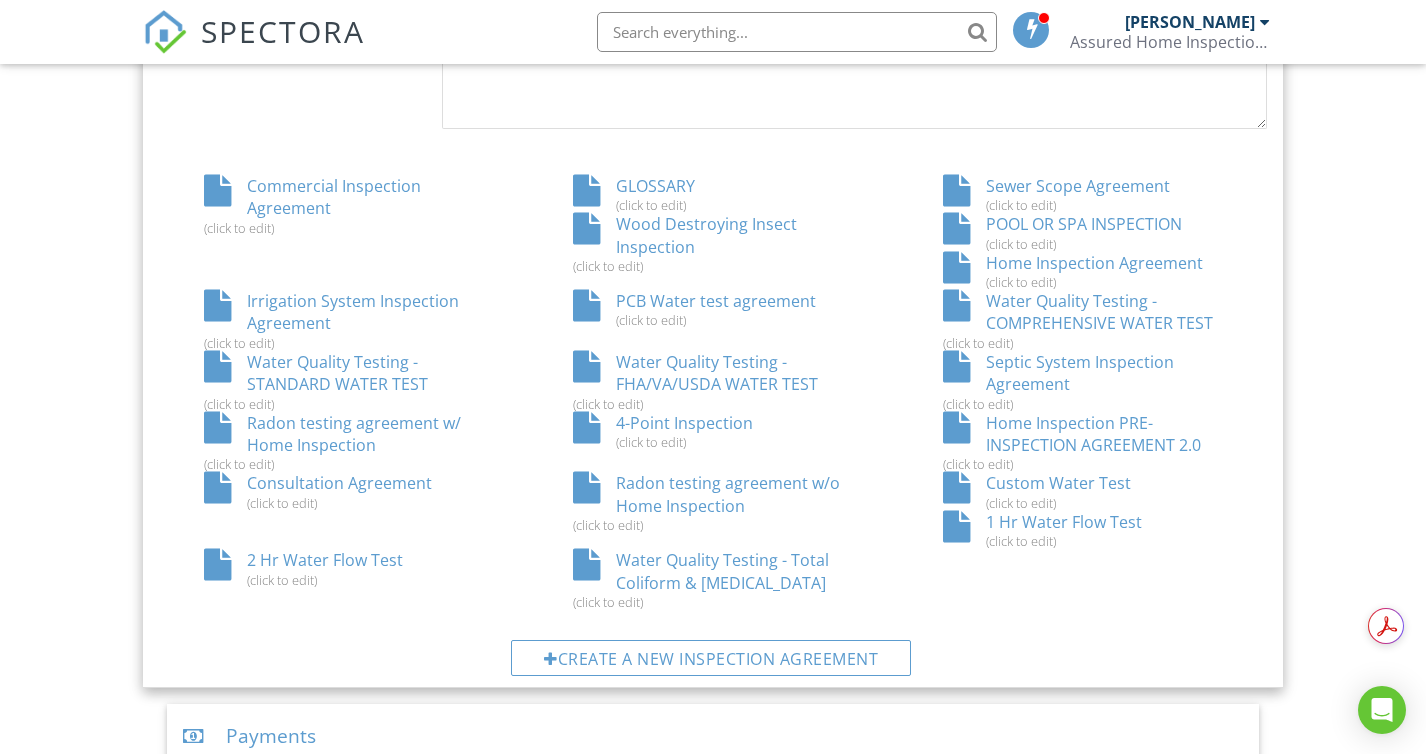 click on "Water Quality Testing - FHA/VA/USDA WATER TEST
(click to edit)" at bounding box center [713, 381] 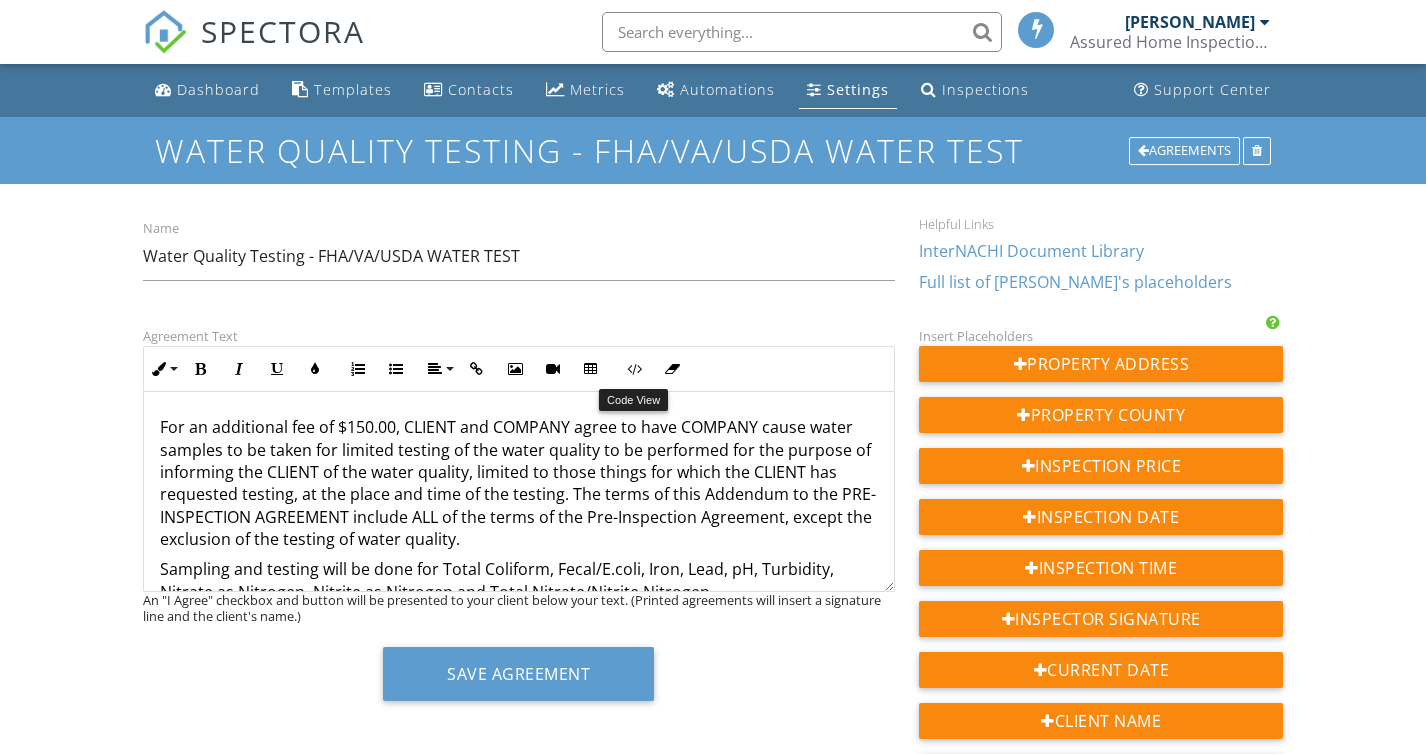 scroll, scrollTop: 0, scrollLeft: 0, axis: both 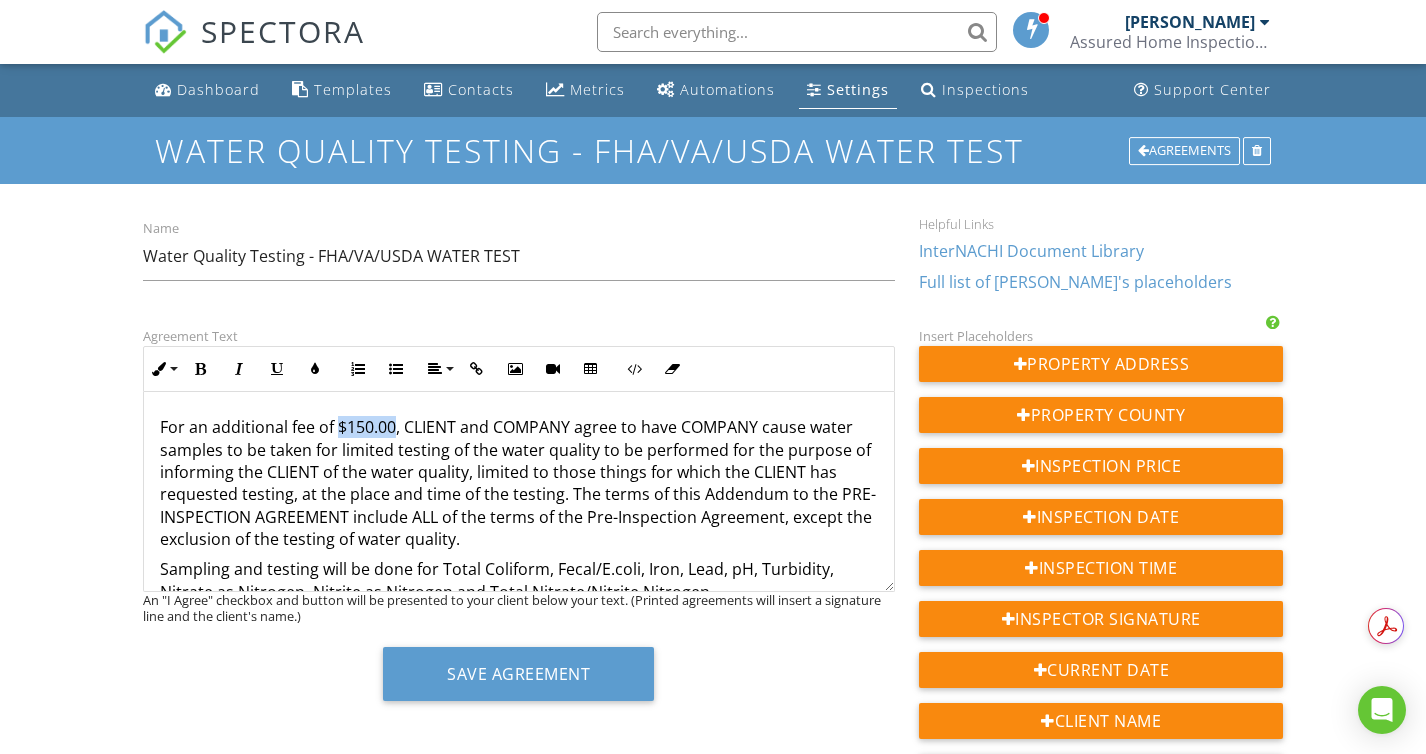 drag, startPoint x: 337, startPoint y: 424, endPoint x: 395, endPoint y: 421, distance: 58.077534 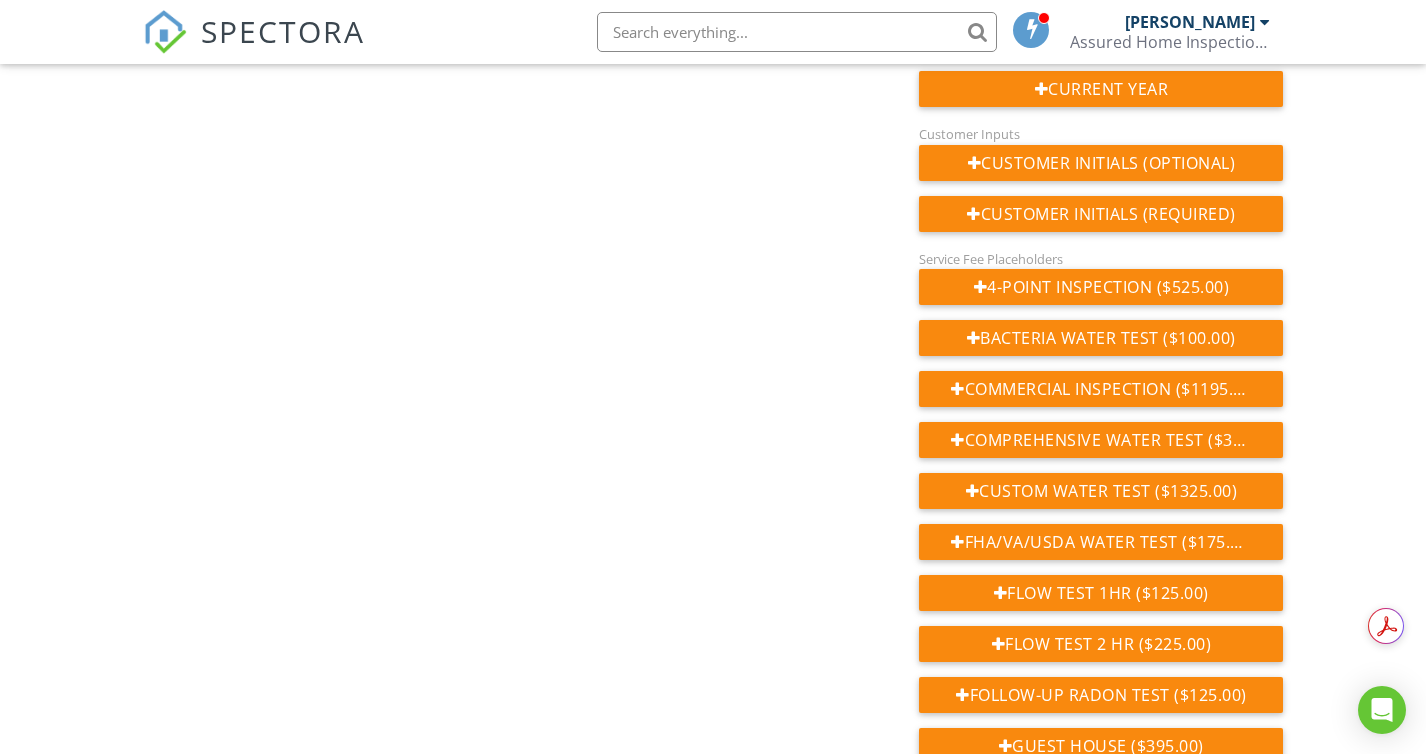 scroll, scrollTop: 943, scrollLeft: 0, axis: vertical 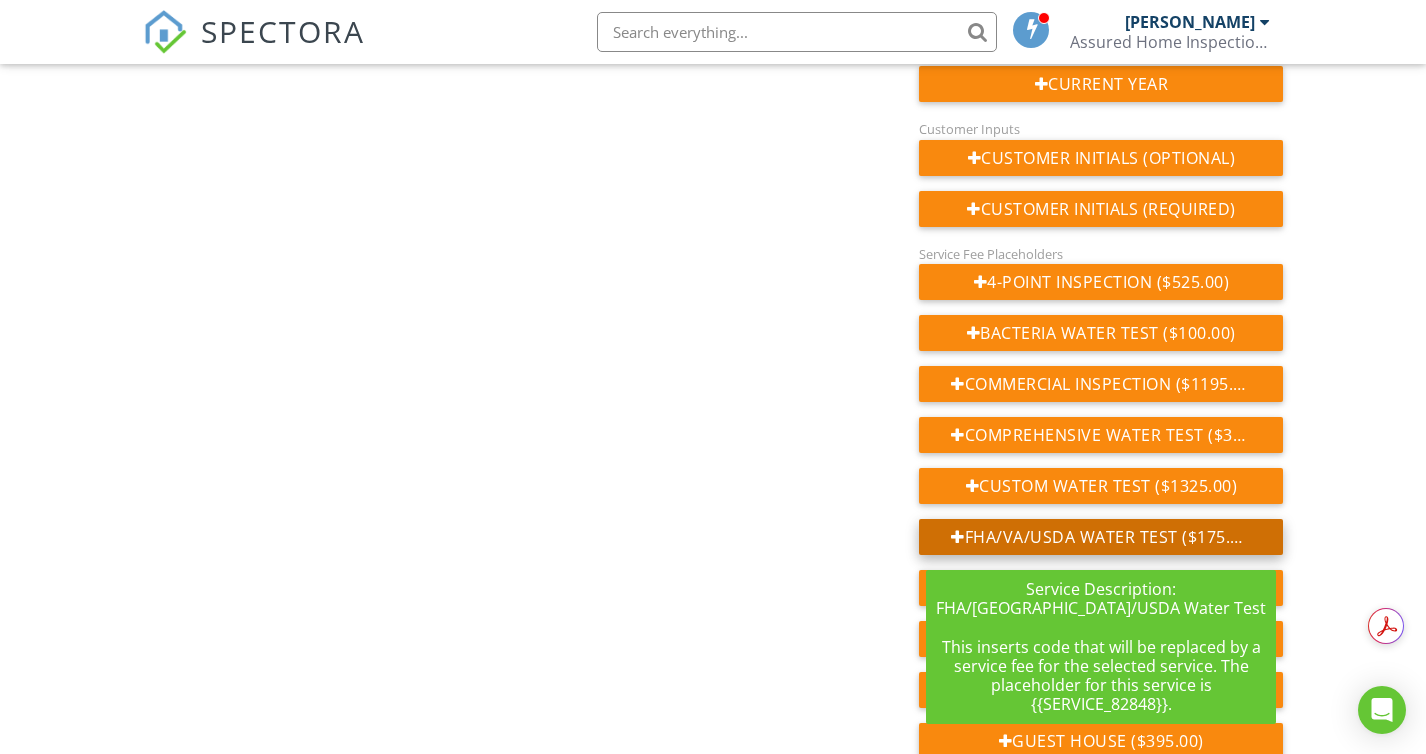 click on "FHA/VA/USDA Water Test ($175.00)" at bounding box center [1101, 537] 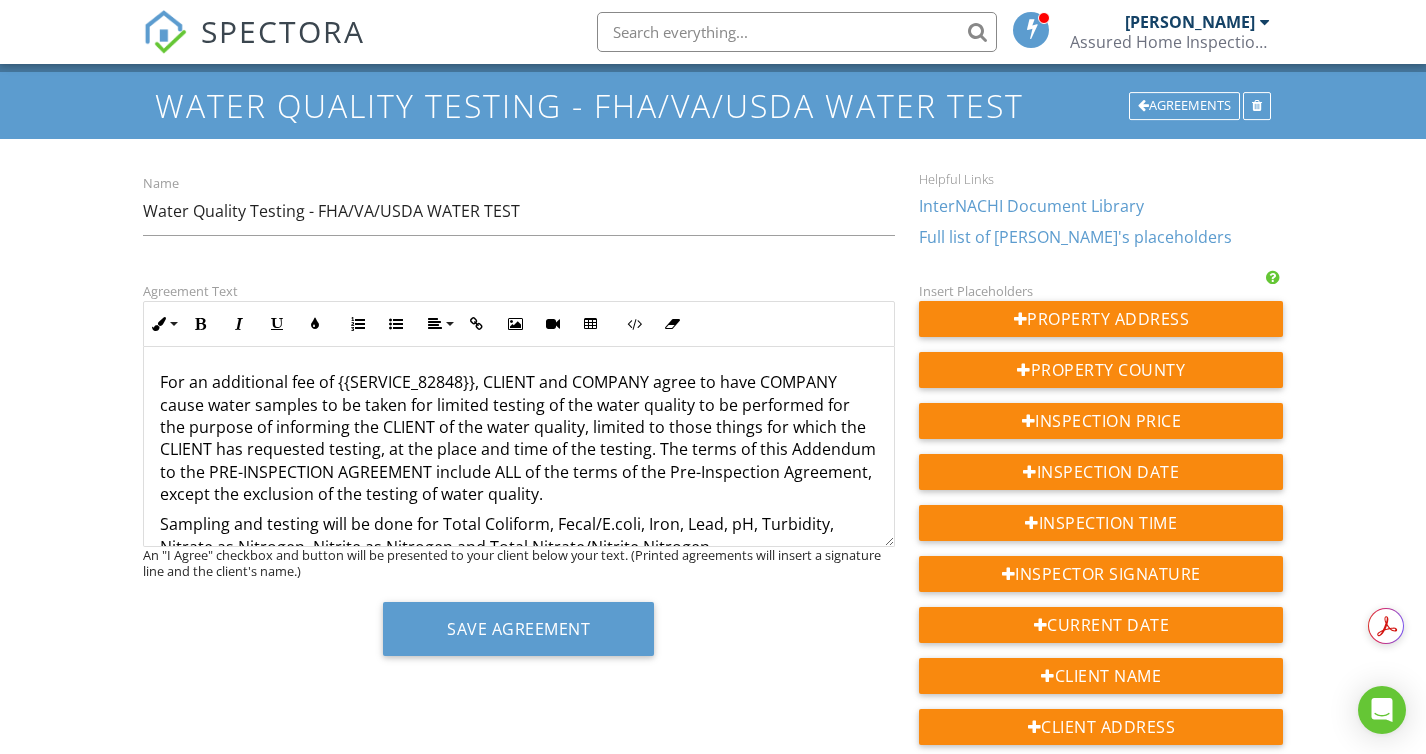 scroll, scrollTop: 0, scrollLeft: 0, axis: both 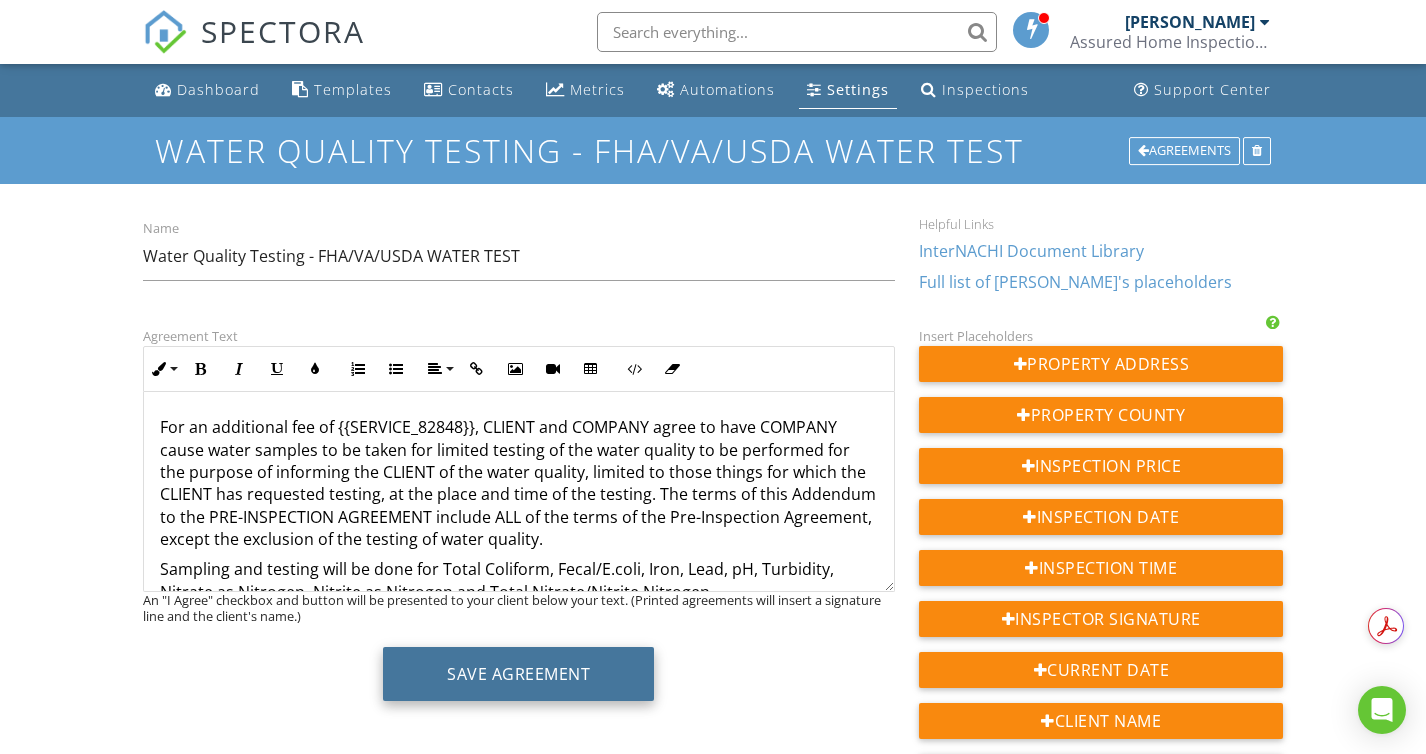 click on "Save Agreement" at bounding box center (518, 674) 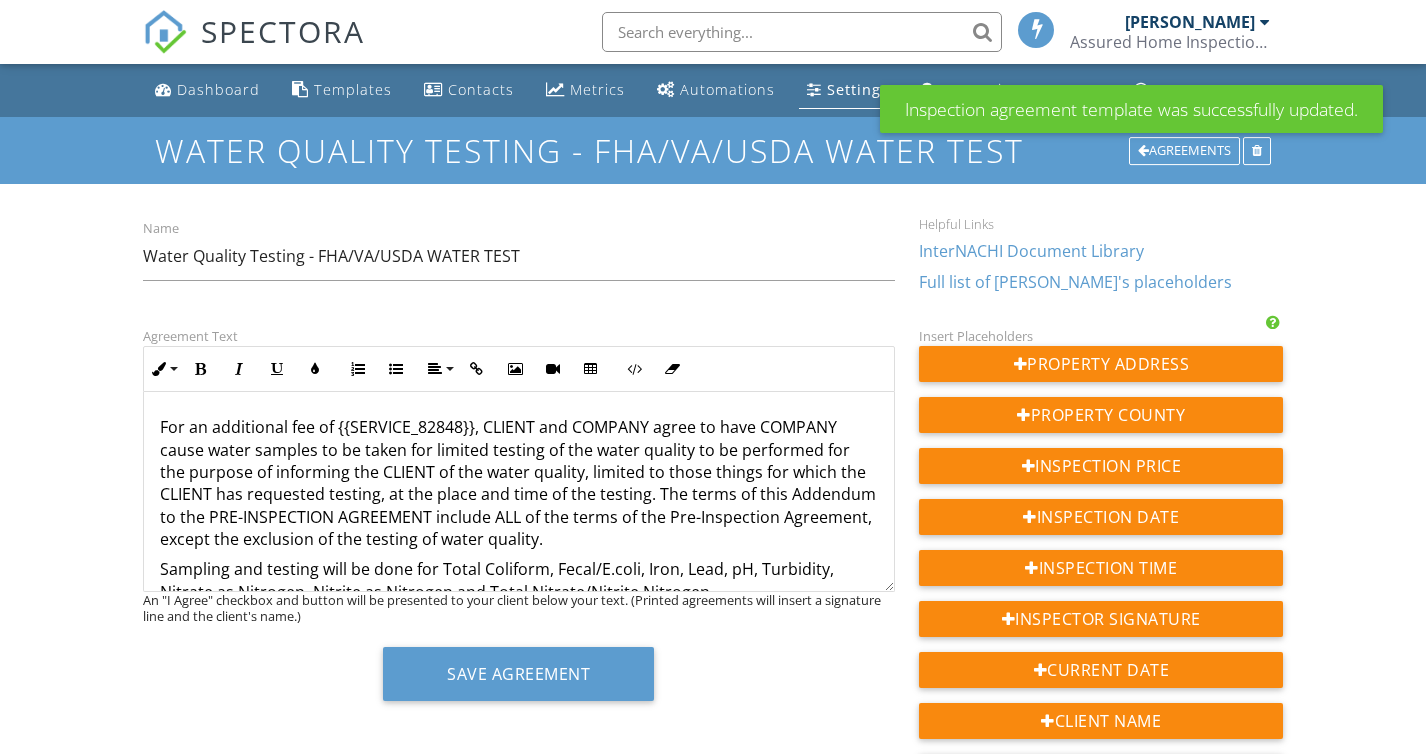 scroll, scrollTop: 0, scrollLeft: 0, axis: both 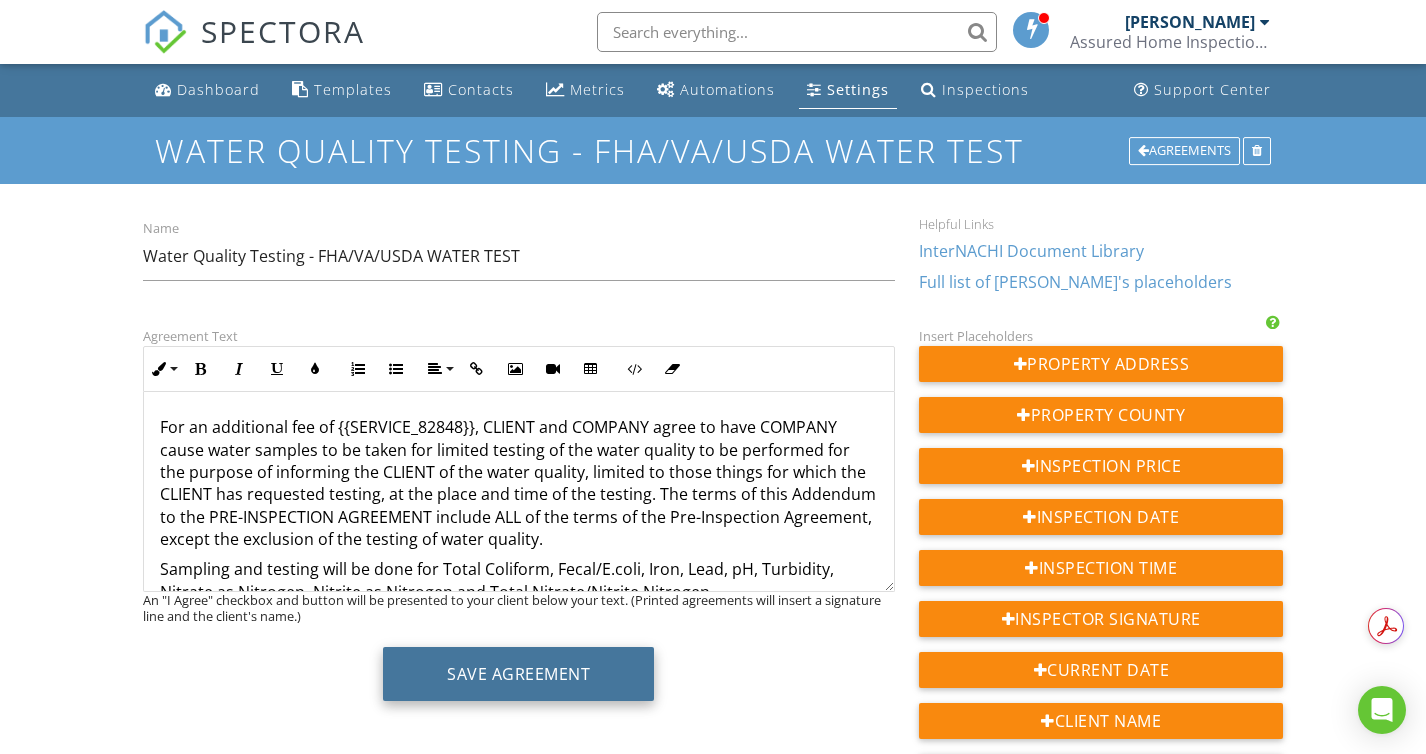 click on "Save Agreement" at bounding box center [518, 674] 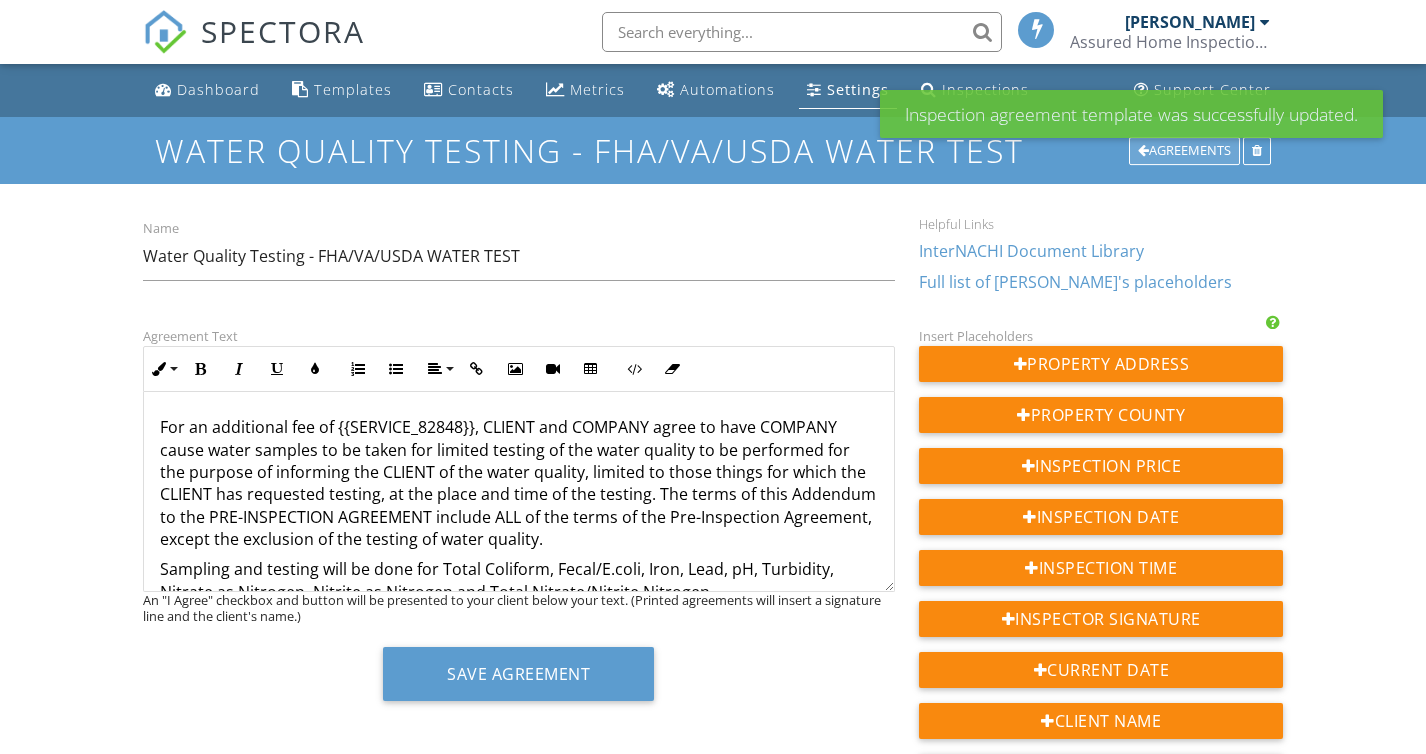 scroll, scrollTop: 0, scrollLeft: 0, axis: both 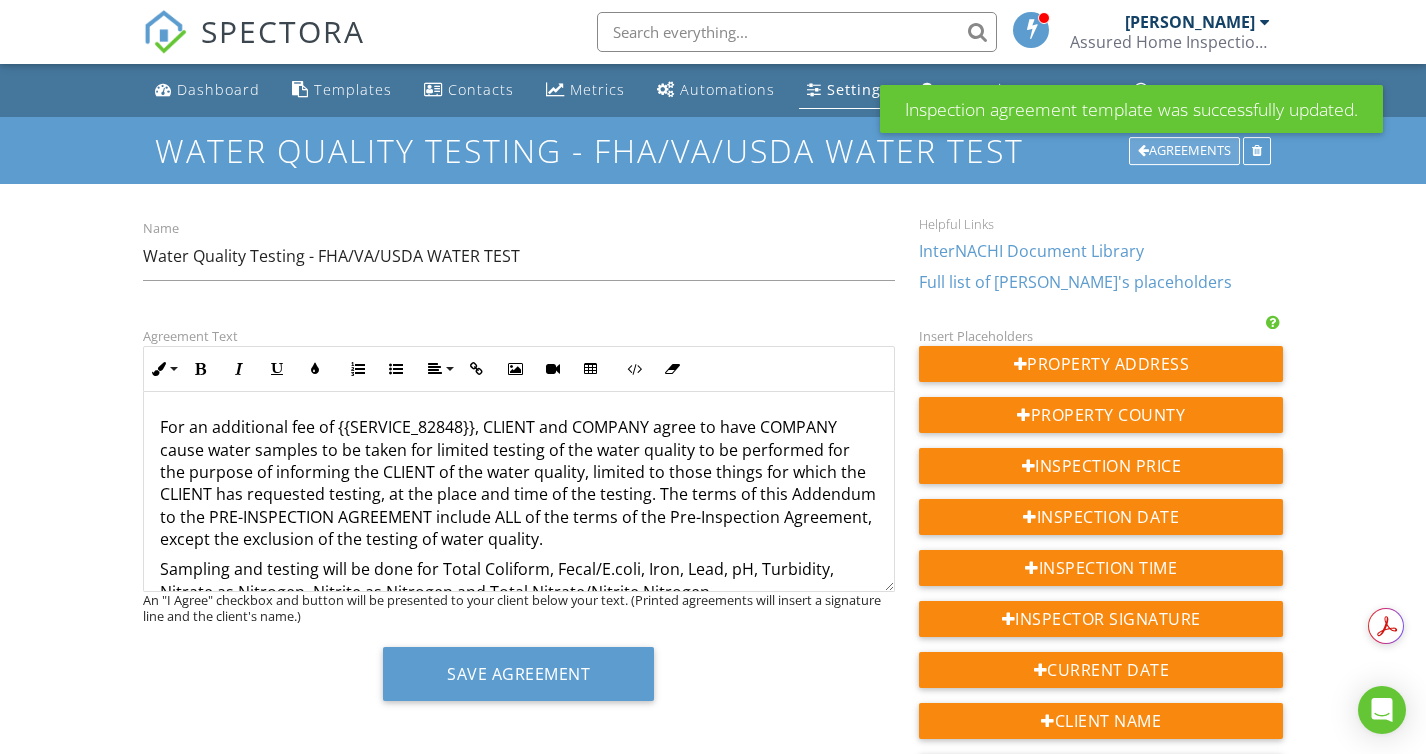 click on "Agreements" at bounding box center (1184, 151) 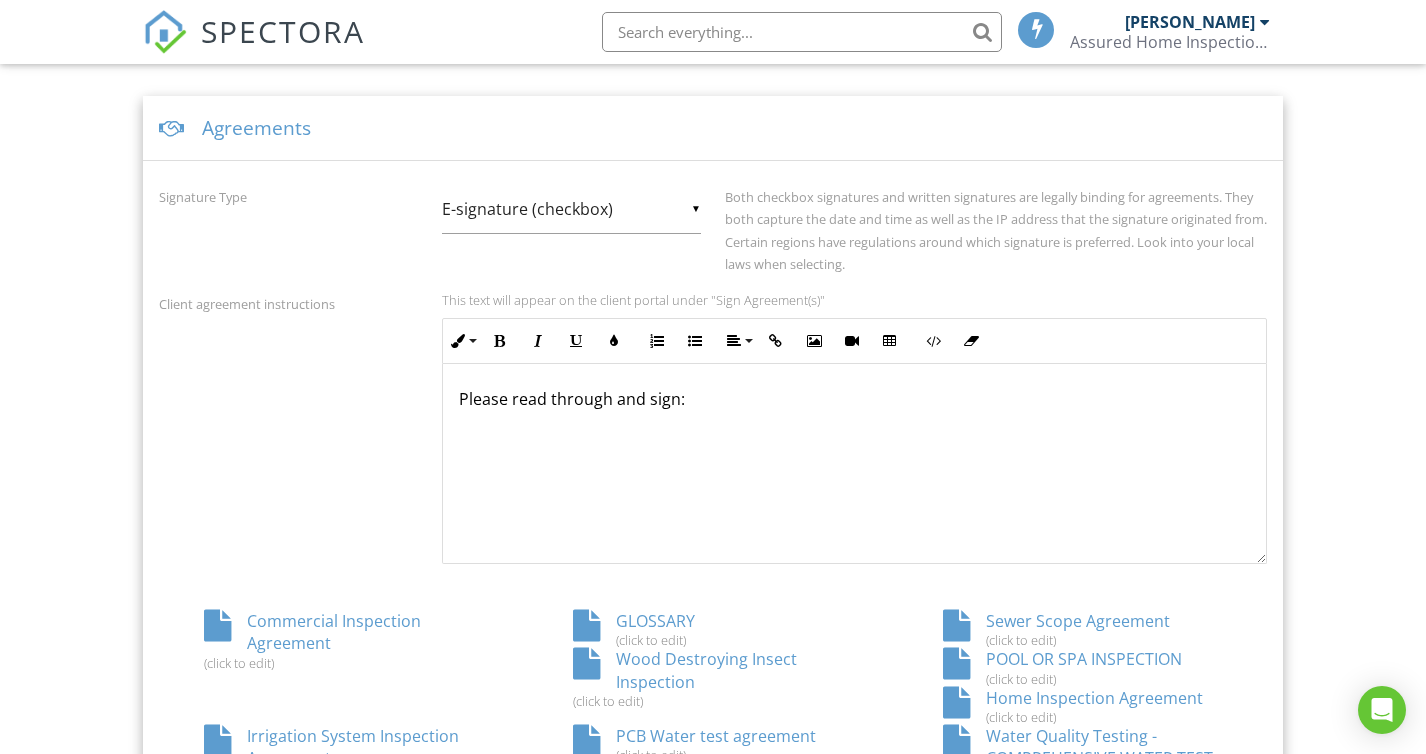 scroll, scrollTop: 744, scrollLeft: 0, axis: vertical 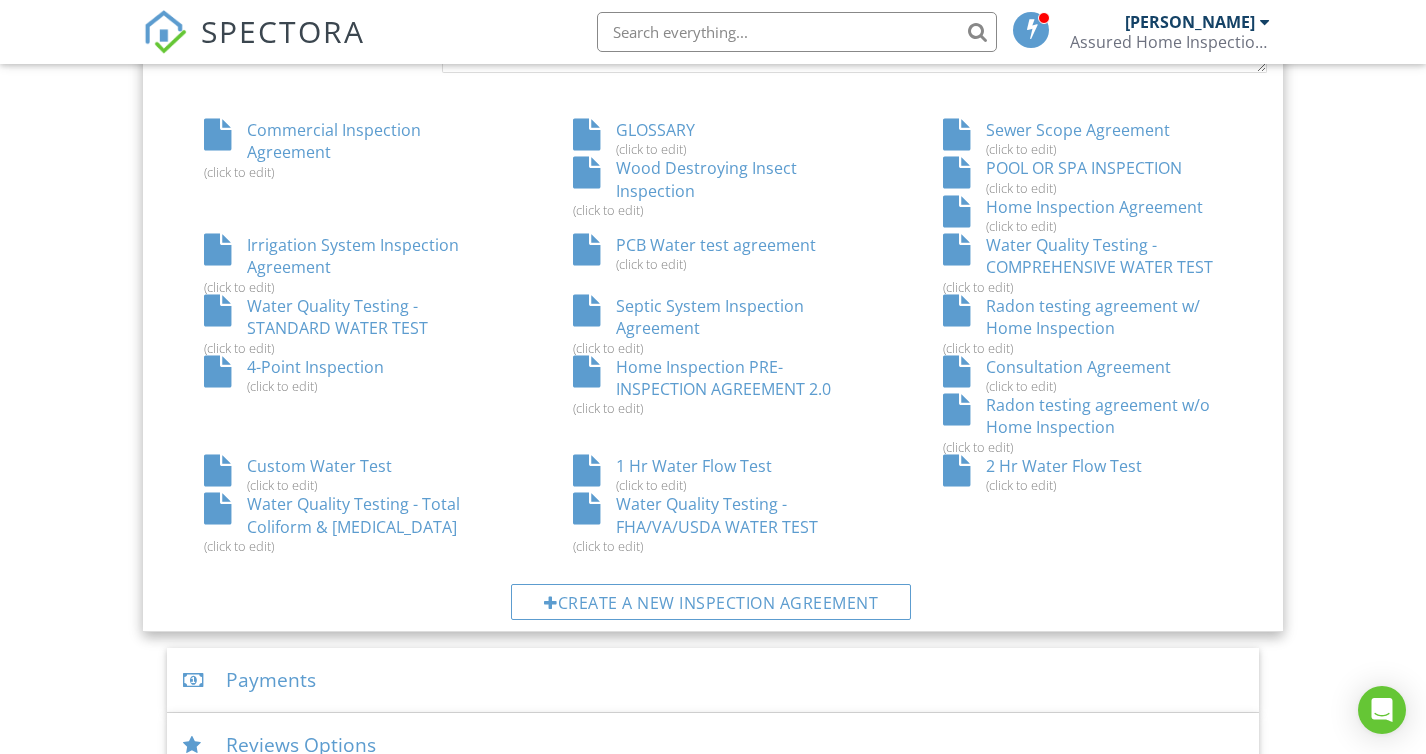 click on "Water Quality Testing - STANDARD WATER TEST
(click to edit)" at bounding box center (344, 325) 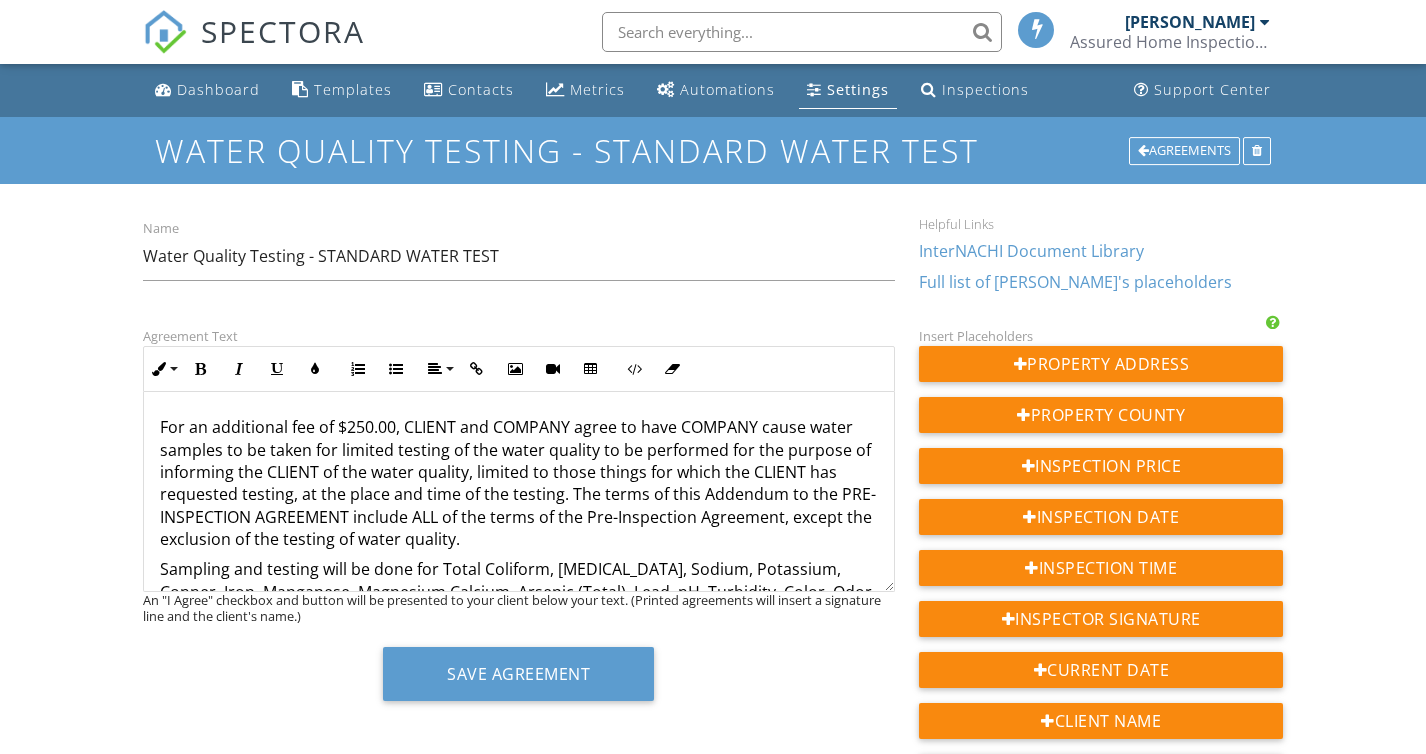 scroll, scrollTop: 0, scrollLeft: 0, axis: both 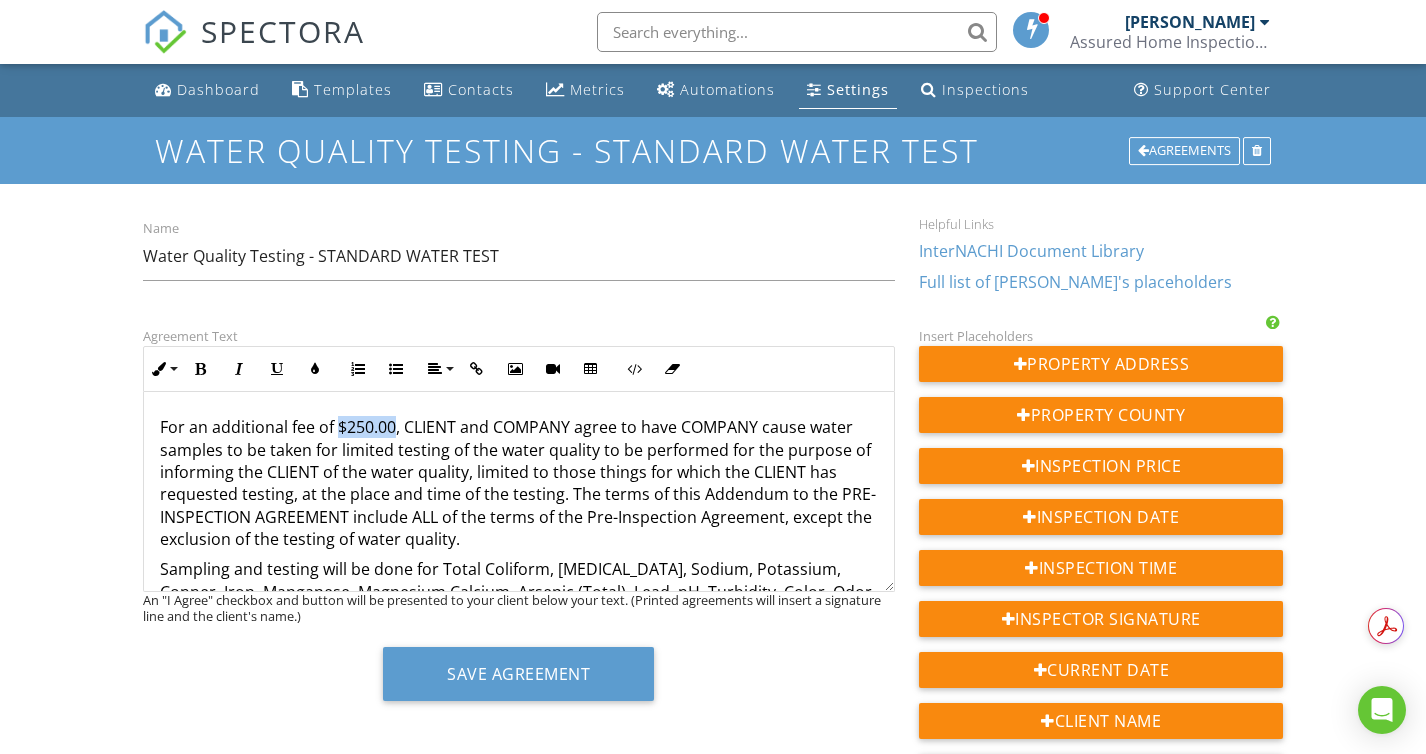 drag, startPoint x: 337, startPoint y: 428, endPoint x: 394, endPoint y: 425, distance: 57.07889 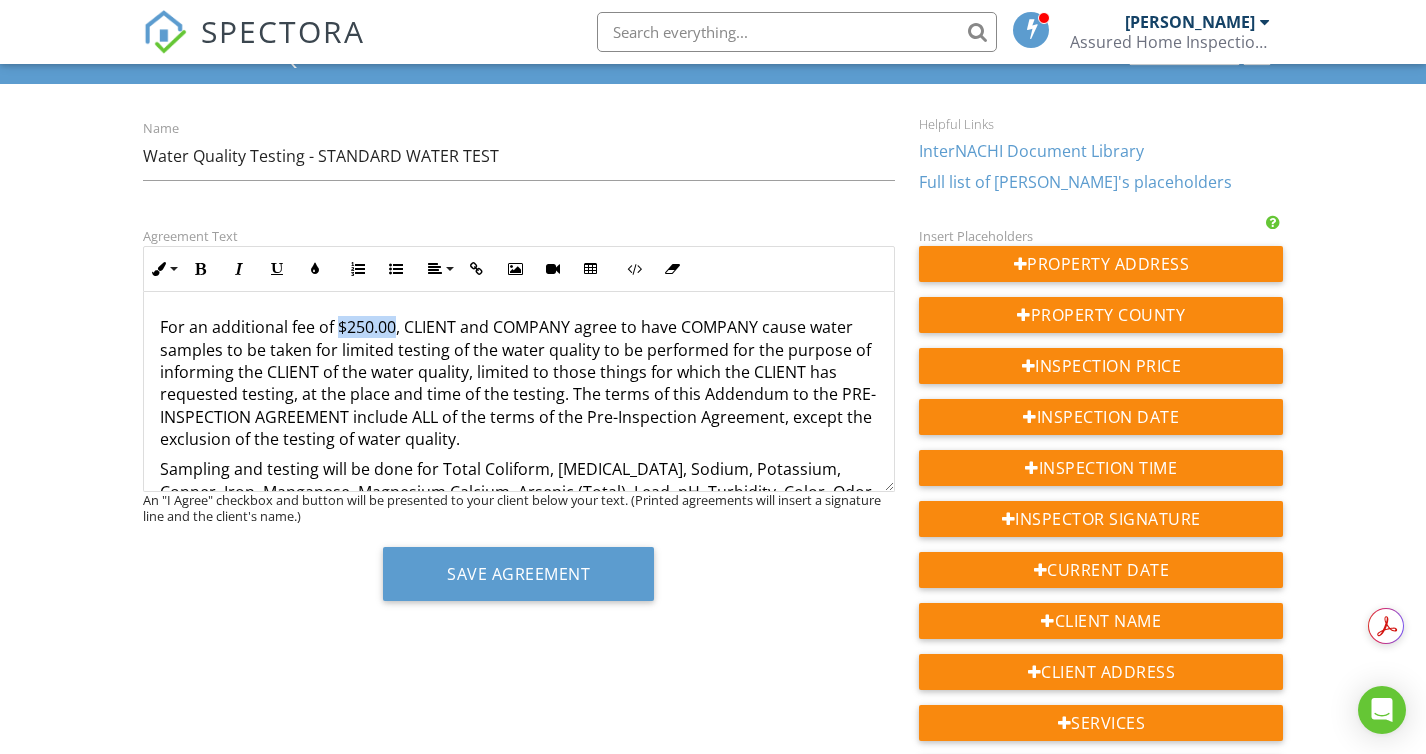scroll, scrollTop: 99, scrollLeft: 0, axis: vertical 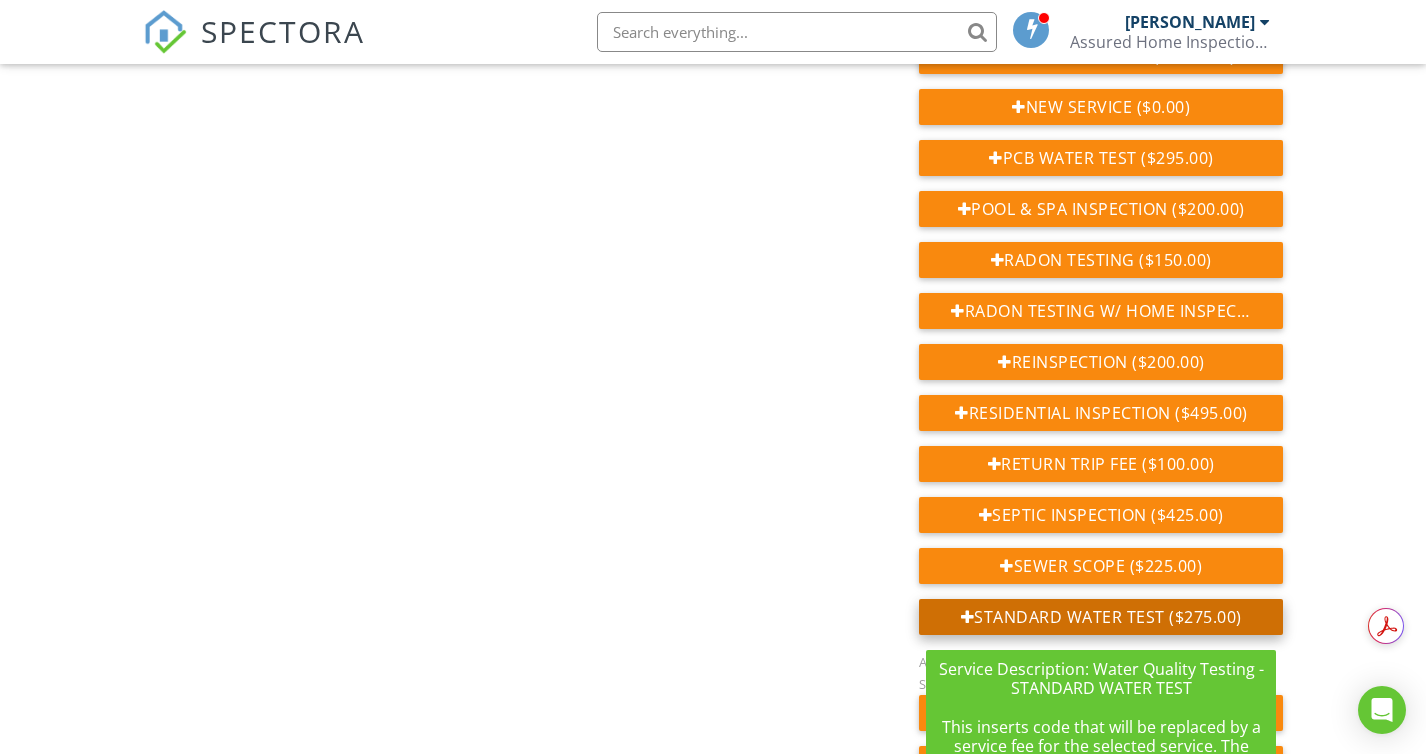 click on "Standard Water Test ($275.00)" at bounding box center [1101, 617] 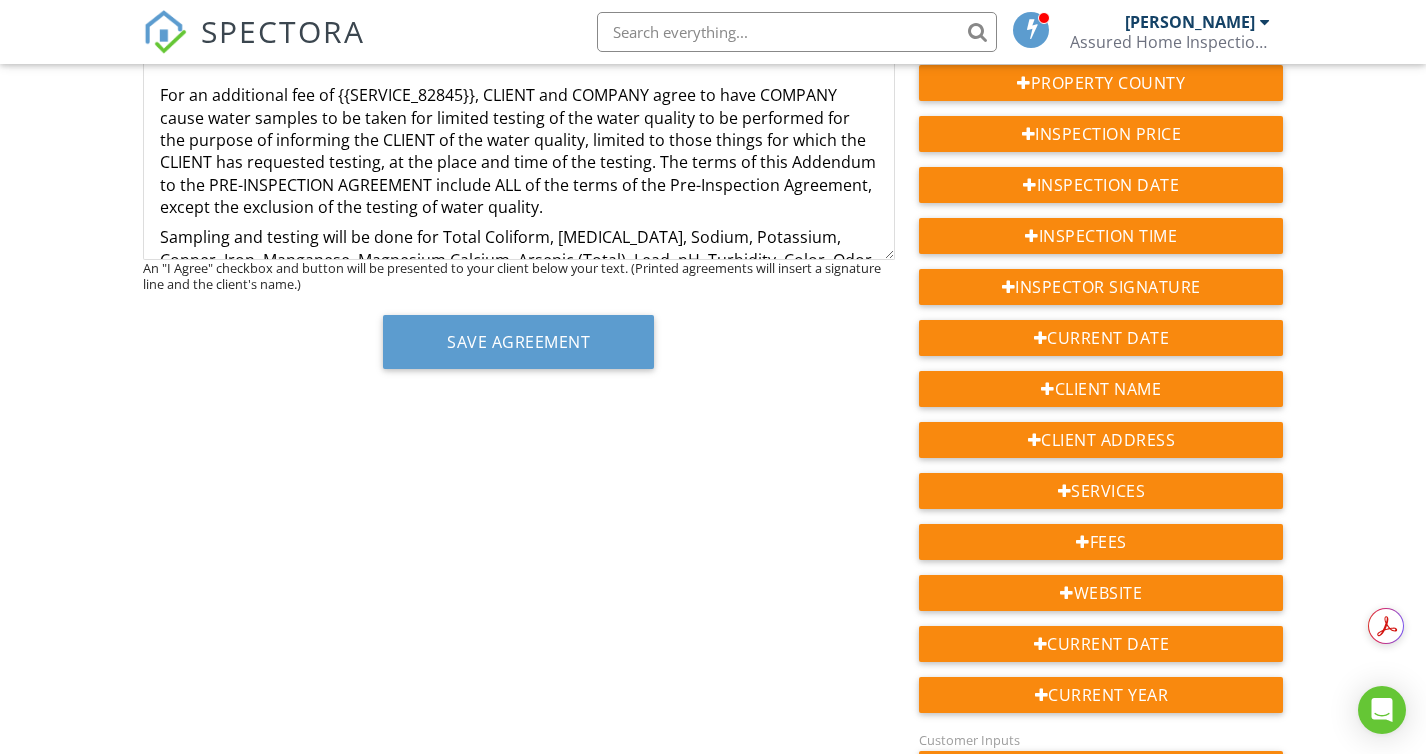 scroll, scrollTop: 0, scrollLeft: 0, axis: both 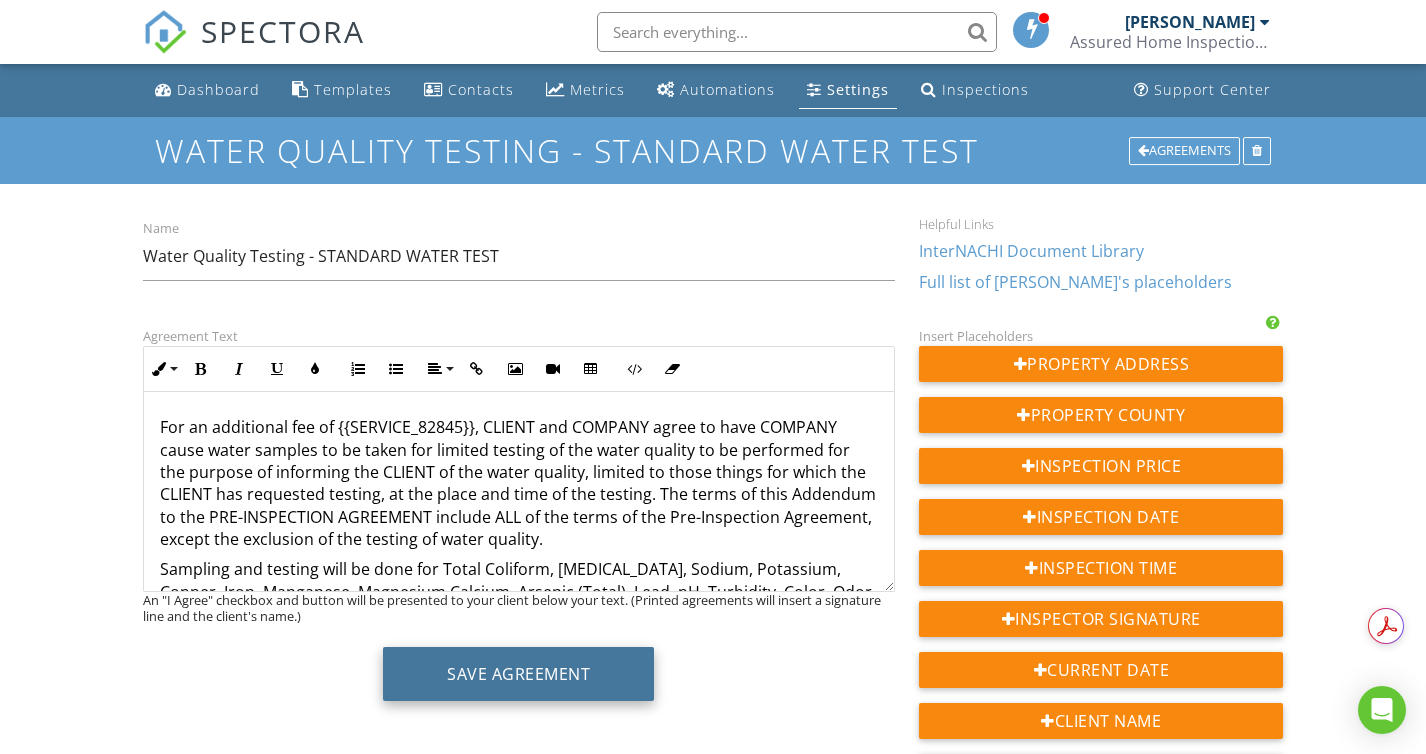 click on "Save Agreement" at bounding box center [518, 674] 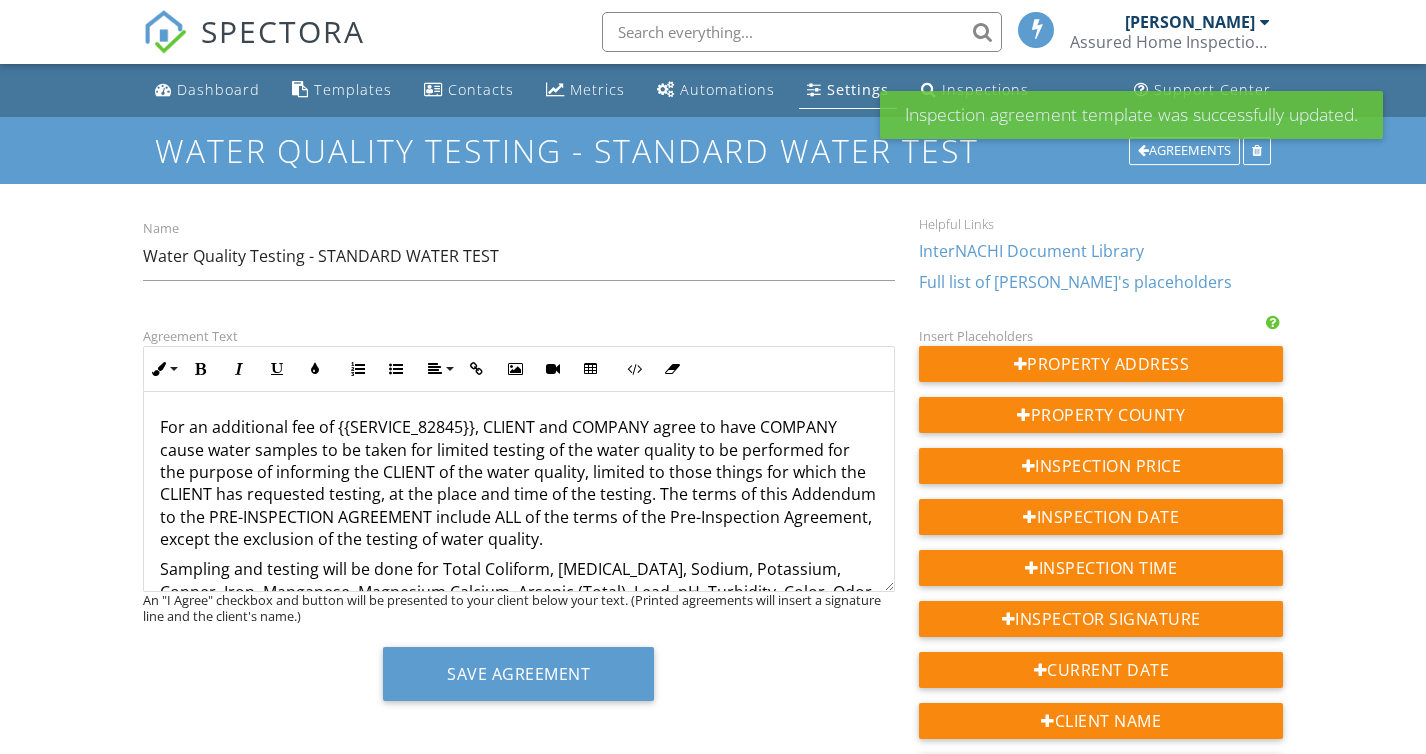 scroll, scrollTop: 0, scrollLeft: 0, axis: both 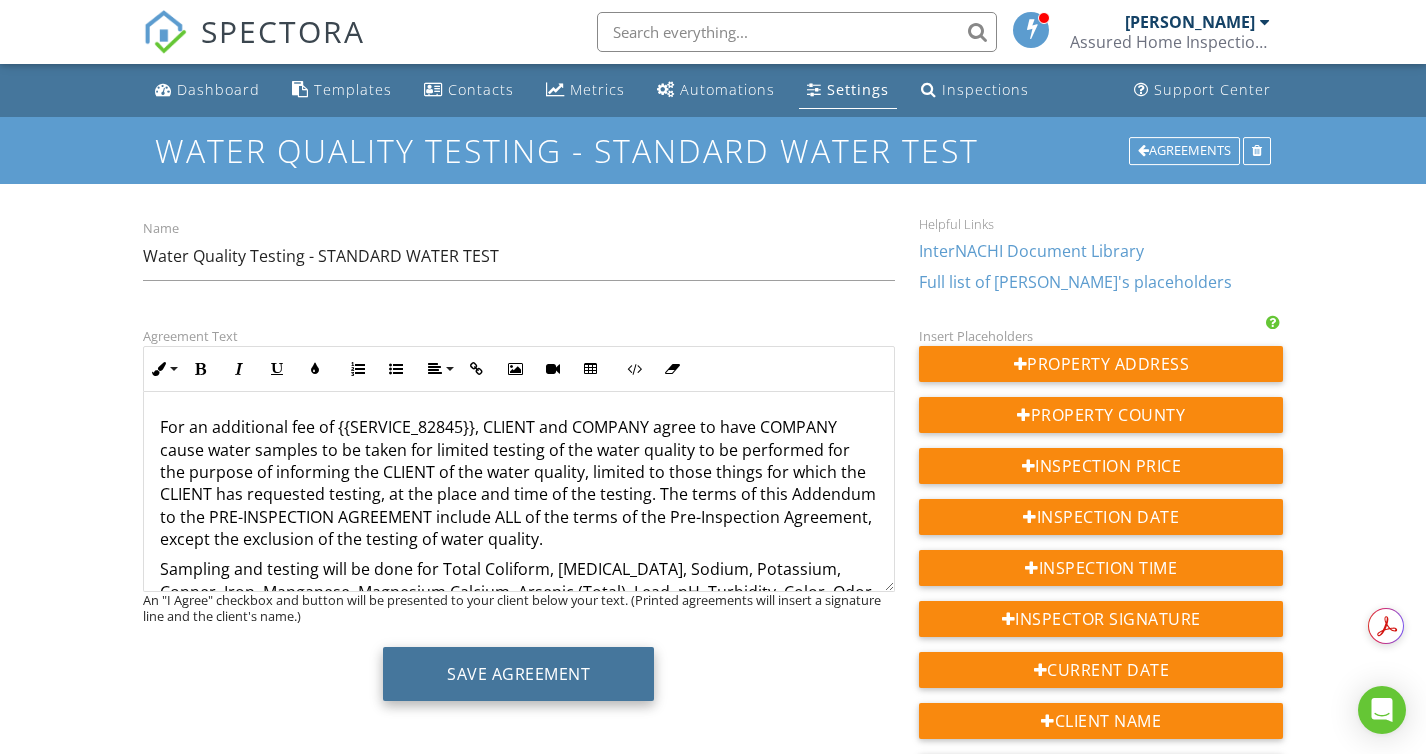 click on "Save Agreement" at bounding box center [518, 674] 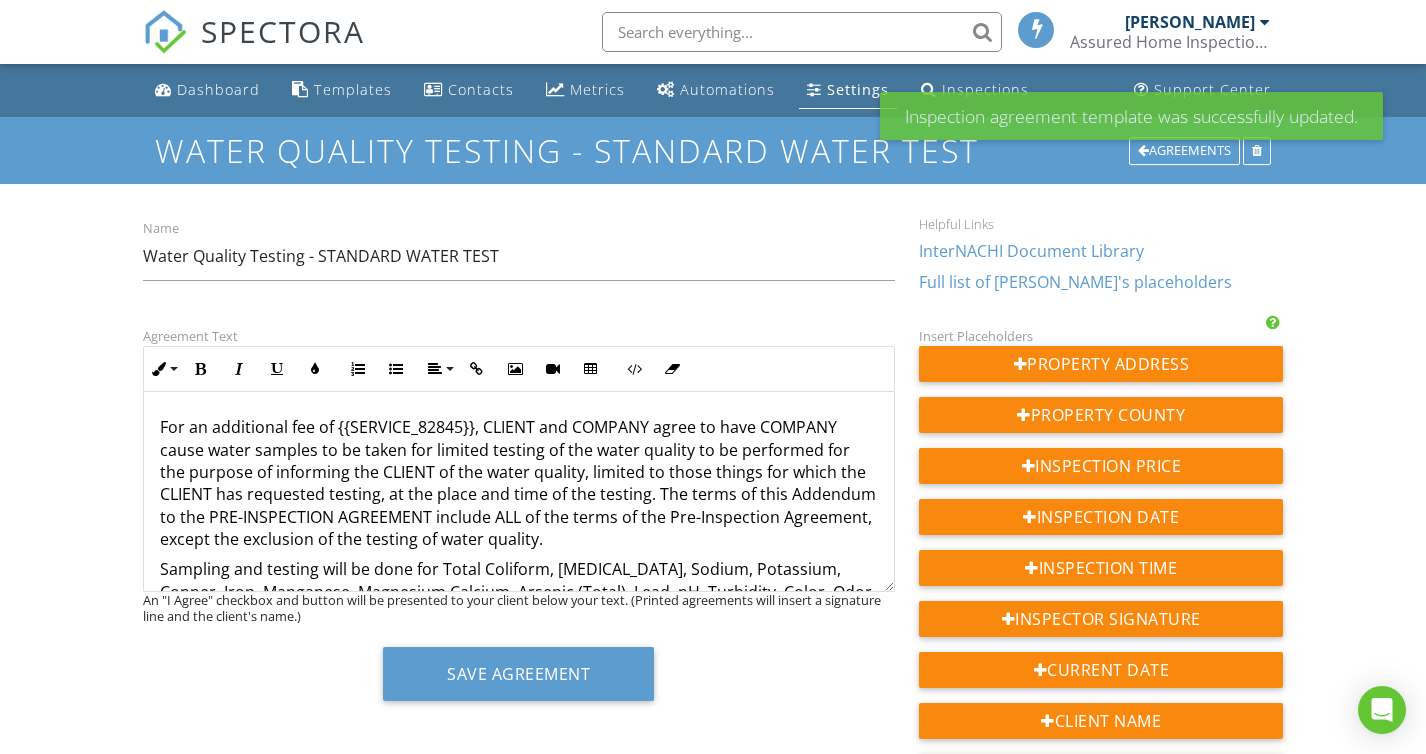 scroll, scrollTop: 0, scrollLeft: 0, axis: both 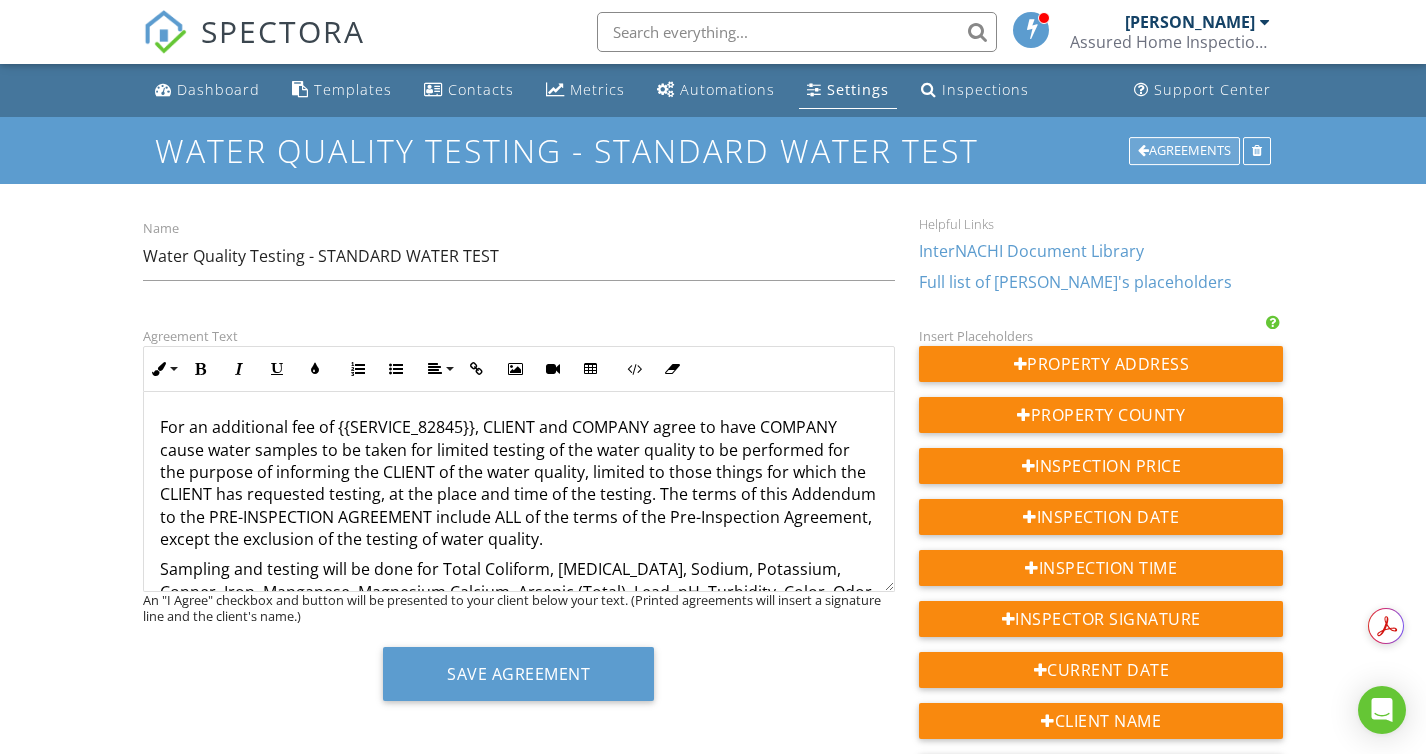 click on "Agreements" at bounding box center (1184, 151) 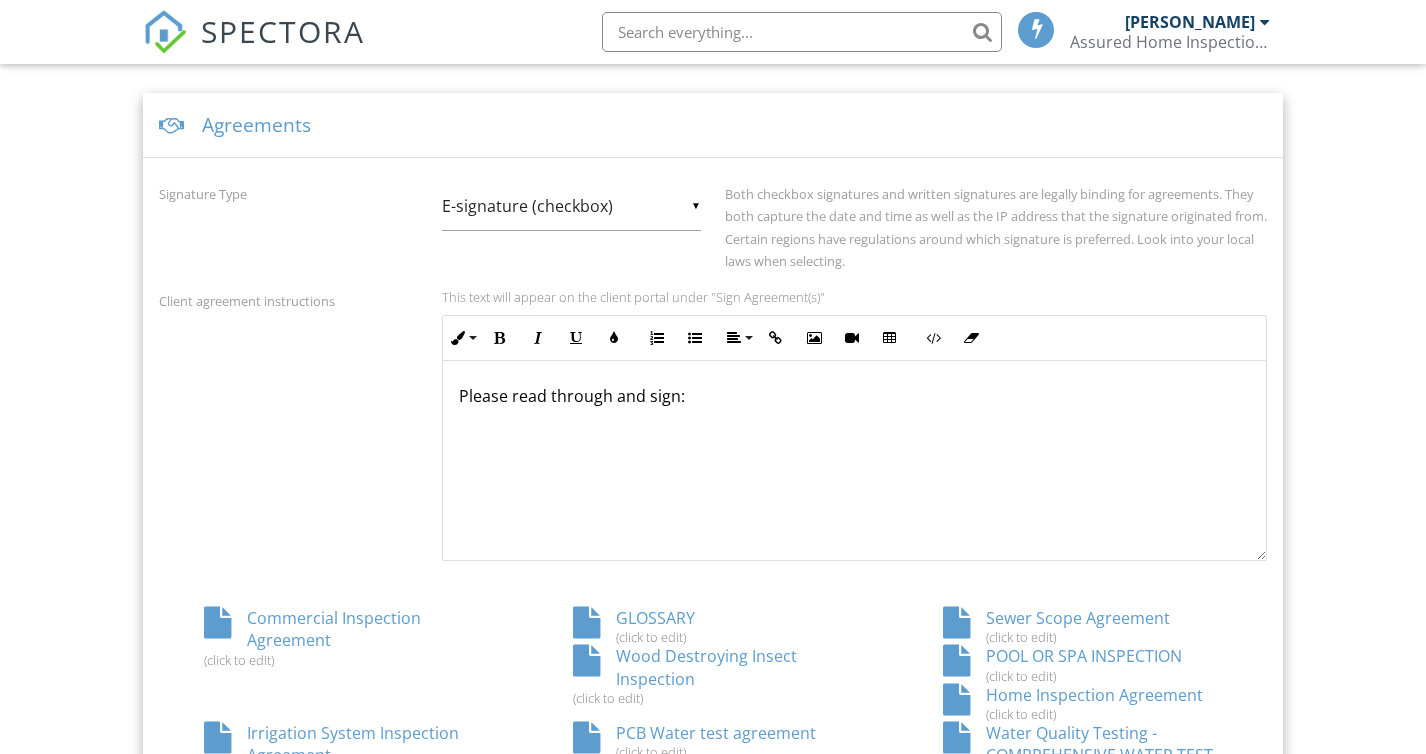 scroll, scrollTop: 744, scrollLeft: 0, axis: vertical 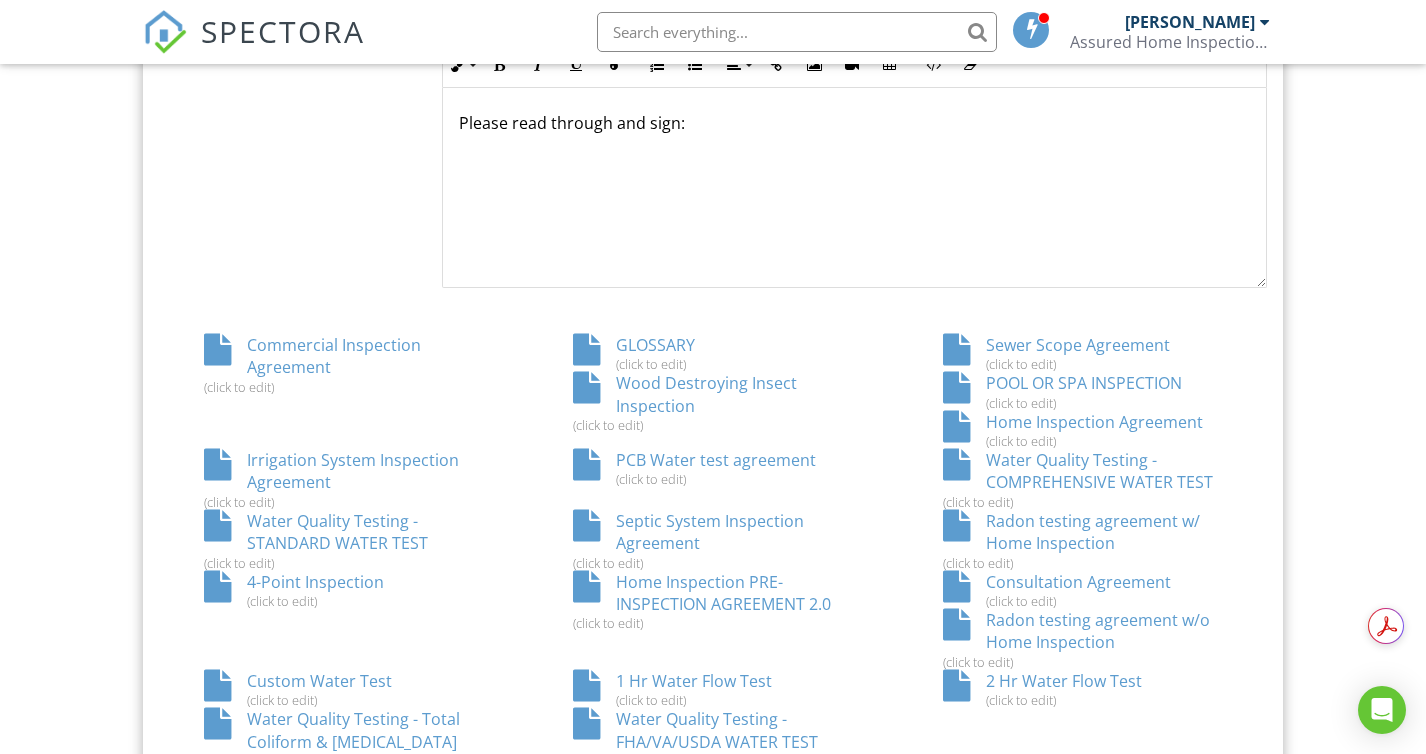 click at bounding box center [956, 465] 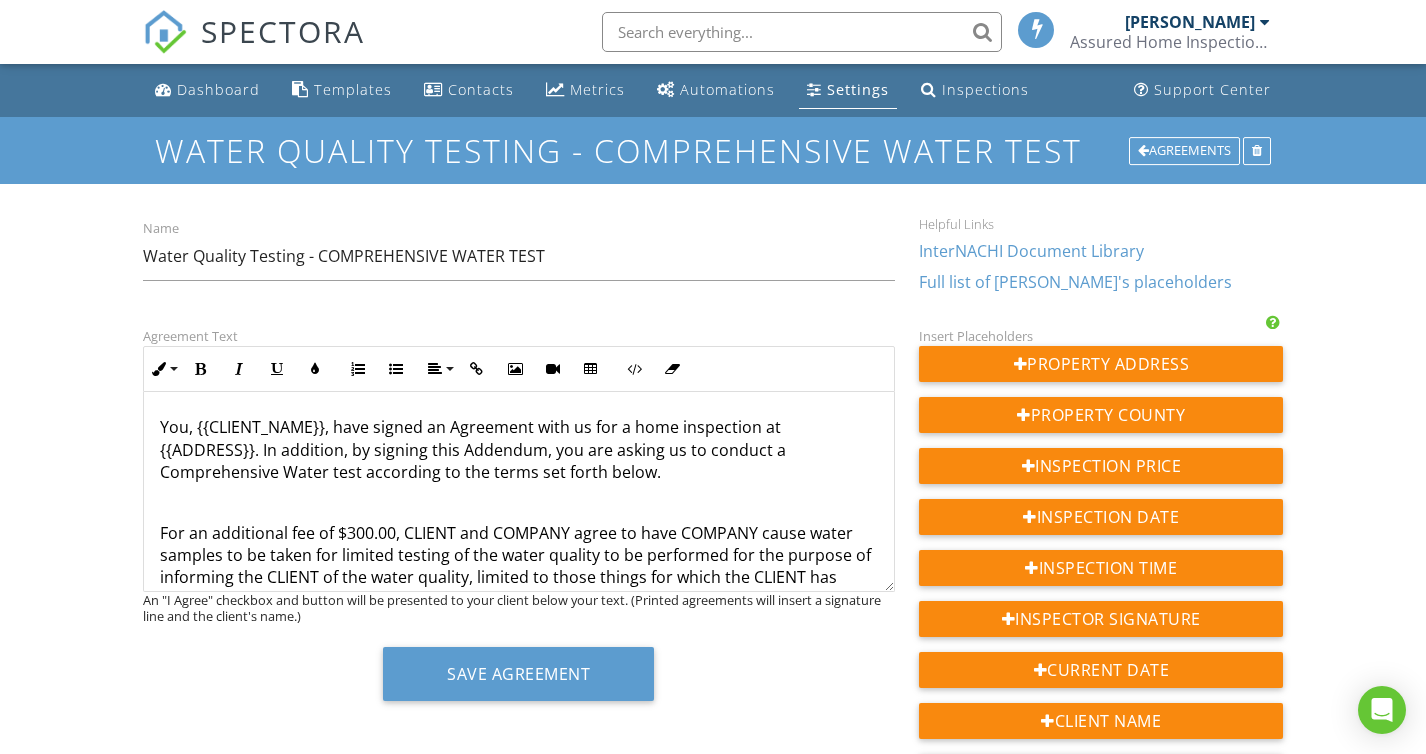 scroll, scrollTop: 0, scrollLeft: 0, axis: both 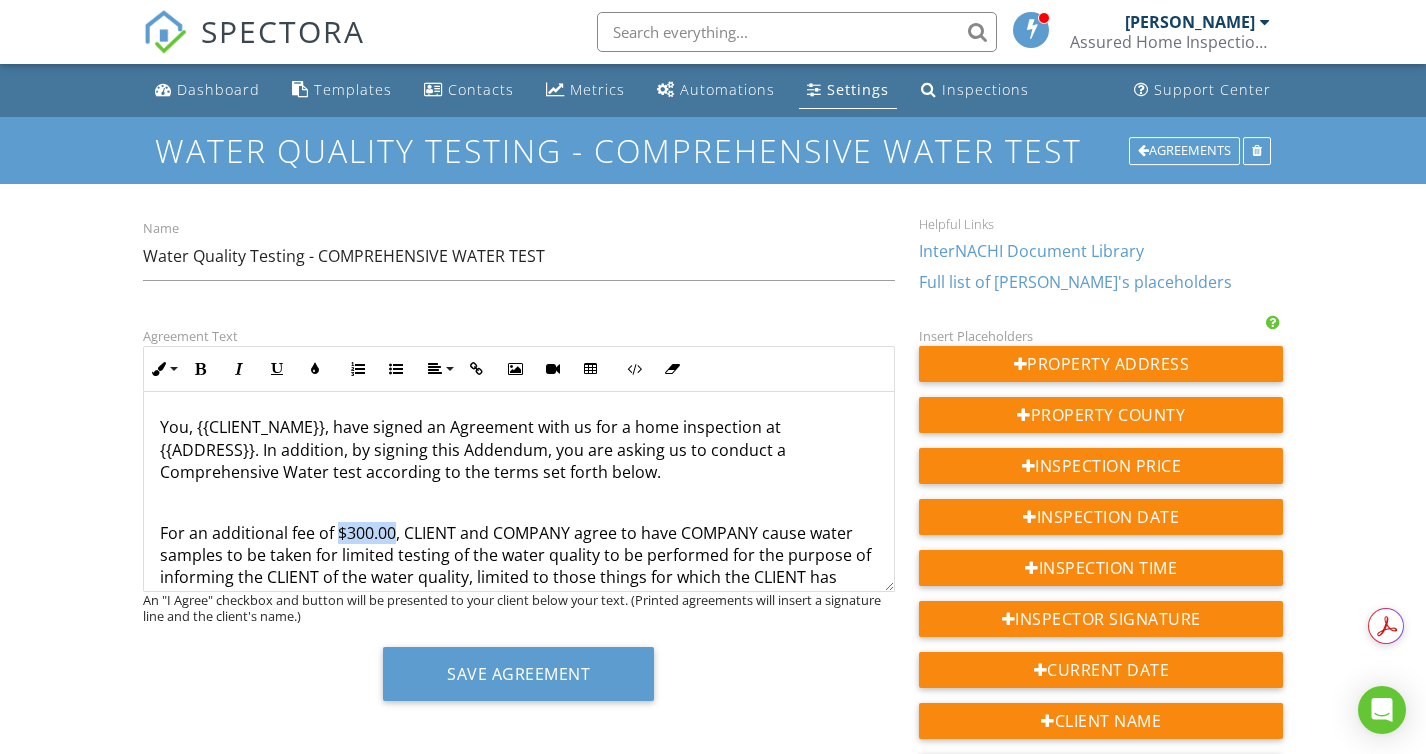 drag, startPoint x: 337, startPoint y: 529, endPoint x: 393, endPoint y: 525, distance: 56.142673 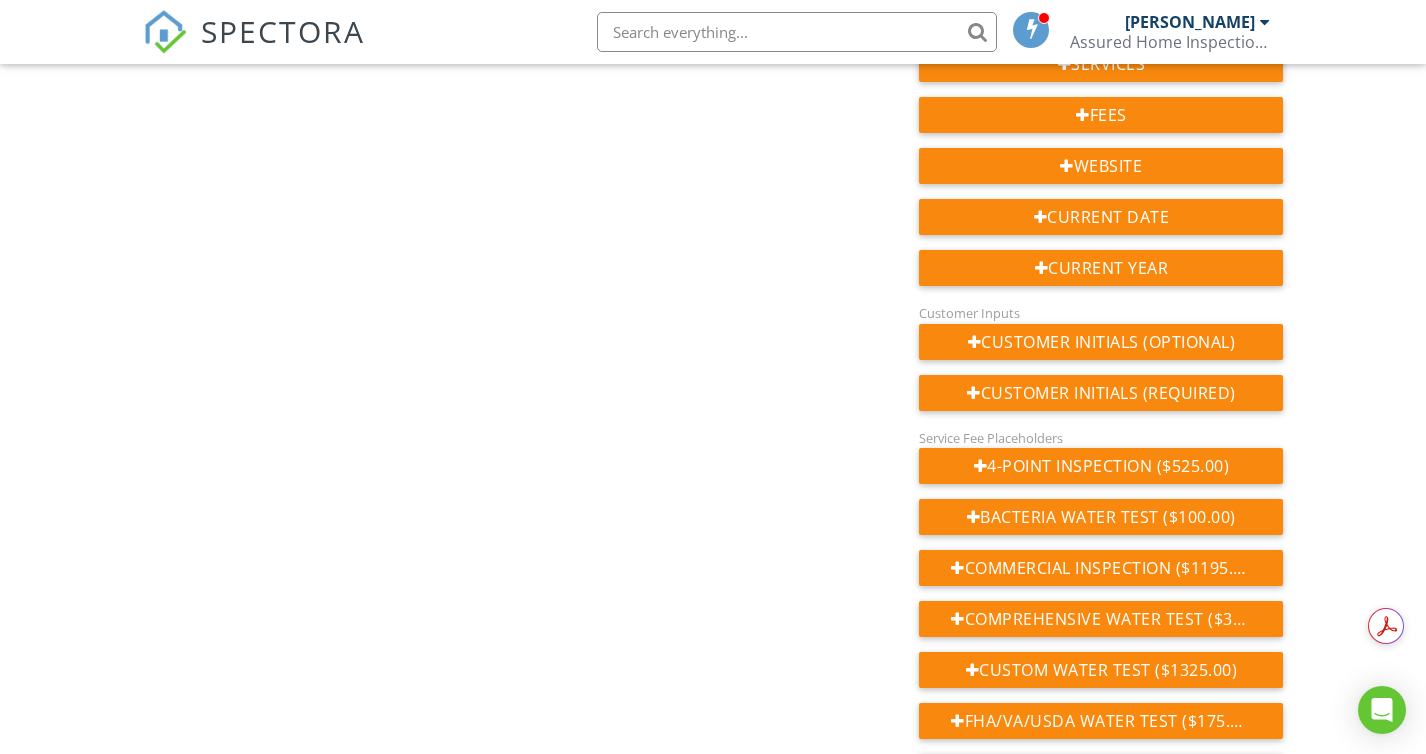 scroll, scrollTop: 760, scrollLeft: 0, axis: vertical 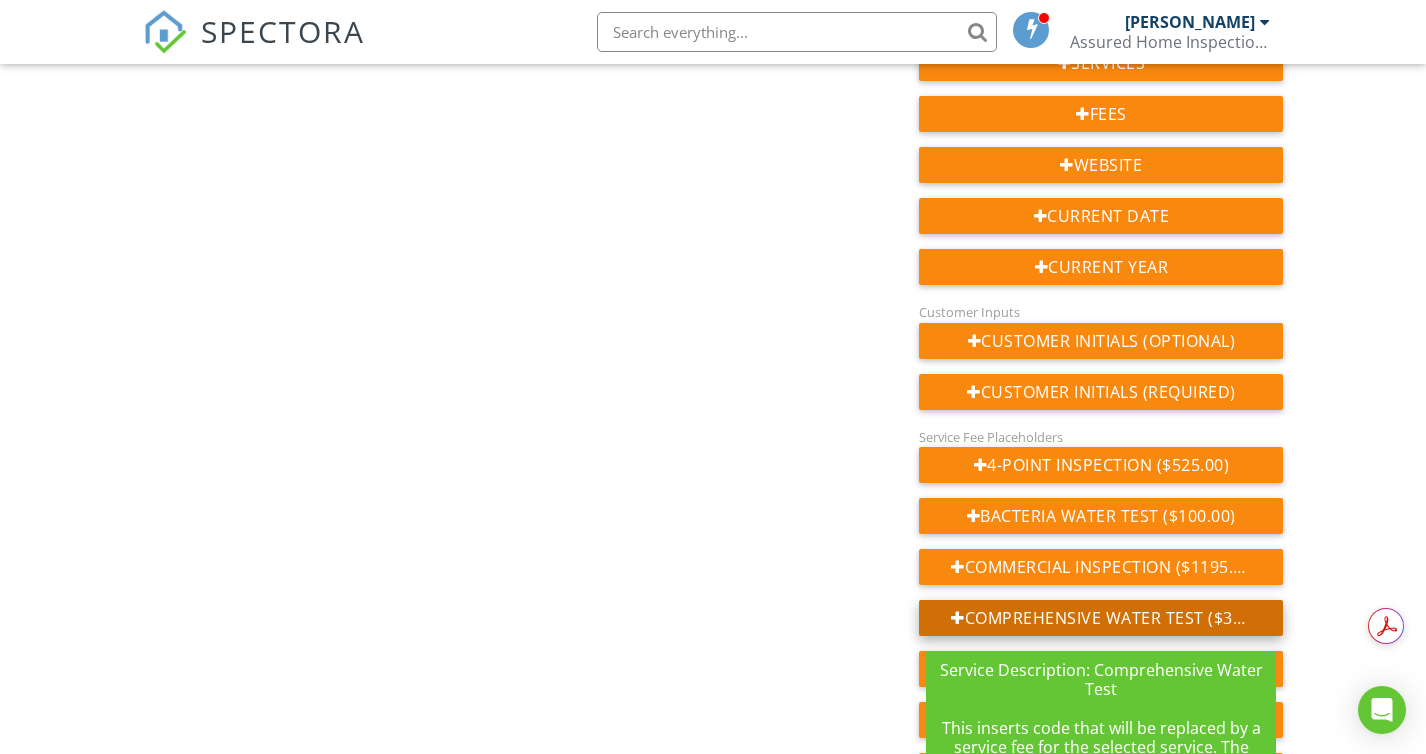 click on "Comprehensive Water Test ($350.00)" at bounding box center [1101, 618] 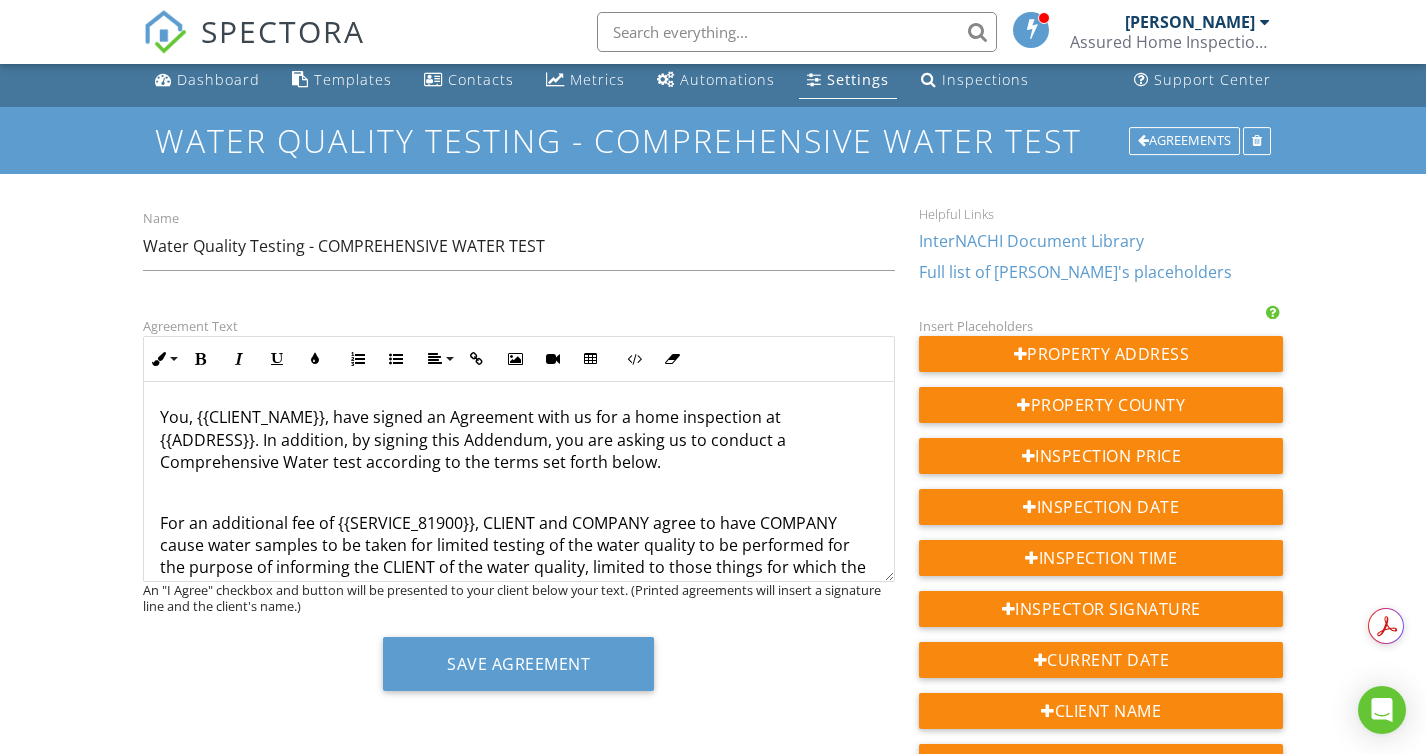 scroll, scrollTop: 0, scrollLeft: 0, axis: both 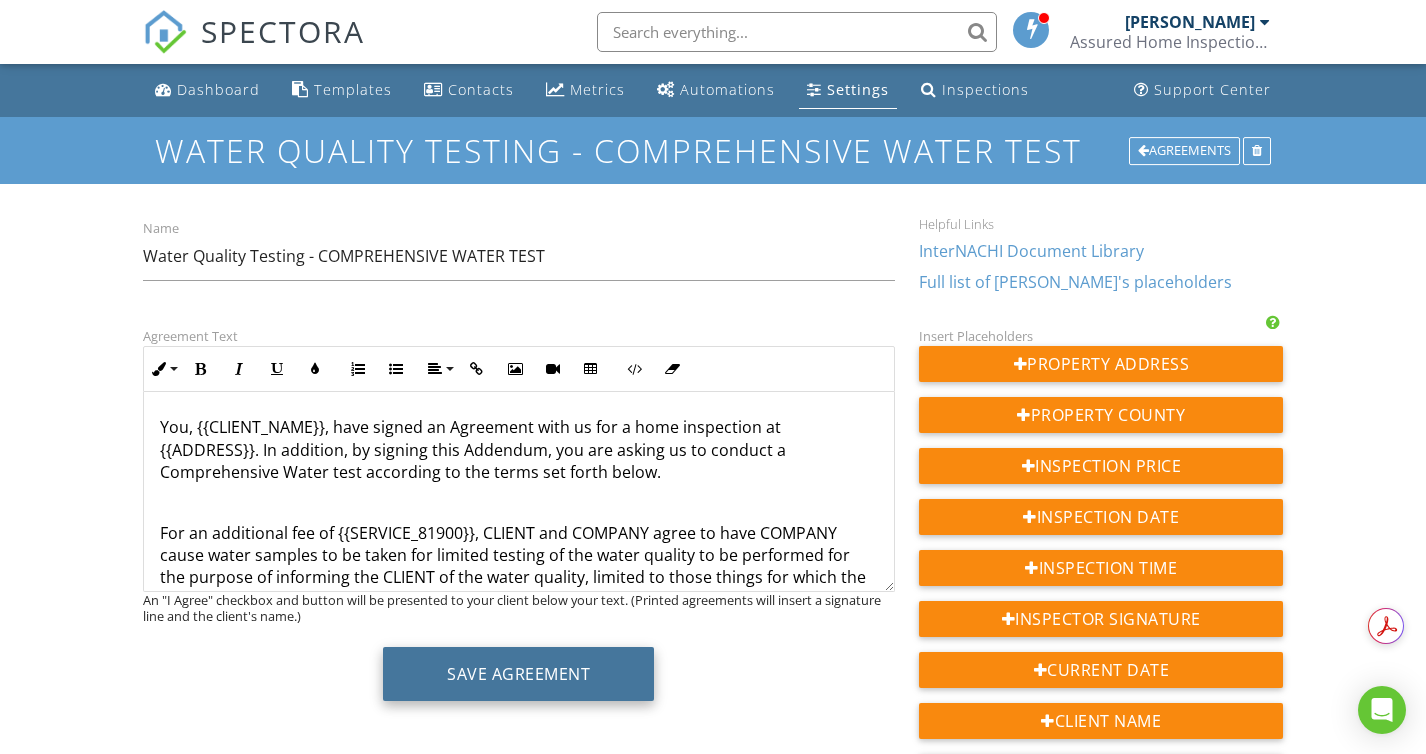 click on "Save Agreement" at bounding box center (518, 674) 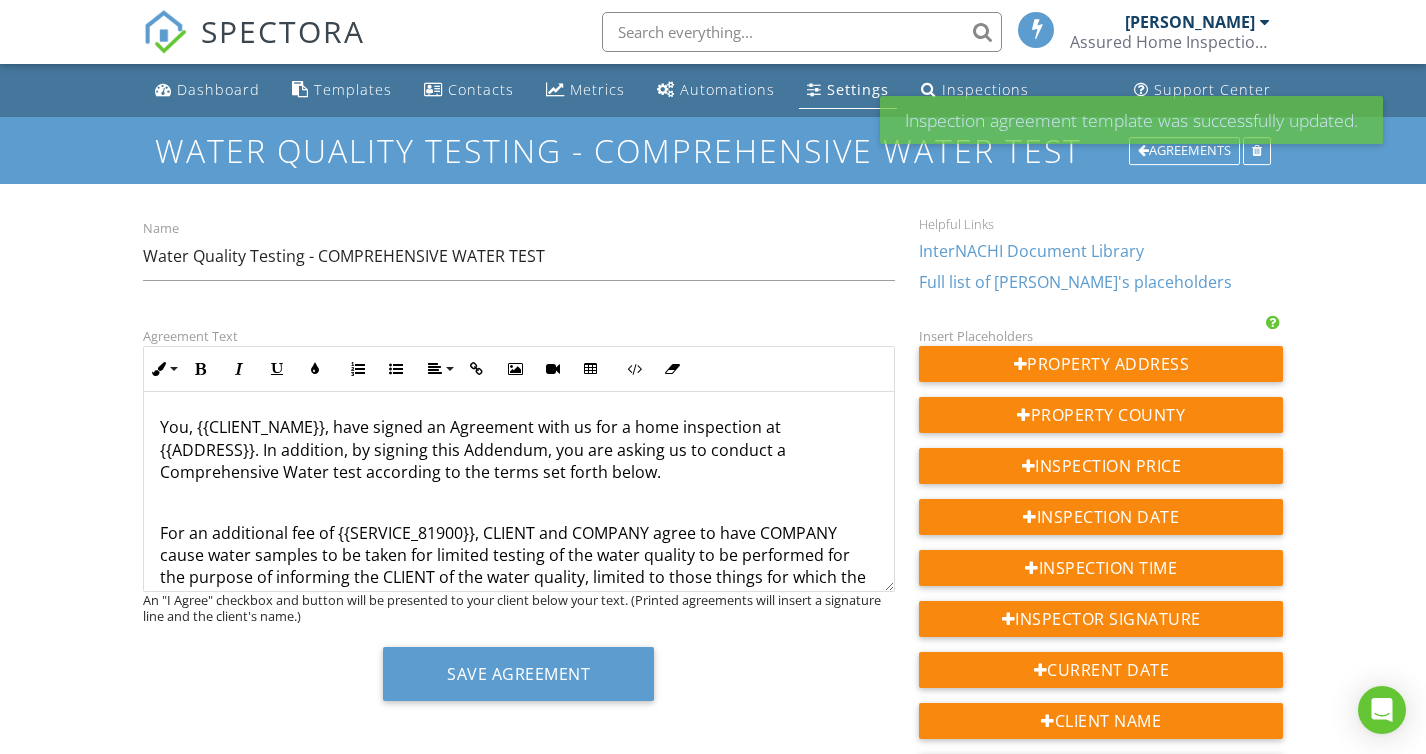 scroll, scrollTop: 0, scrollLeft: 0, axis: both 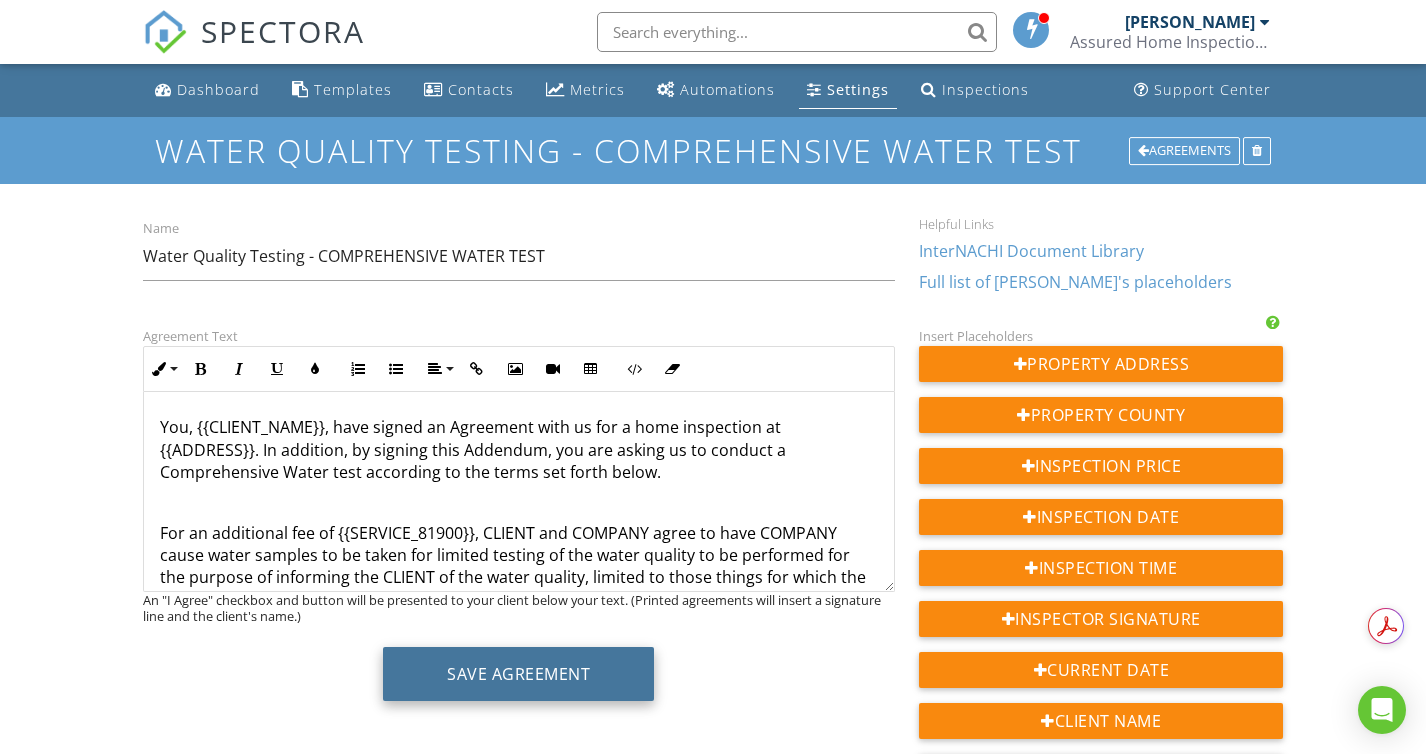 click on "Save Agreement" at bounding box center (518, 674) 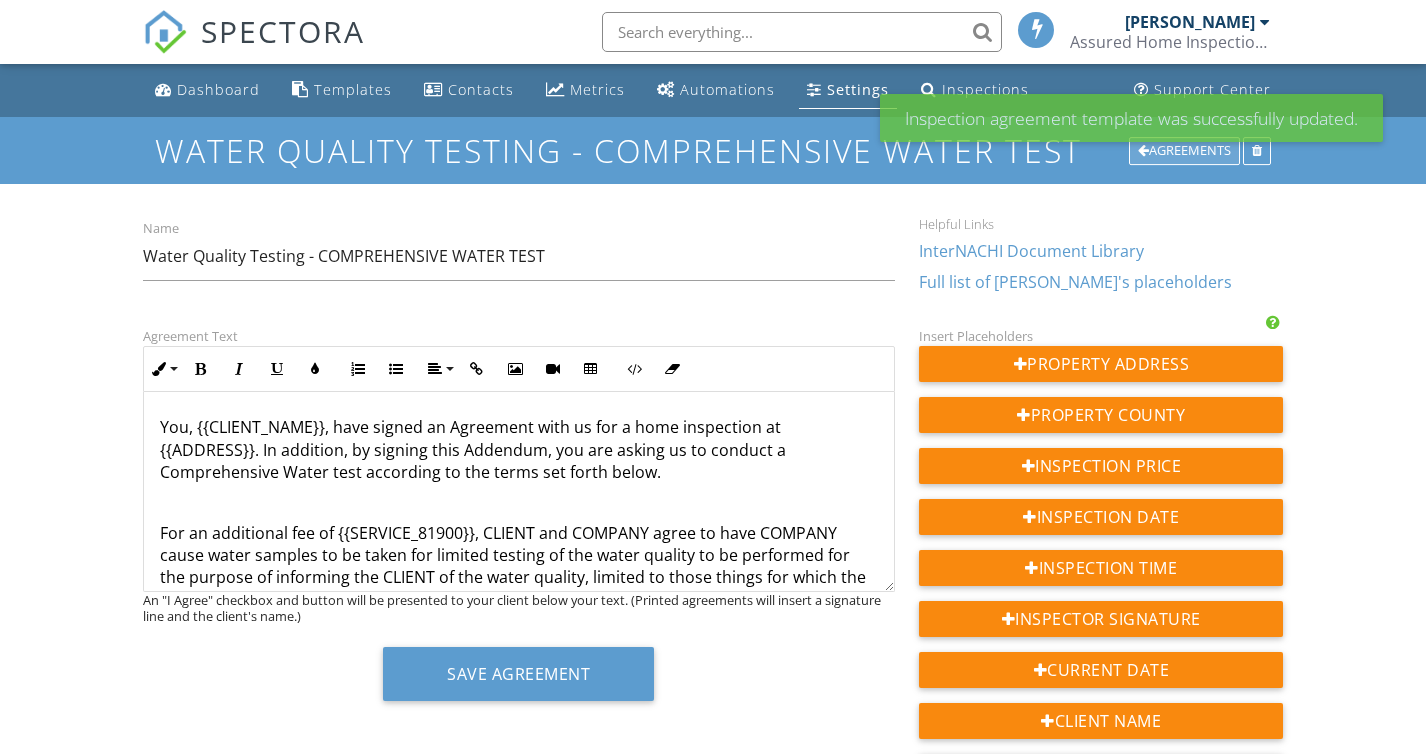 scroll, scrollTop: 0, scrollLeft: 0, axis: both 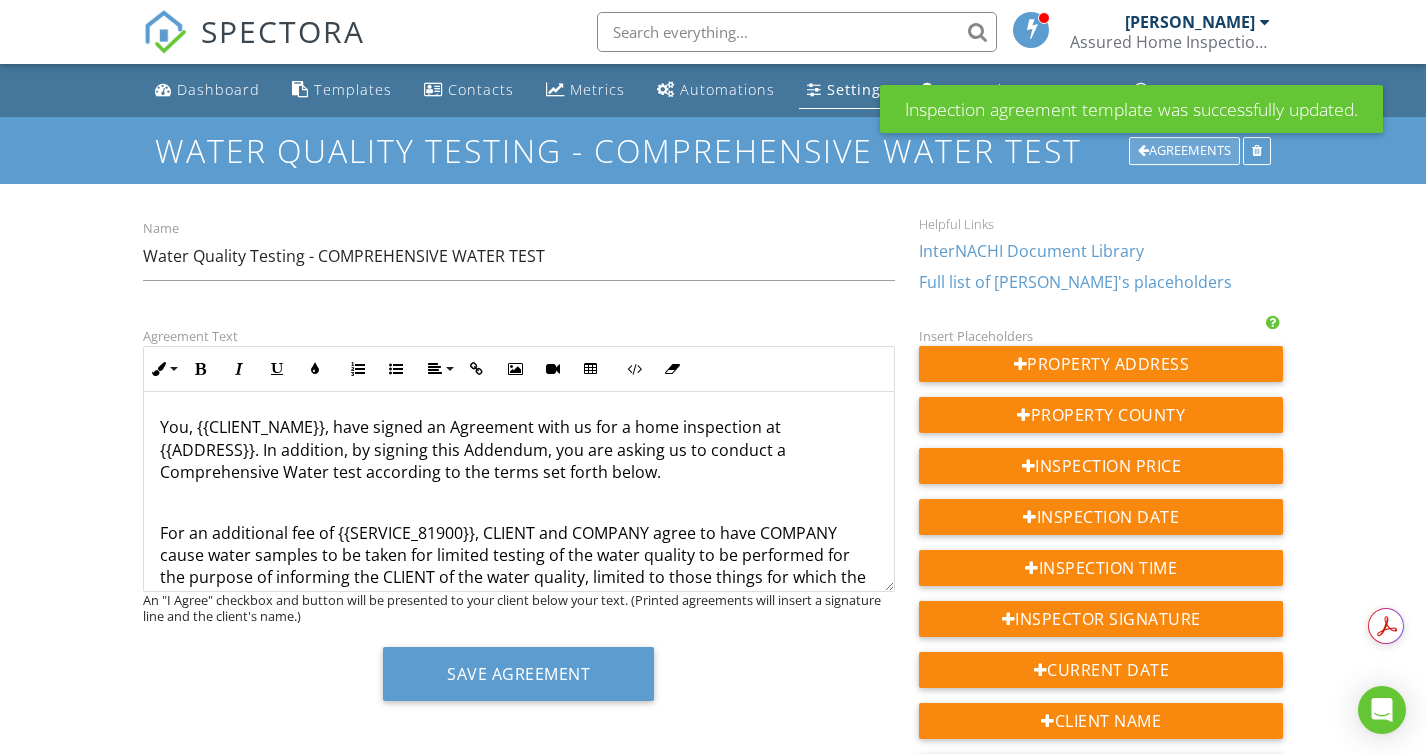 click on "Agreements" at bounding box center [1184, 151] 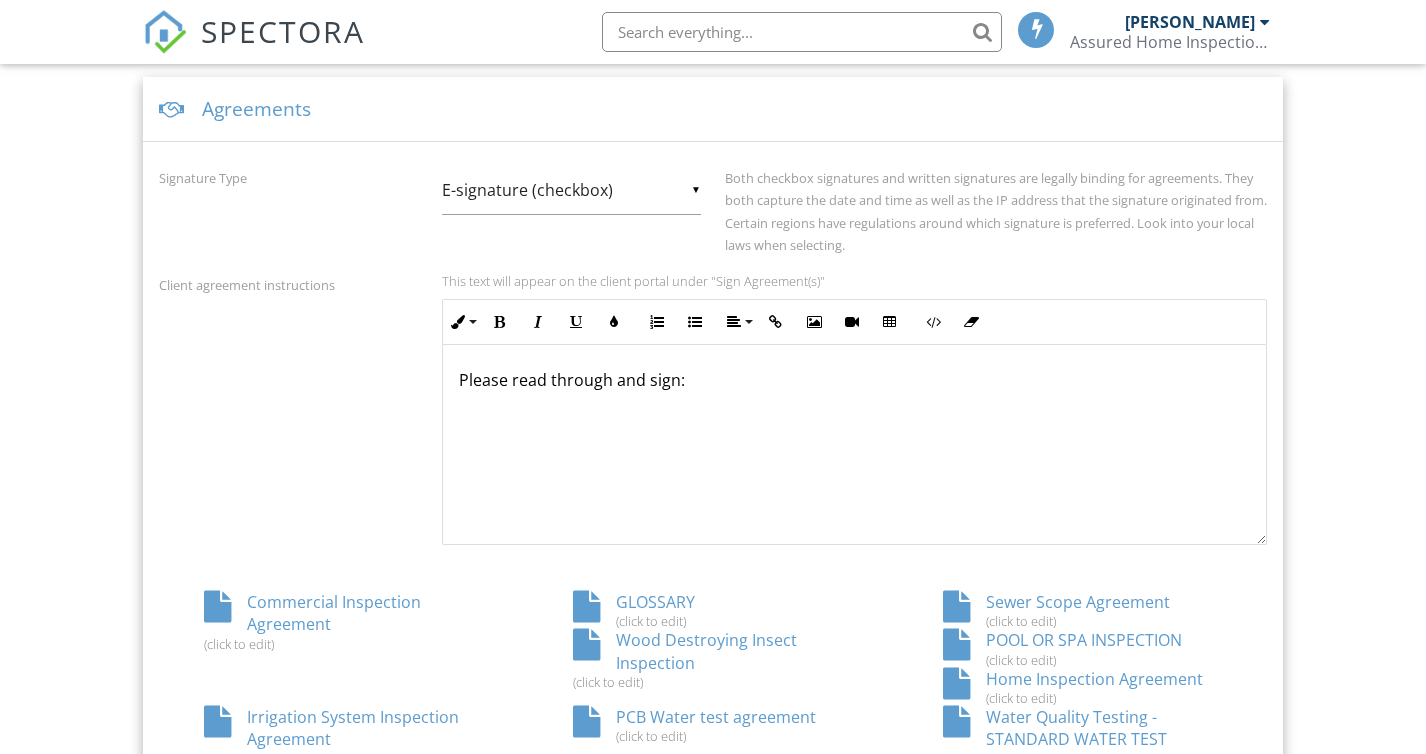scroll, scrollTop: 744, scrollLeft: 0, axis: vertical 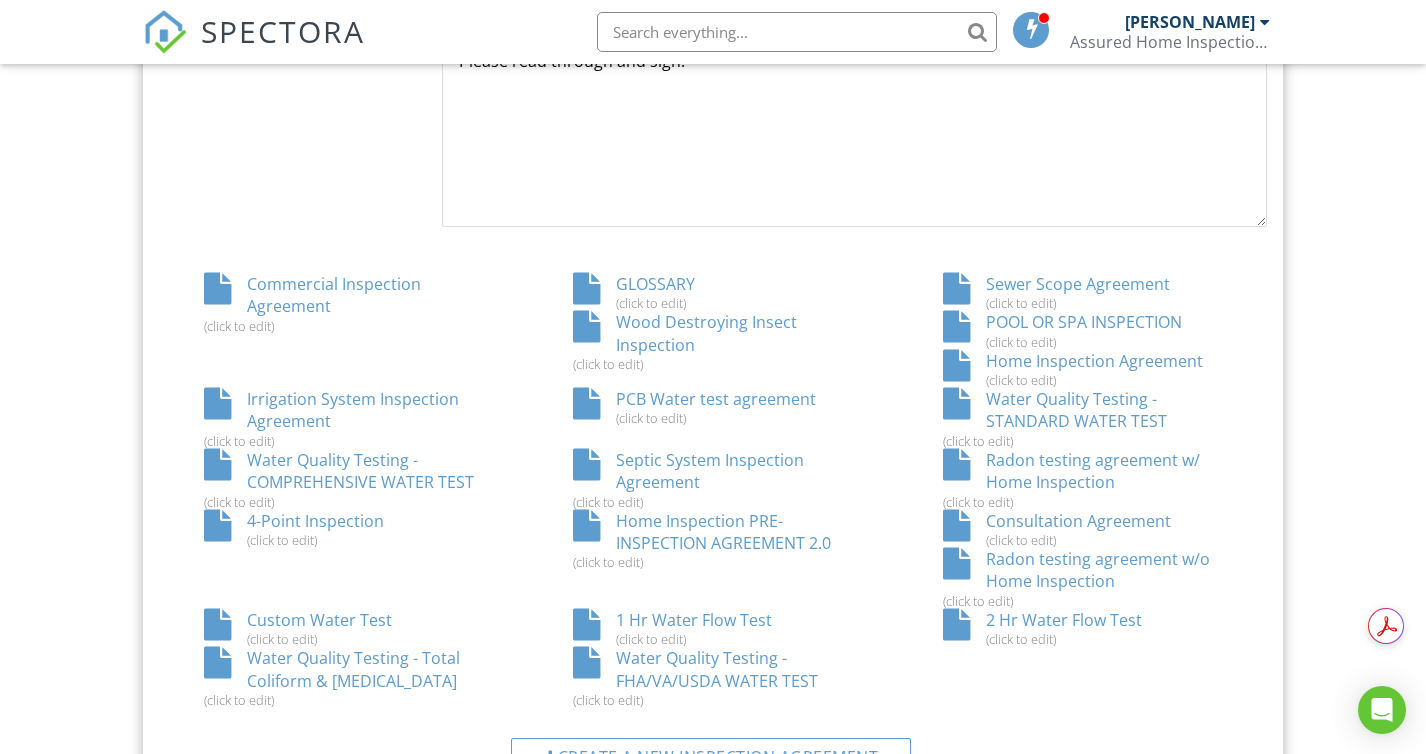click on "Irrigation System Inspection Agreement
(click to edit)" at bounding box center [344, 418] 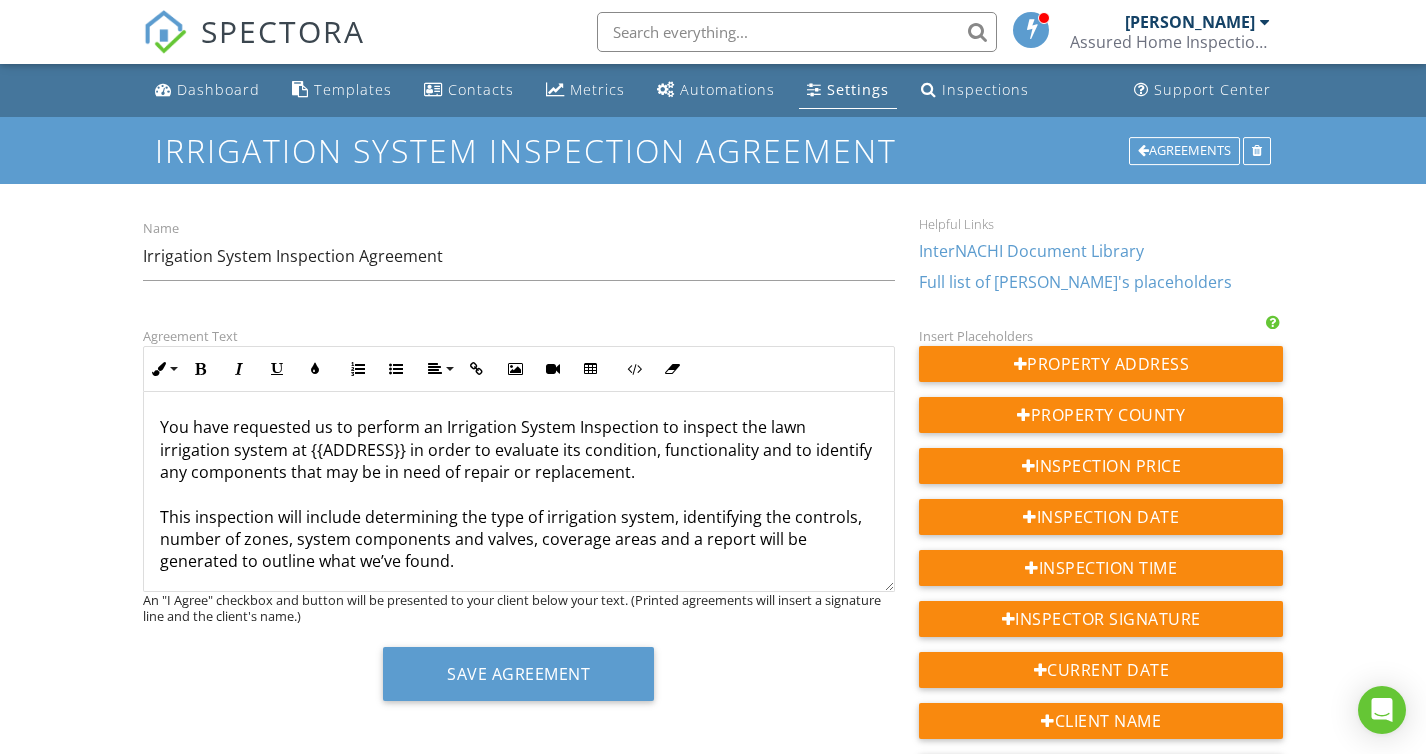 scroll, scrollTop: 0, scrollLeft: 0, axis: both 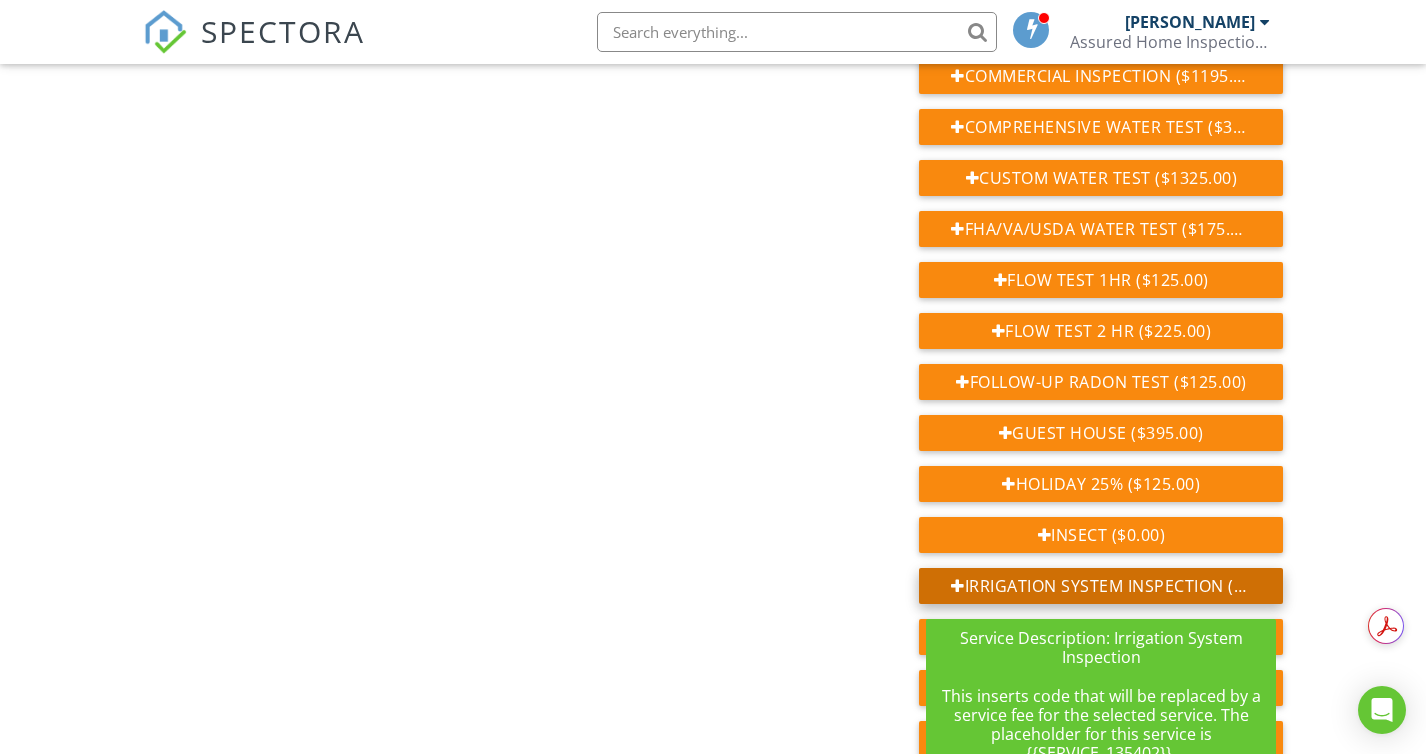 click on "Irrigation System Inspection ($95.00)" at bounding box center (1101, 586) 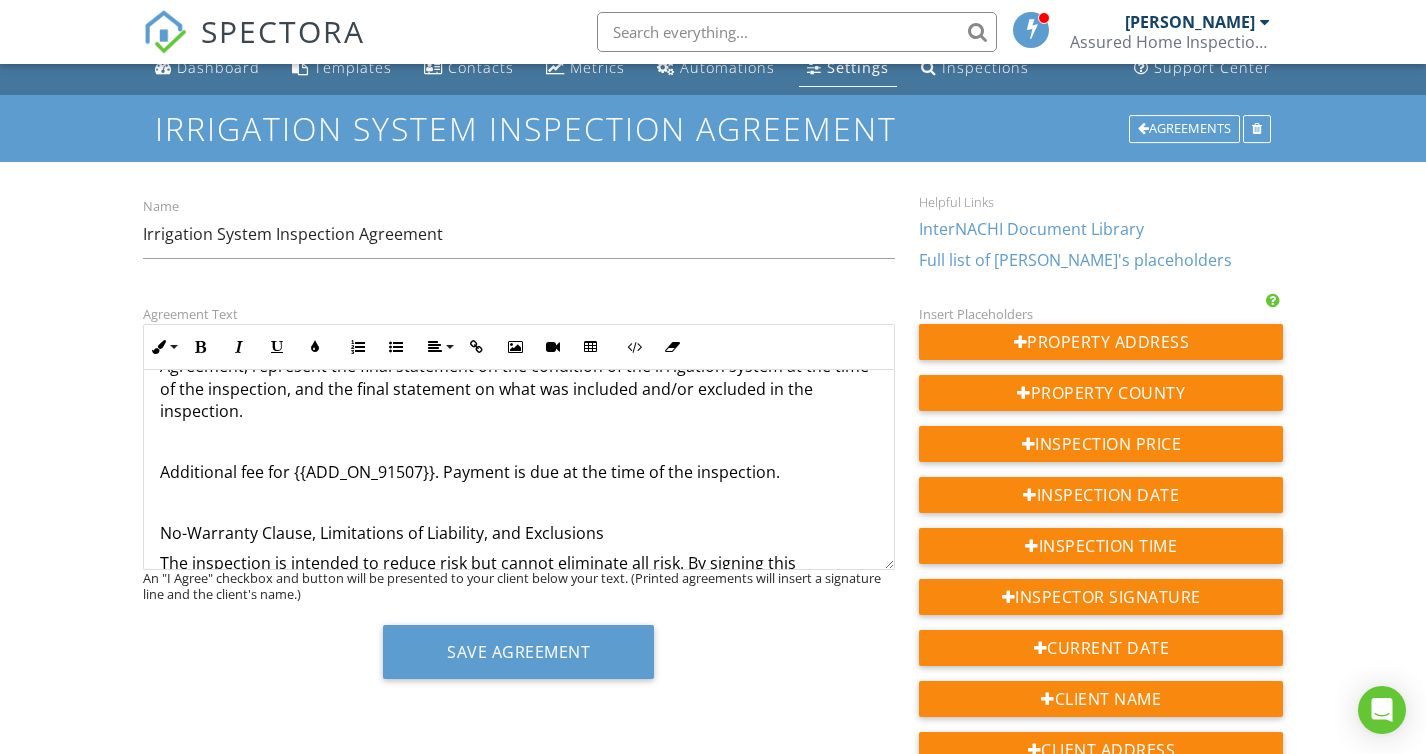 scroll, scrollTop: 0, scrollLeft: 0, axis: both 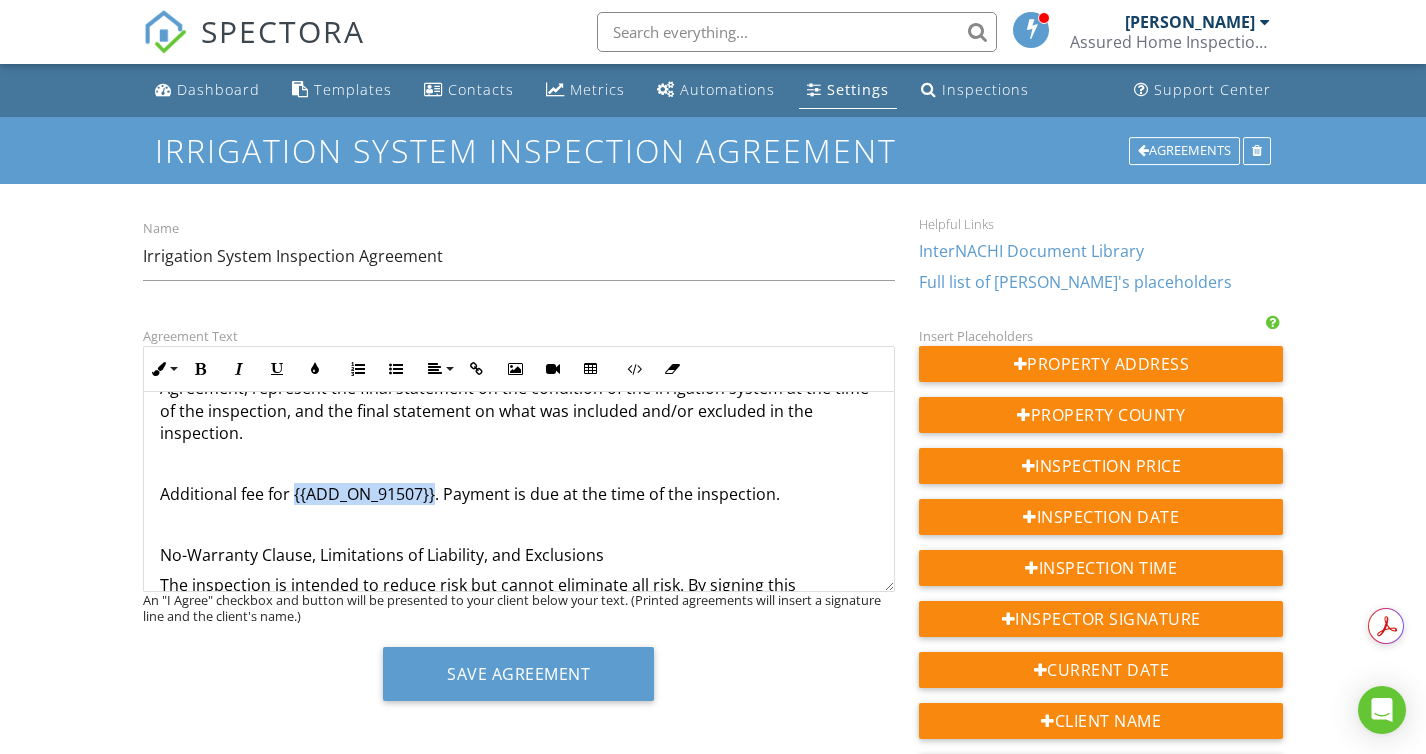 drag, startPoint x: 292, startPoint y: 472, endPoint x: 434, endPoint y: 469, distance: 142.0317 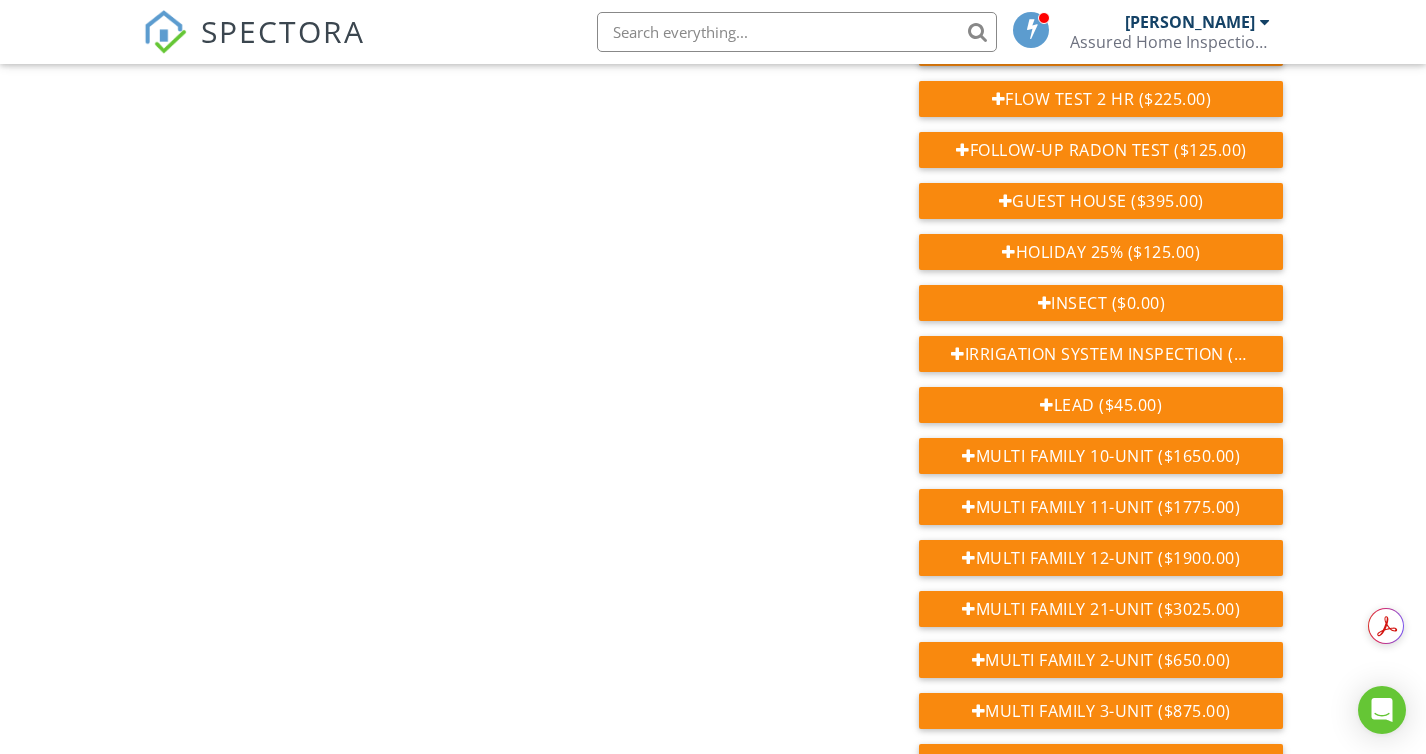 scroll, scrollTop: 1500, scrollLeft: 0, axis: vertical 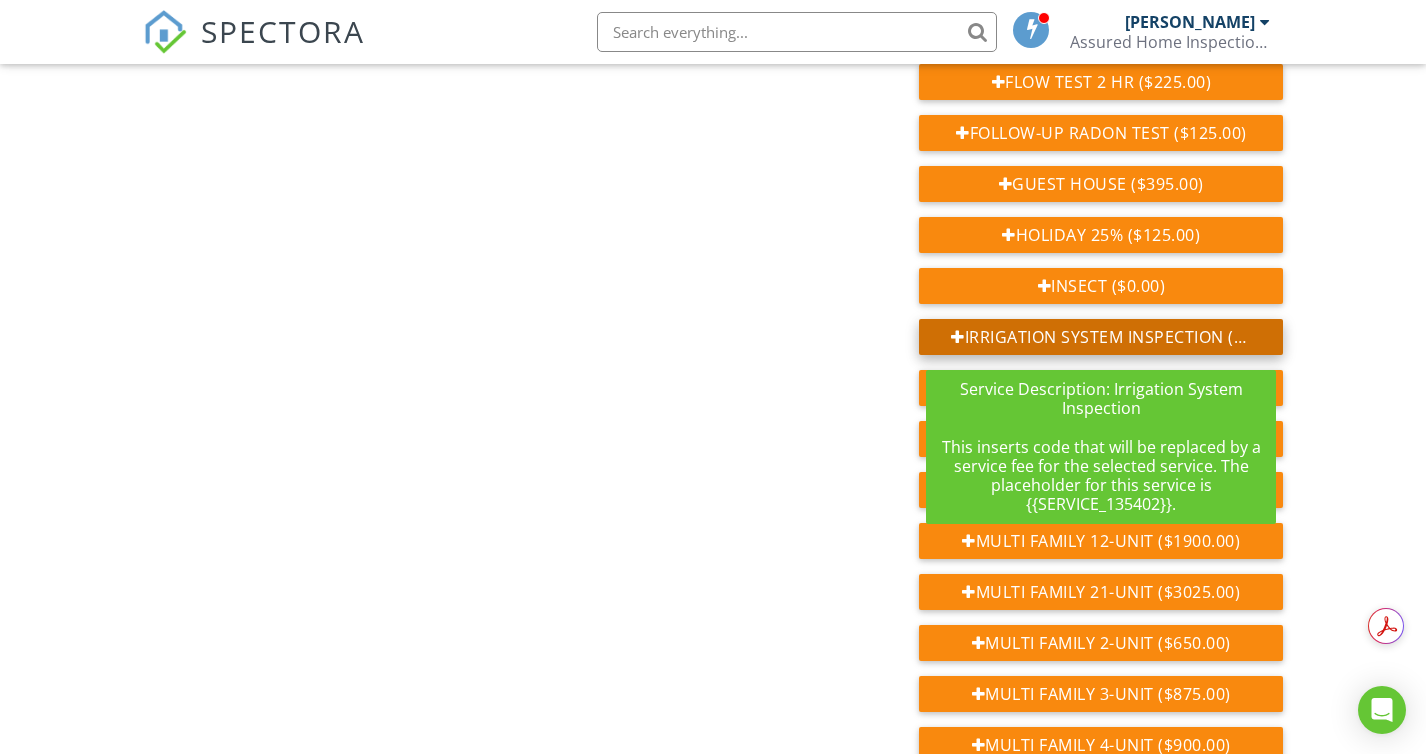 click on "Irrigation System Inspection ($95.00)" at bounding box center (1101, 337) 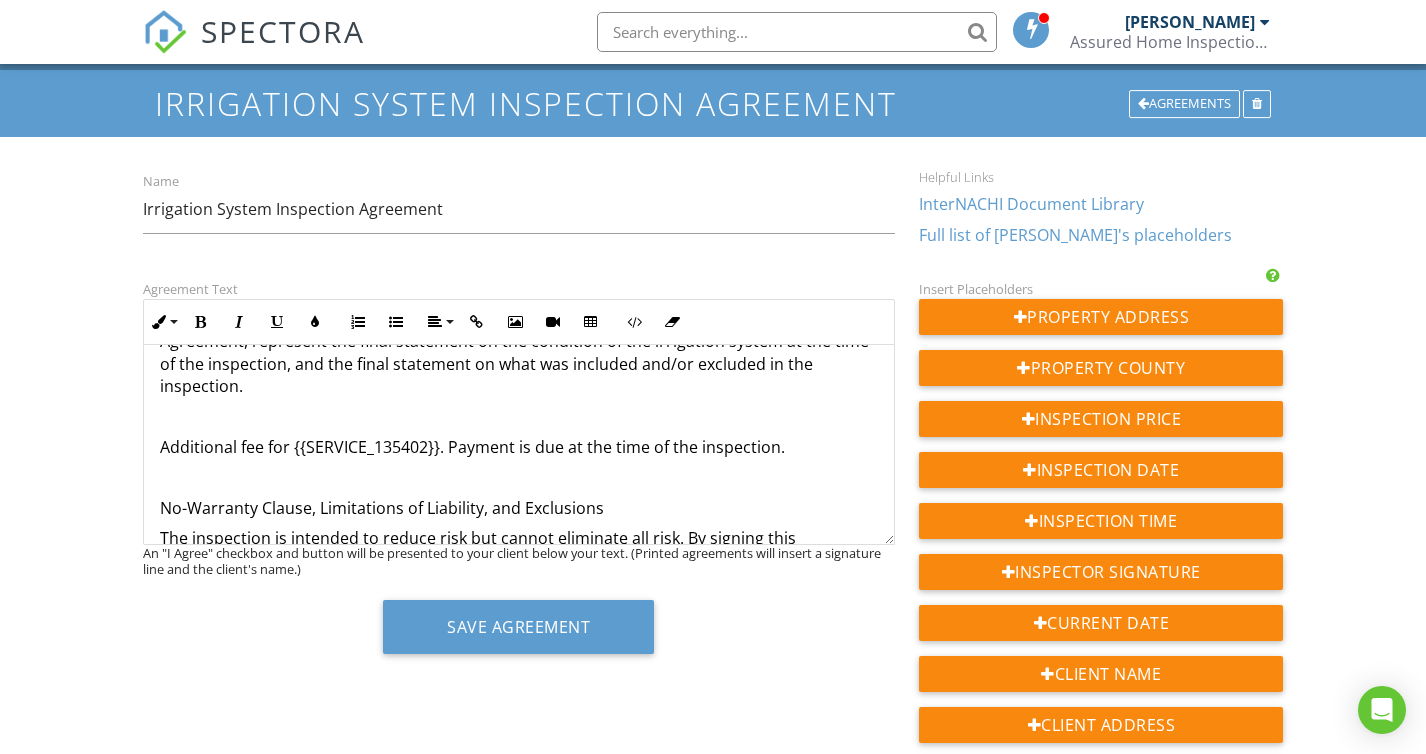 scroll, scrollTop: 0, scrollLeft: 0, axis: both 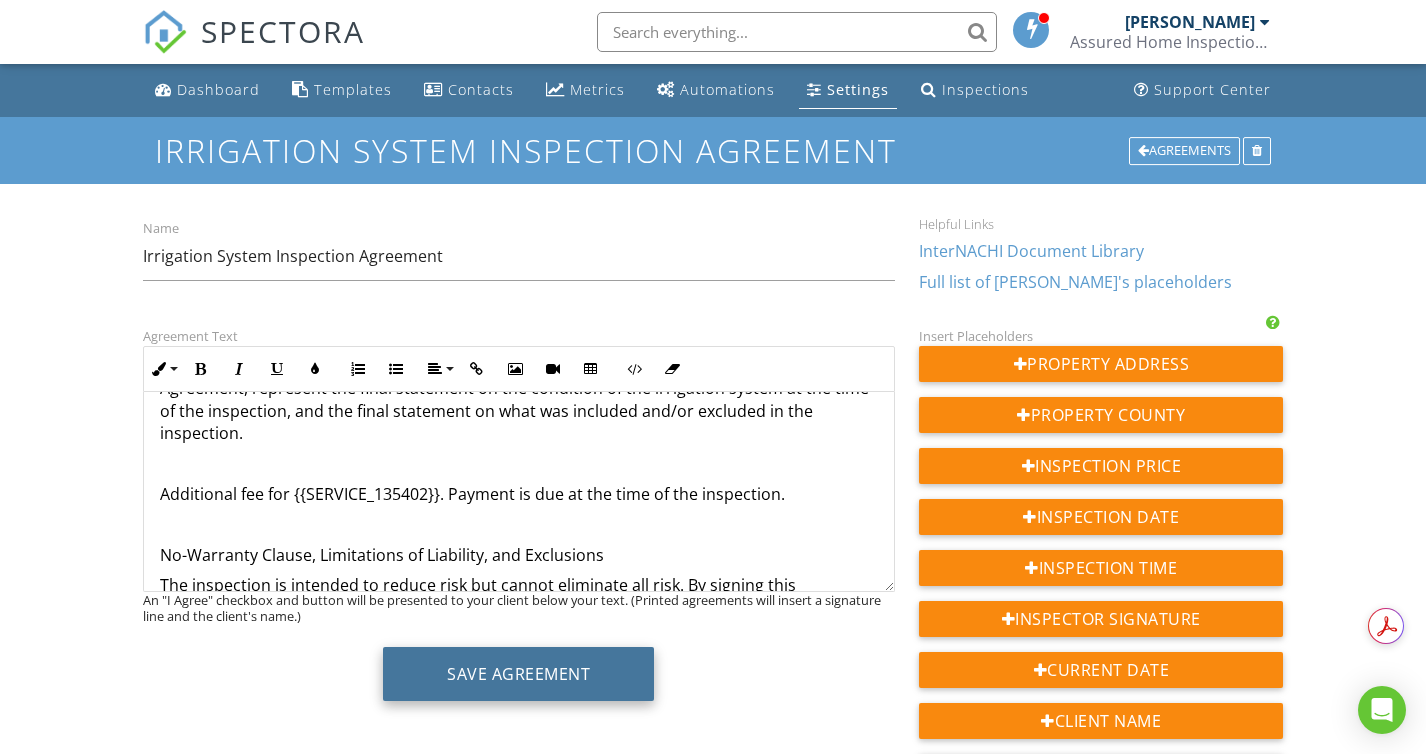 click on "Save Agreement" at bounding box center [518, 674] 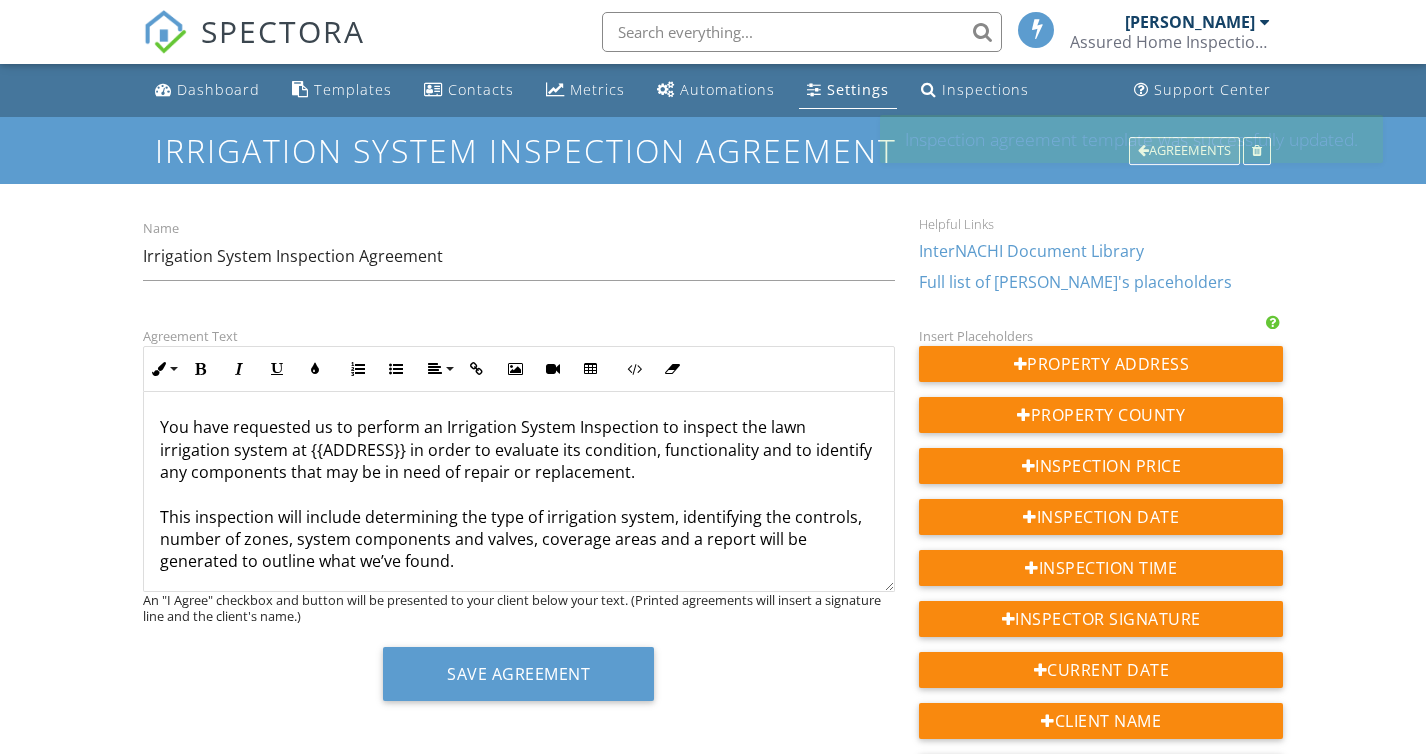 scroll, scrollTop: 0, scrollLeft: 0, axis: both 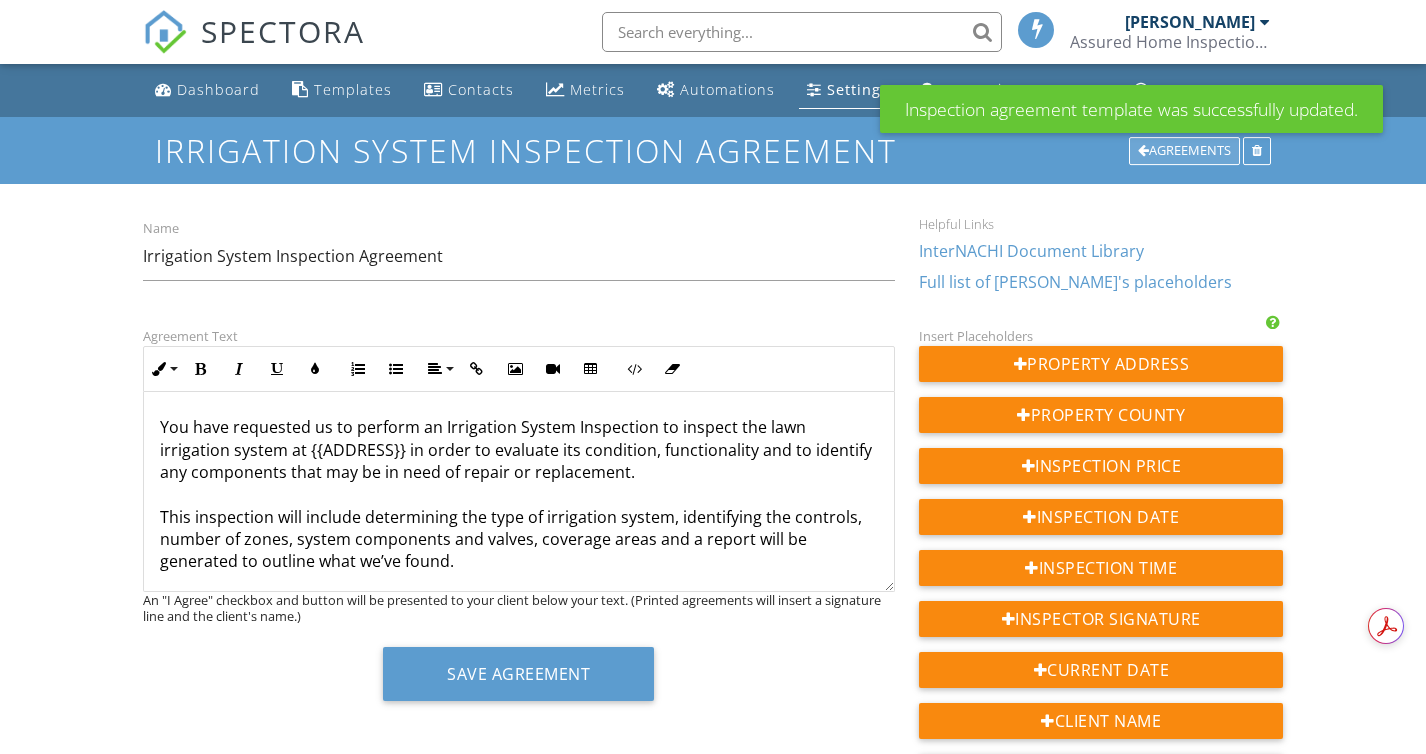 click on "Agreements" at bounding box center [1184, 151] 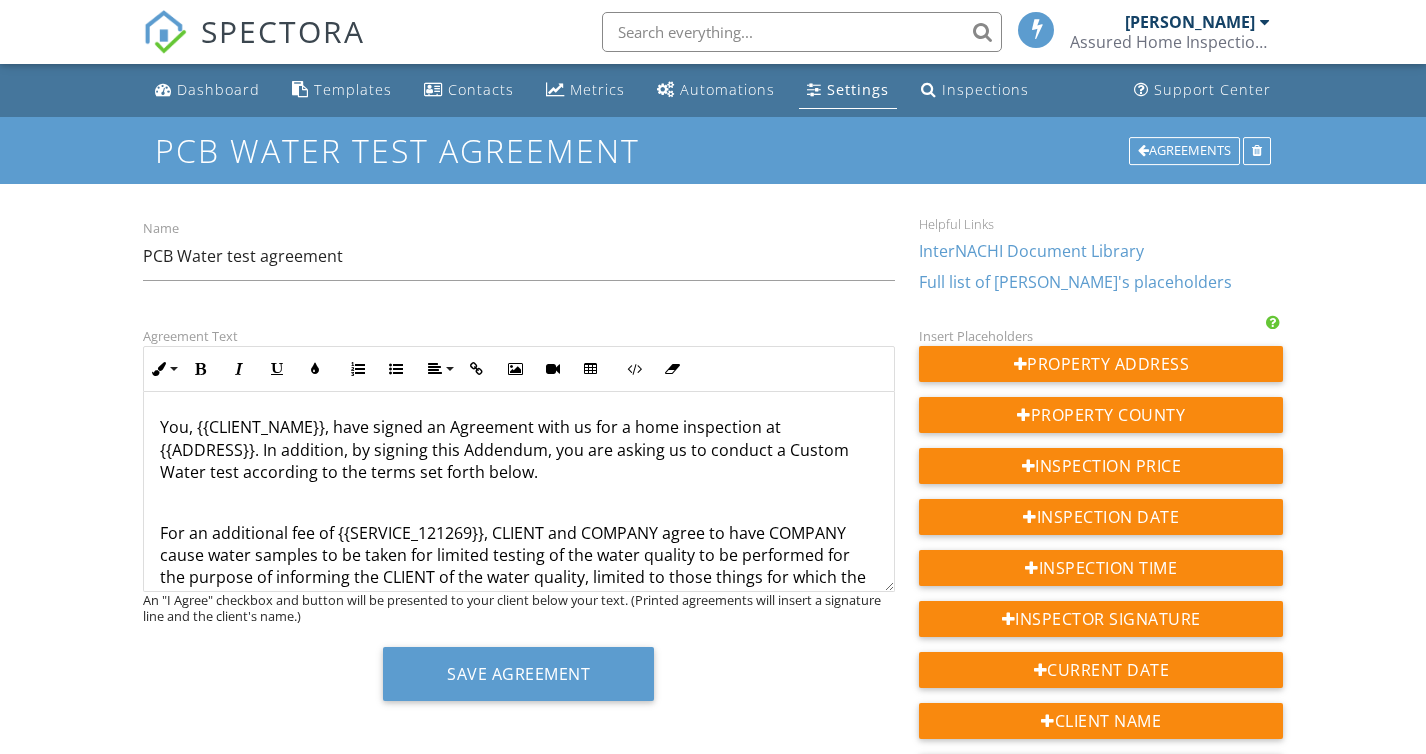 scroll, scrollTop: 0, scrollLeft: 0, axis: both 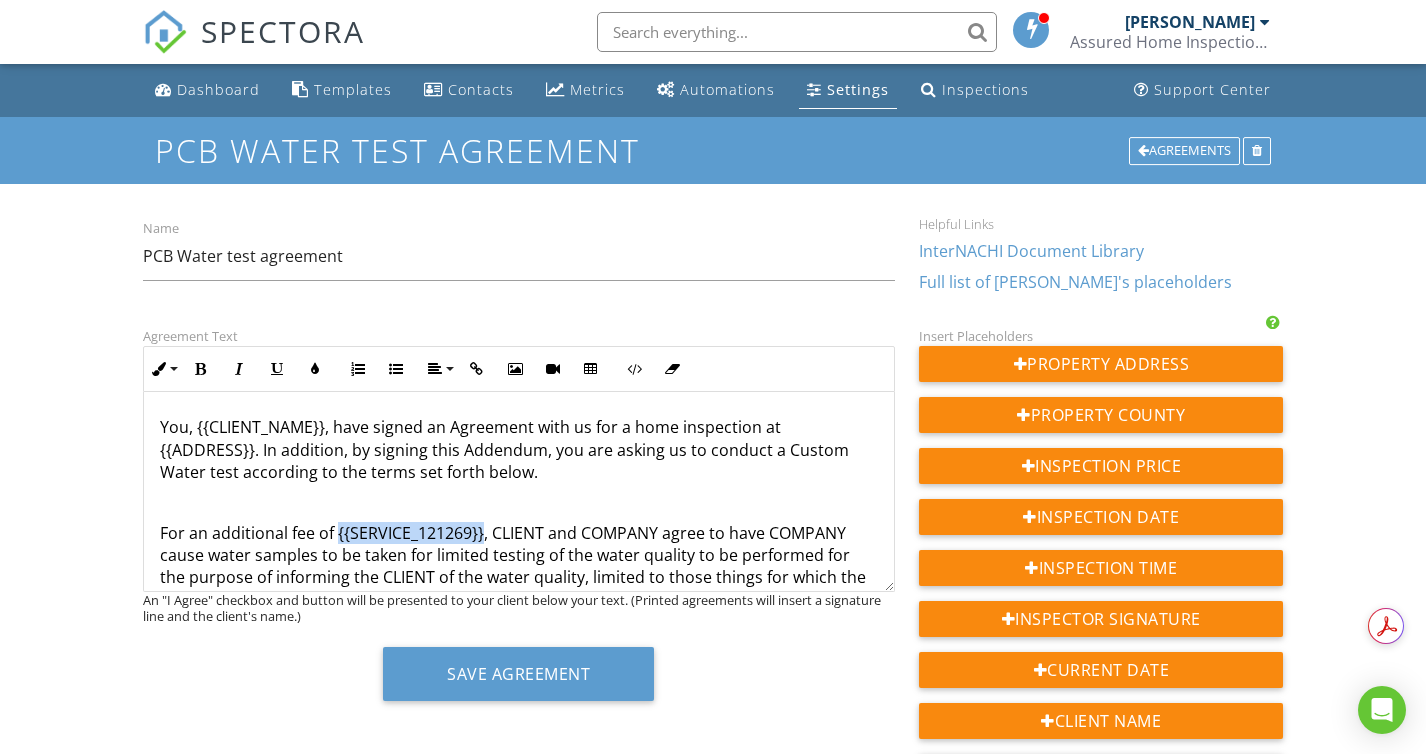 drag, startPoint x: 337, startPoint y: 534, endPoint x: 482, endPoint y: 530, distance: 145.05516 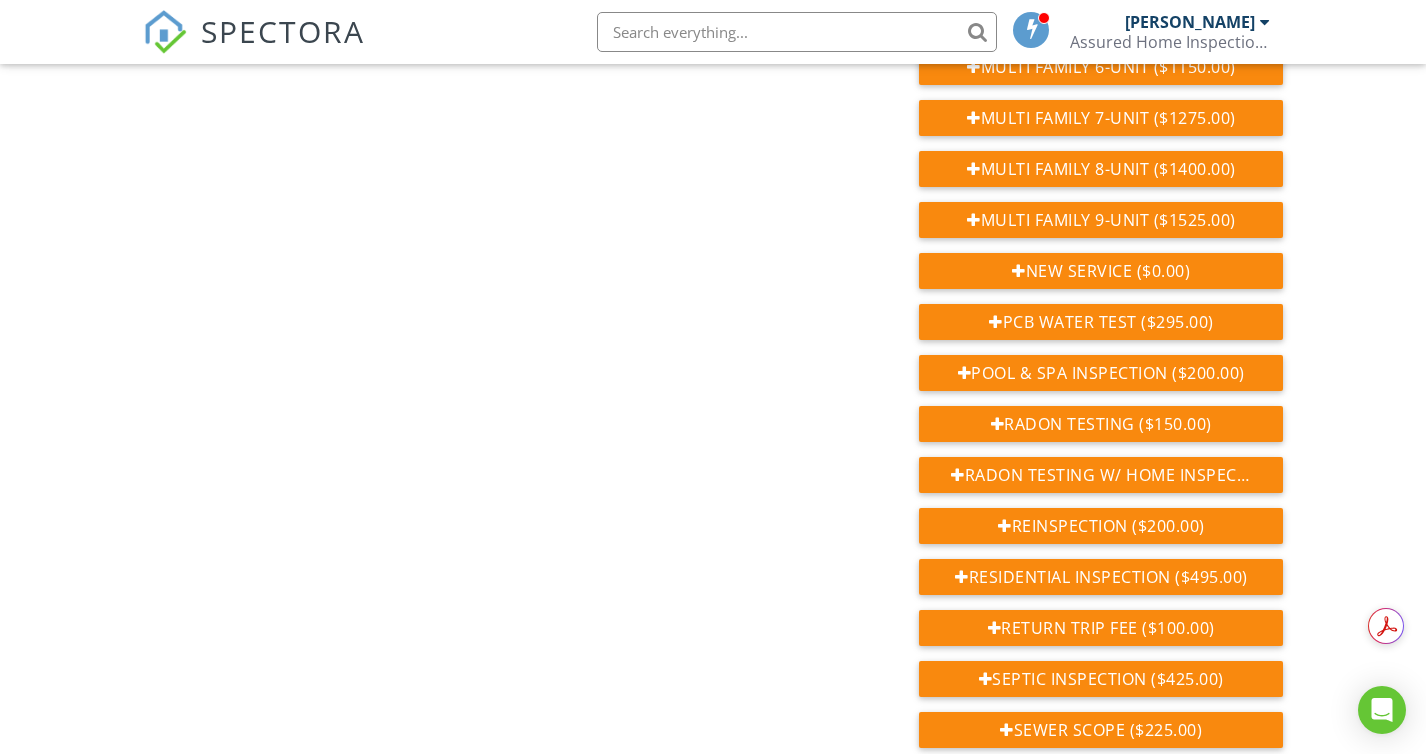 scroll, scrollTop: 2283, scrollLeft: 0, axis: vertical 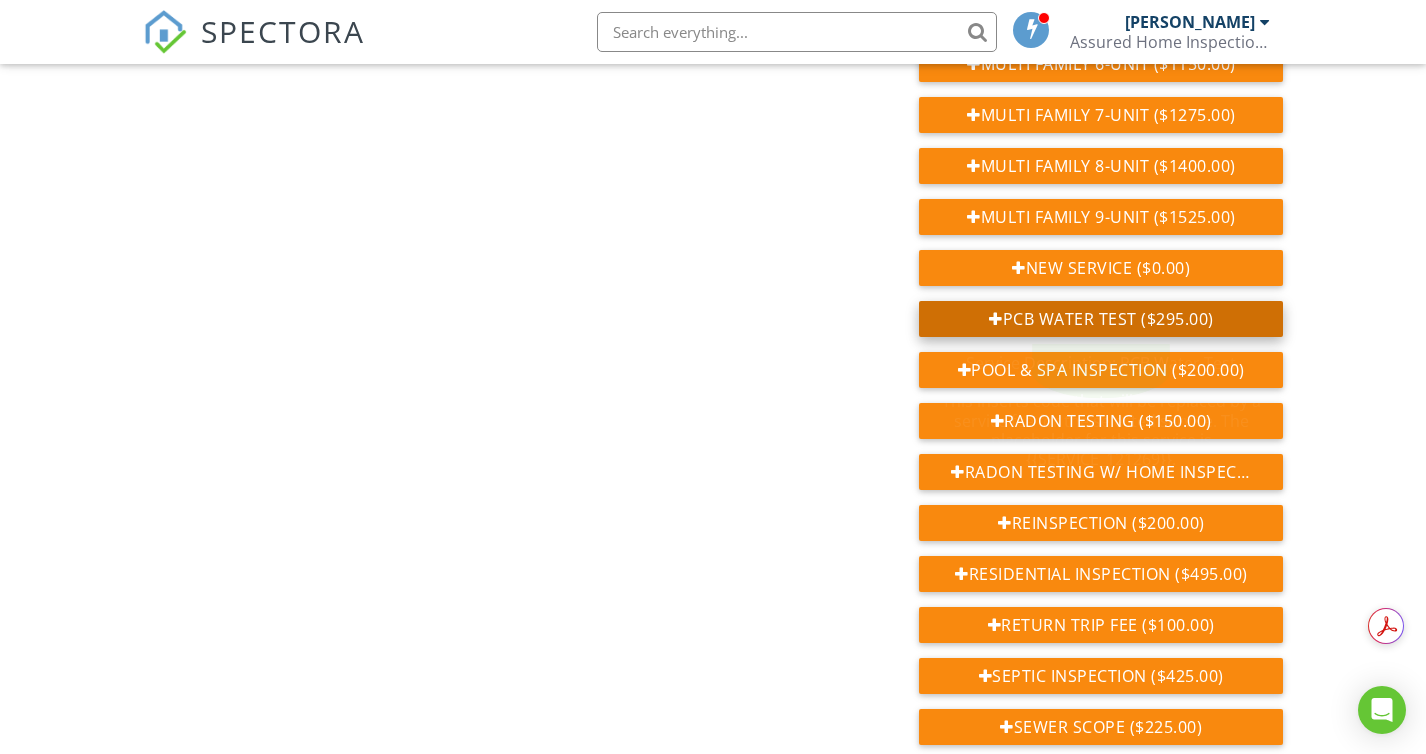 click on "PCB Water Test ($295.00)" at bounding box center (1101, 319) 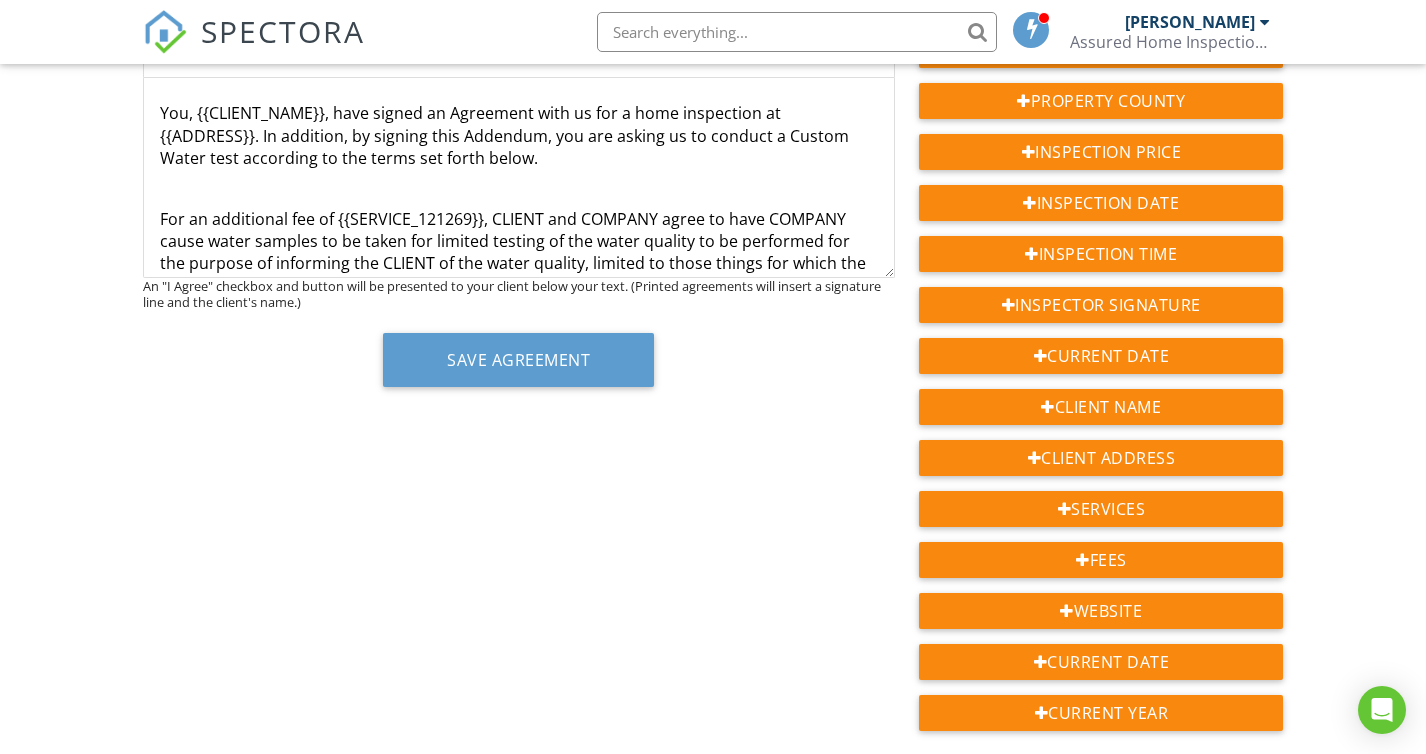 scroll, scrollTop: 0, scrollLeft: 0, axis: both 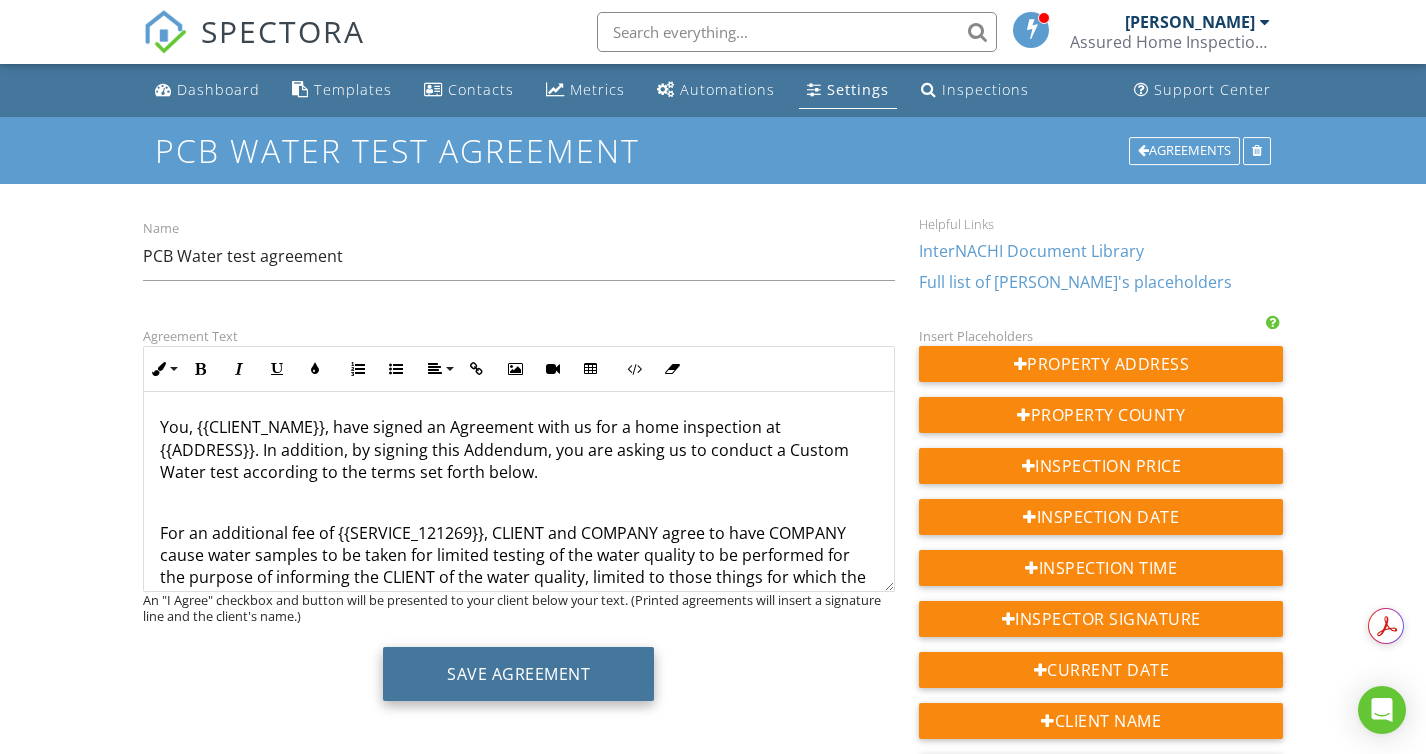 click on "Save Agreement" at bounding box center [518, 674] 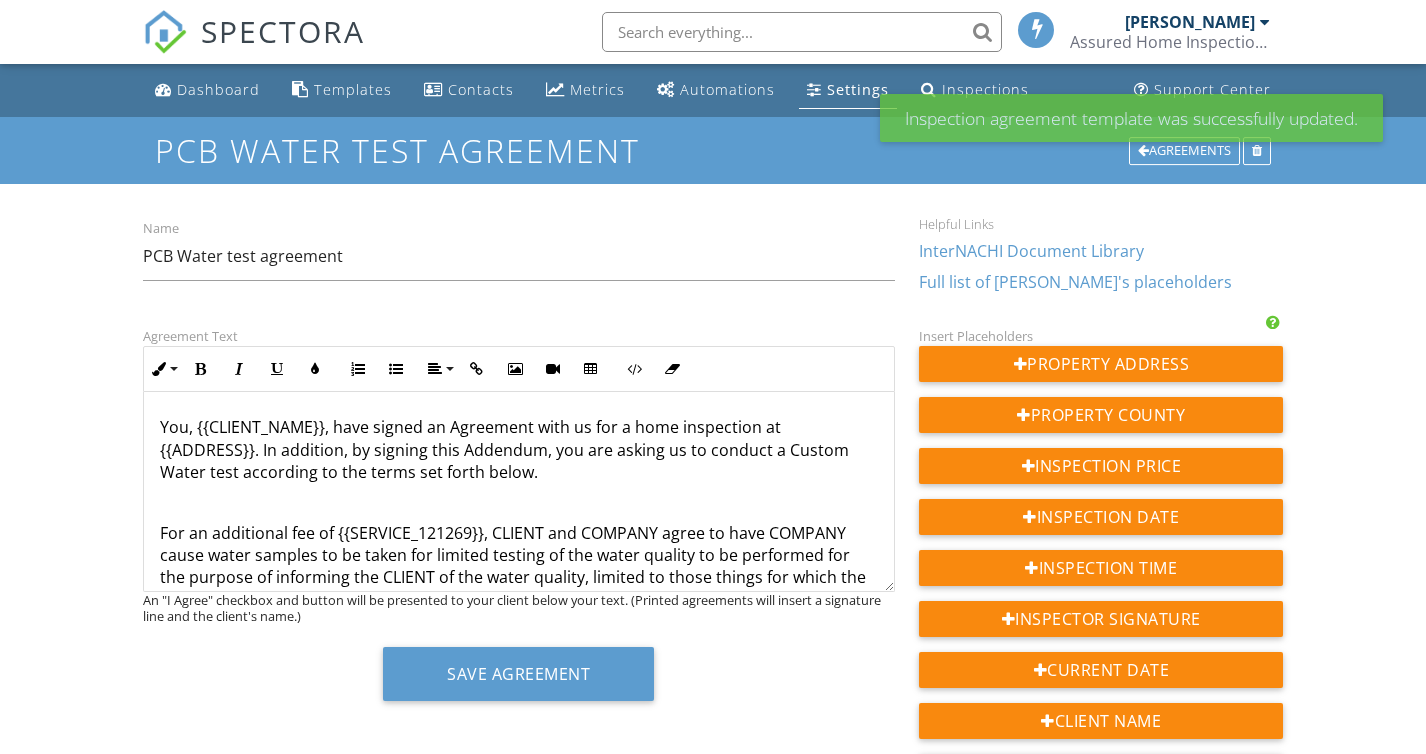 scroll, scrollTop: 0, scrollLeft: 0, axis: both 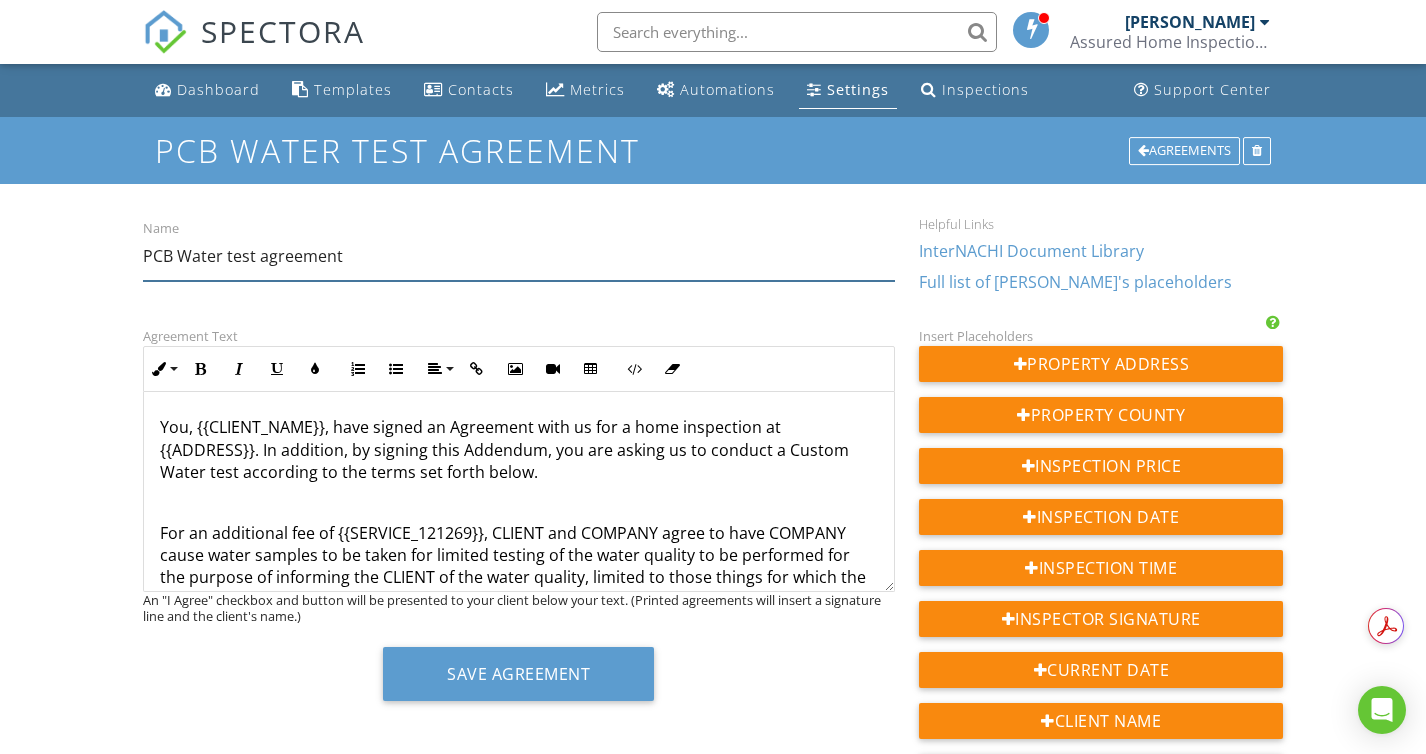 click on "PCB Water test agreement" at bounding box center (519, 256) 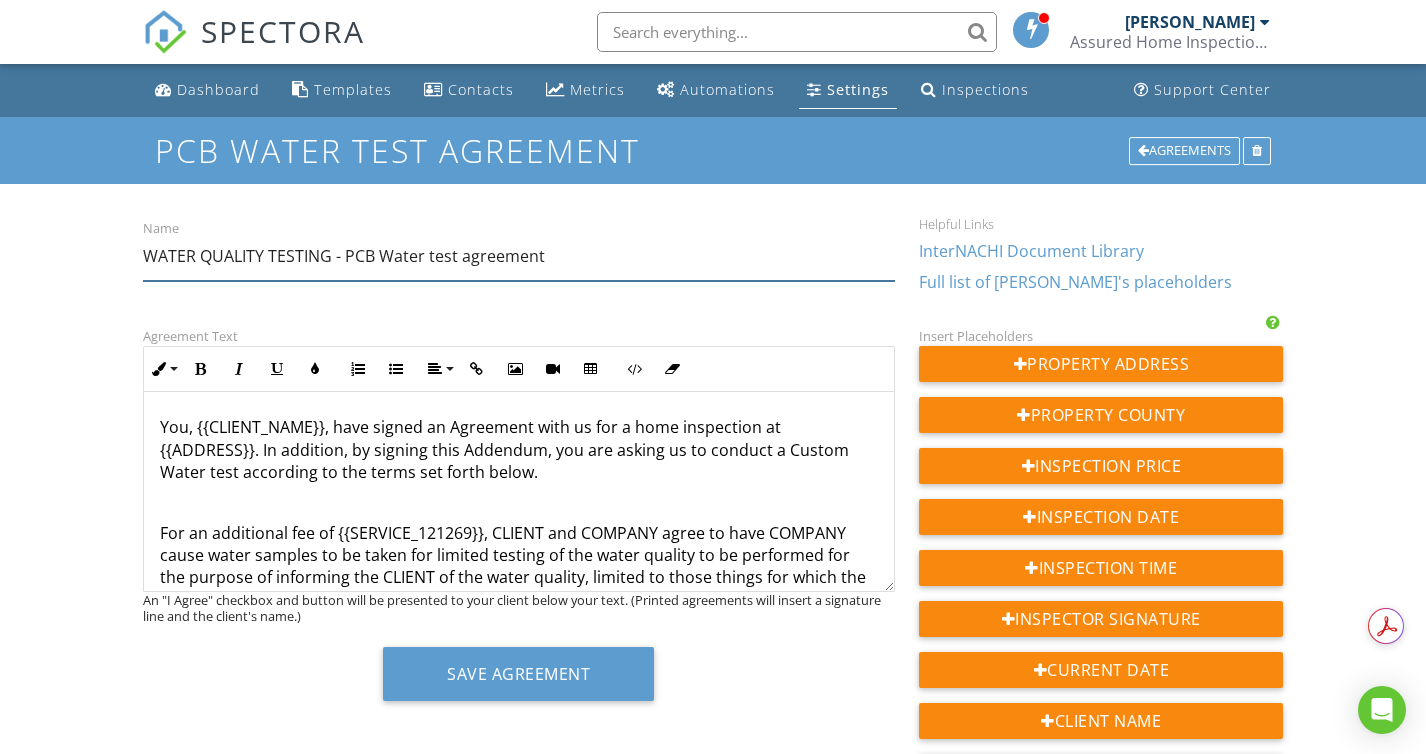 drag, startPoint x: 384, startPoint y: 256, endPoint x: 551, endPoint y: 247, distance: 167.24234 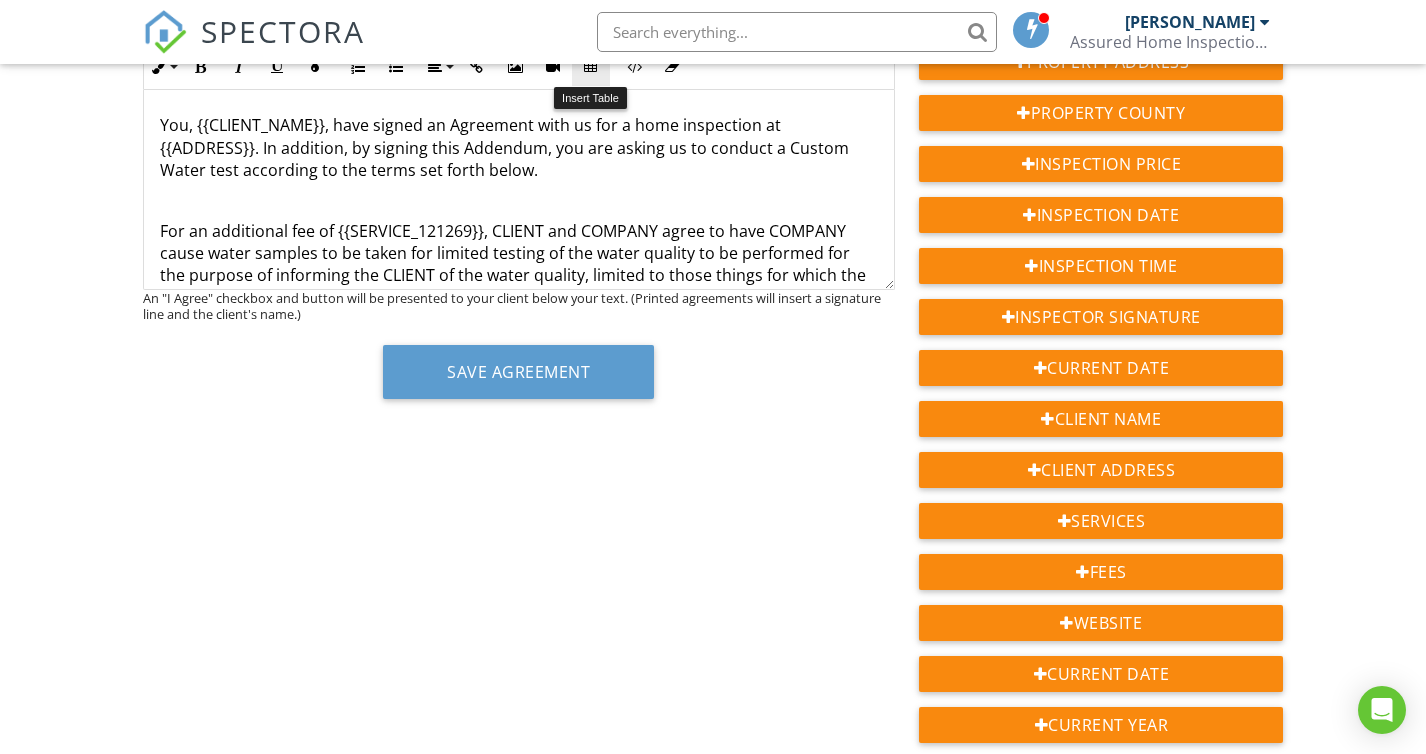scroll, scrollTop: 304, scrollLeft: 0, axis: vertical 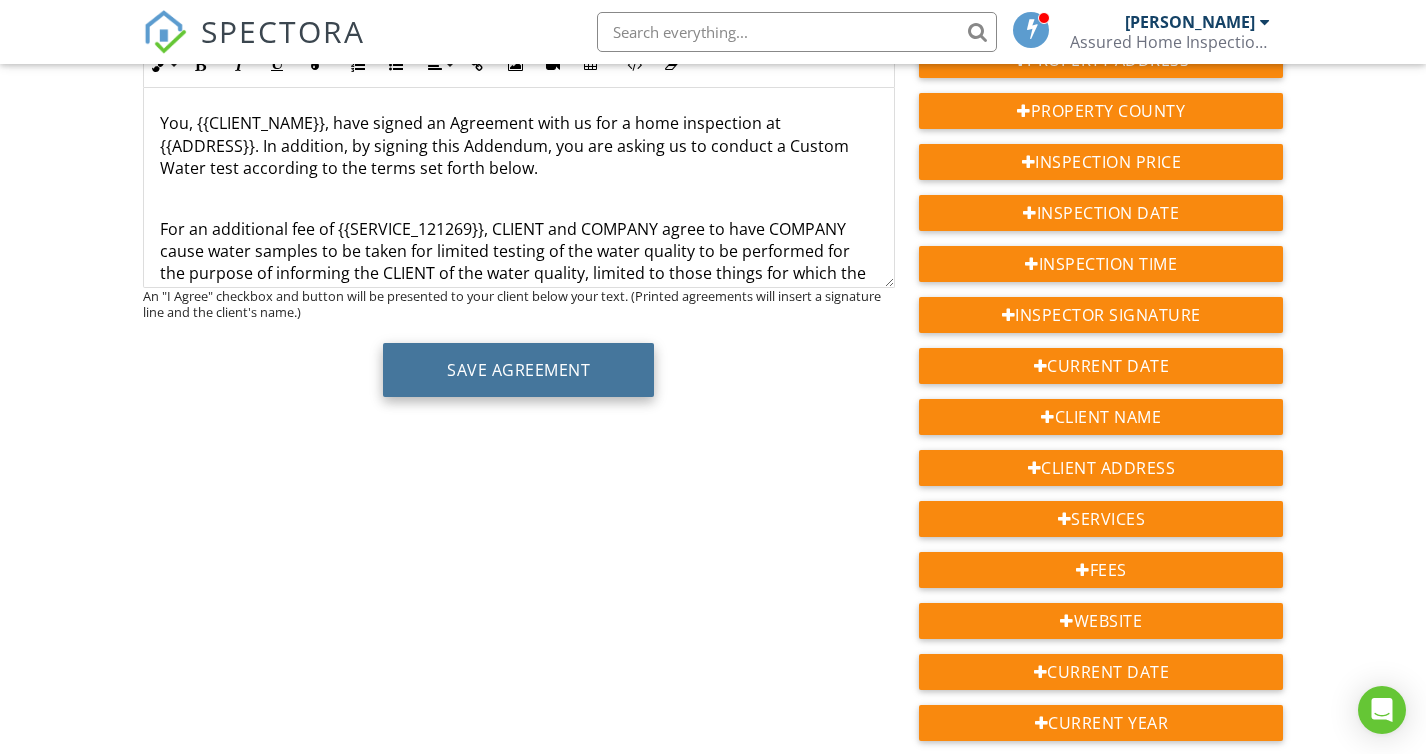 type on "WATER QUALITY TESTING - PCB'S" 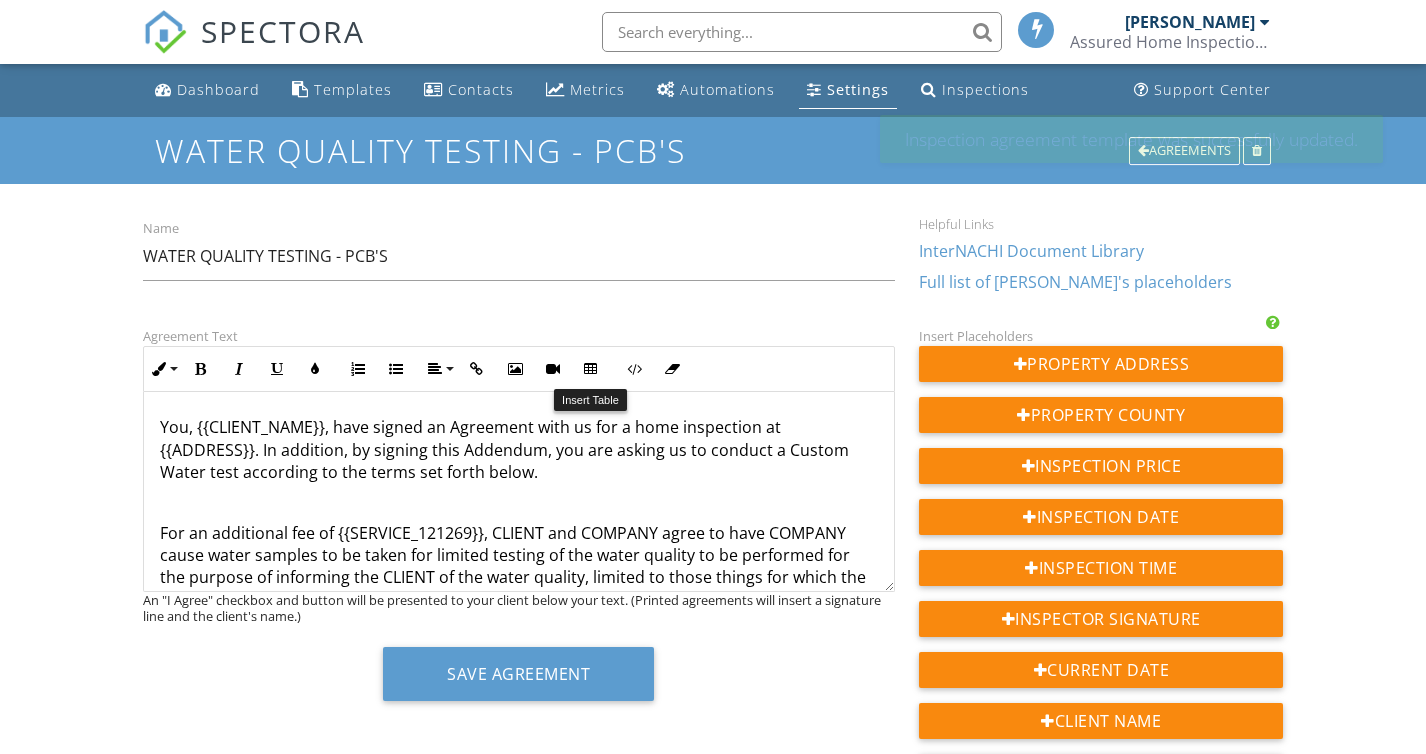 scroll, scrollTop: 0, scrollLeft: 0, axis: both 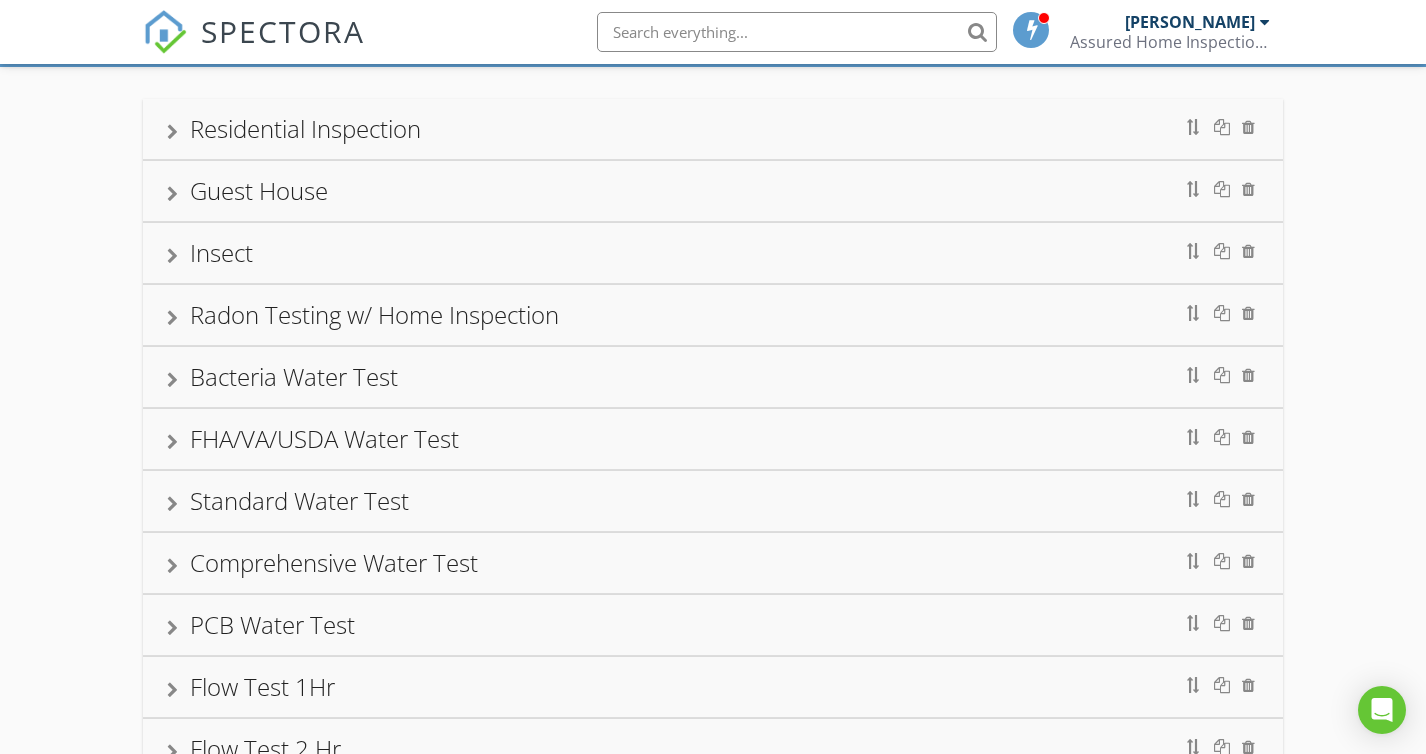 click on "PCB Water Test" at bounding box center [713, 625] 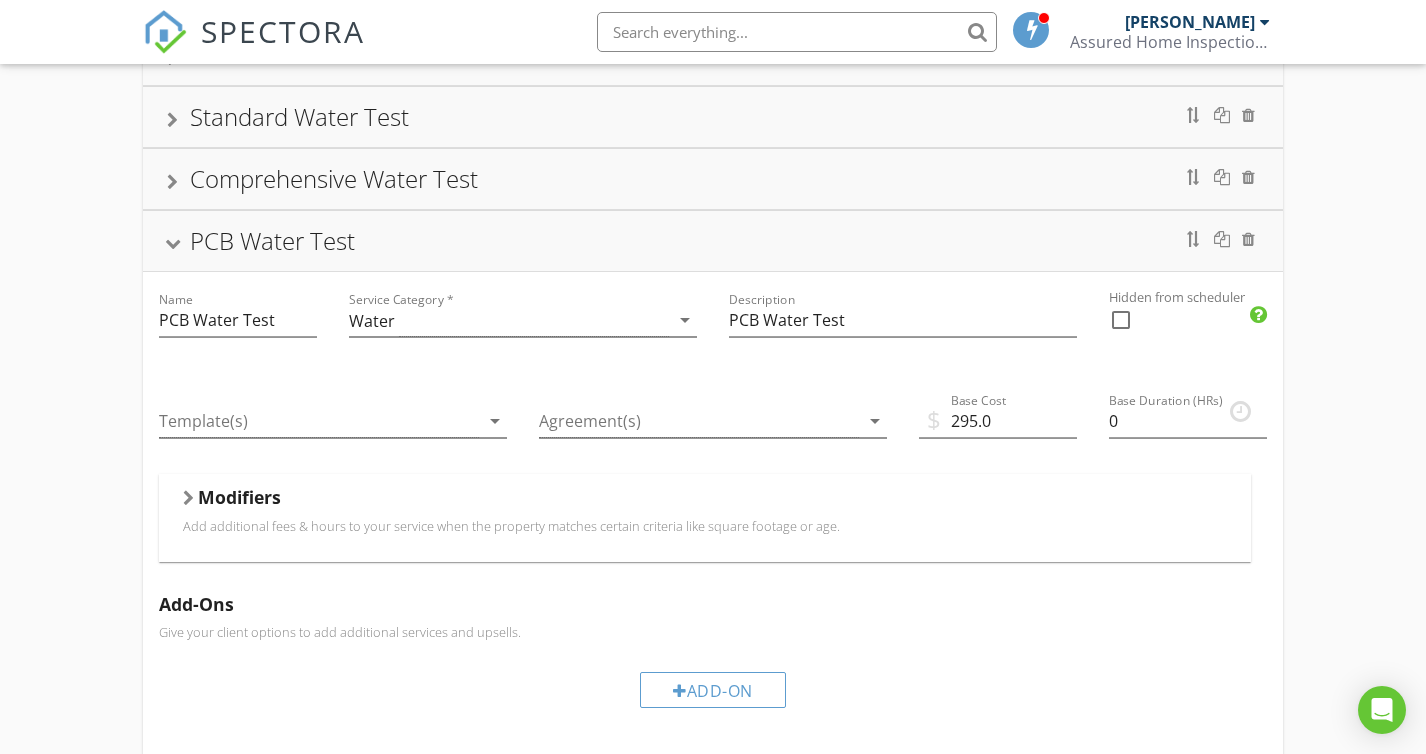 scroll, scrollTop: 504, scrollLeft: 0, axis: vertical 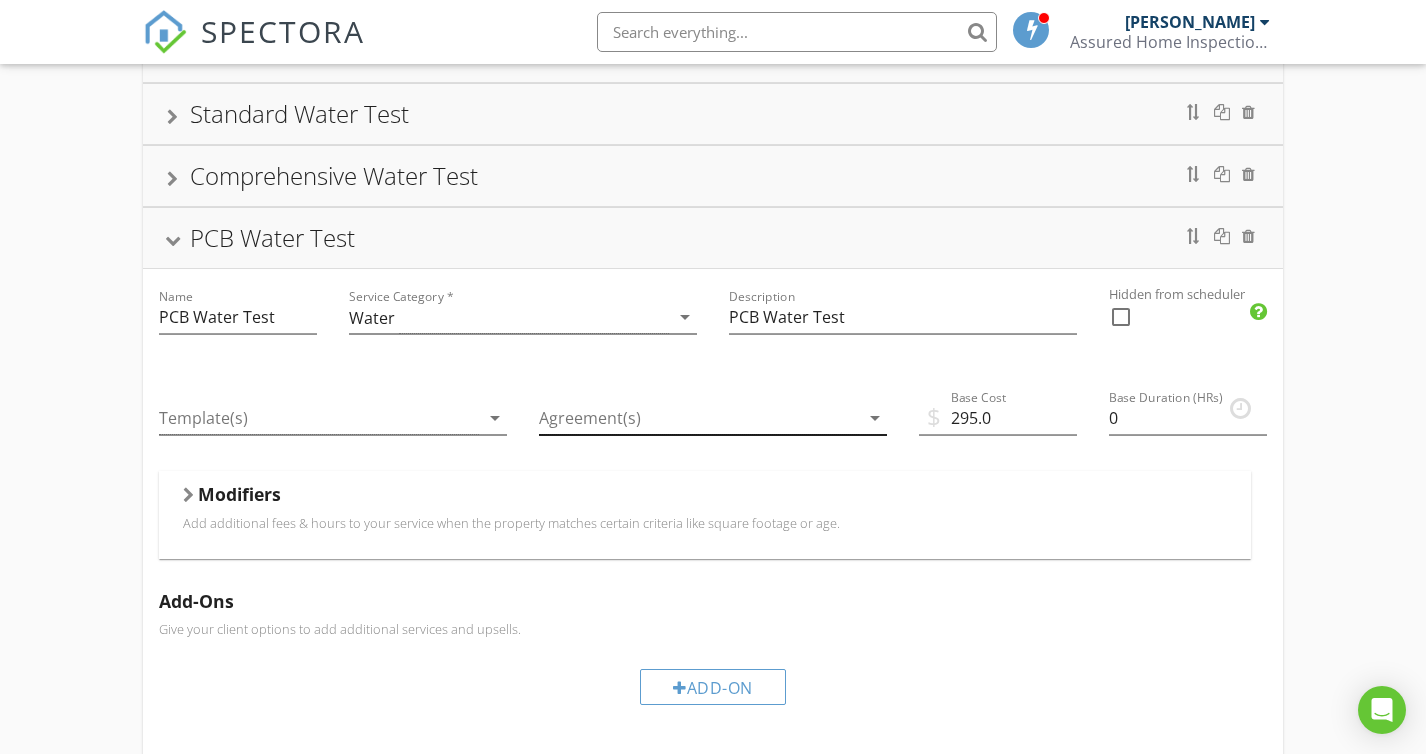 click at bounding box center [699, 418] 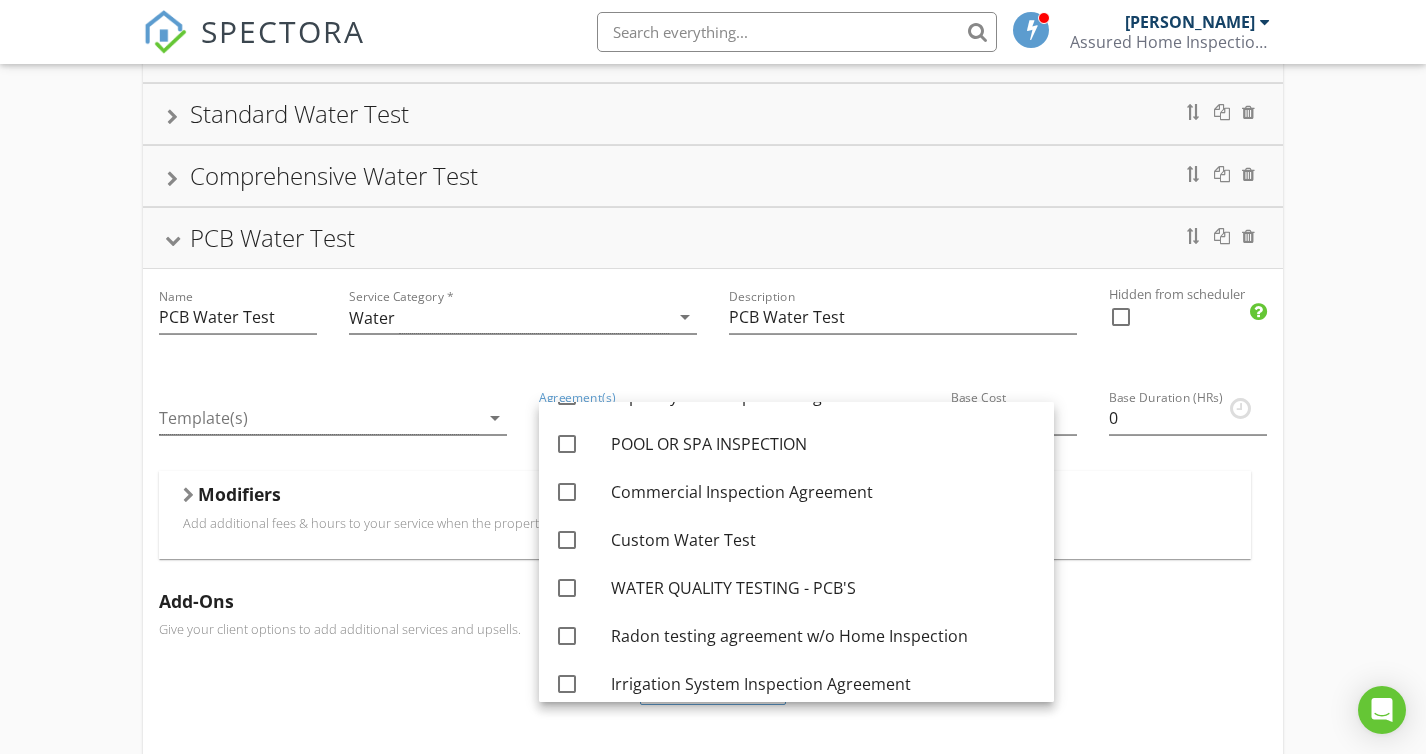 scroll, scrollTop: 519, scrollLeft: 0, axis: vertical 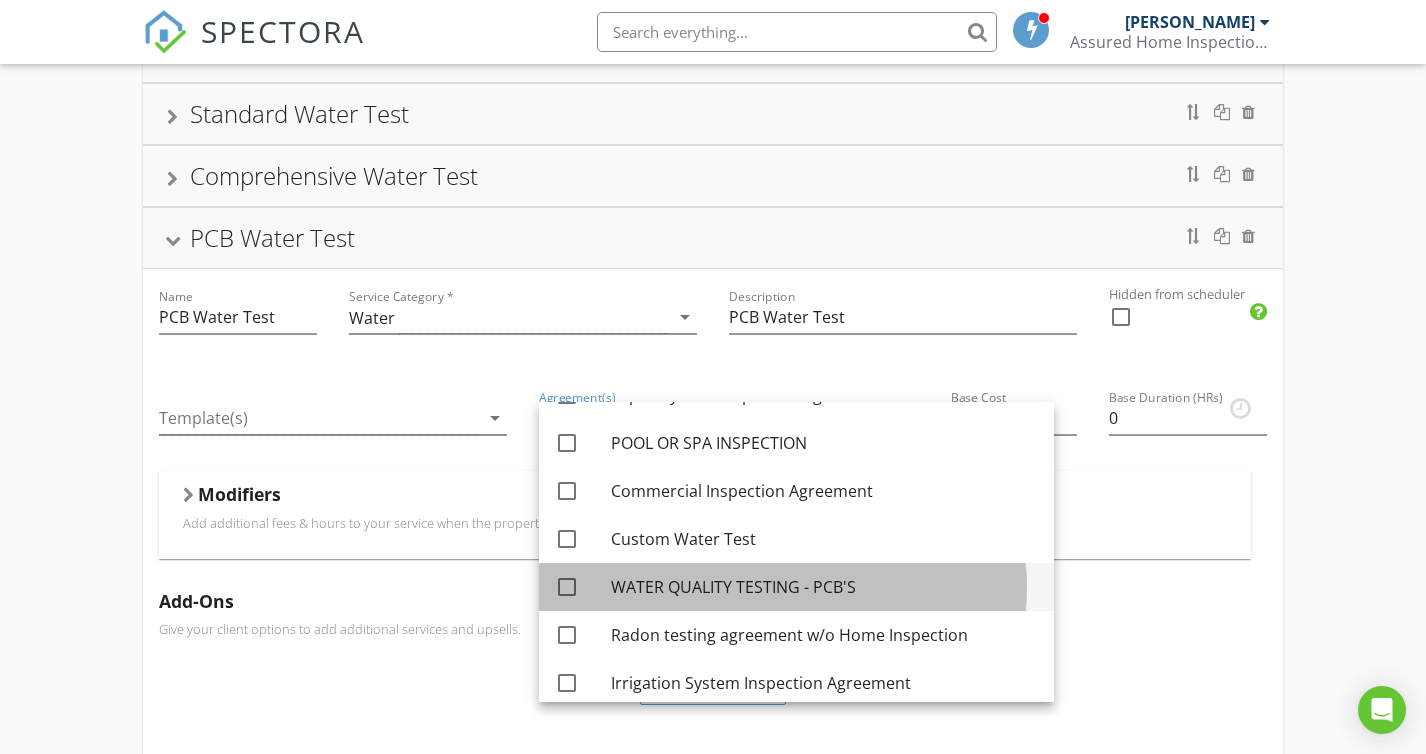 click on "WATER QUALITY TESTING - PCB'S" at bounding box center (824, 587) 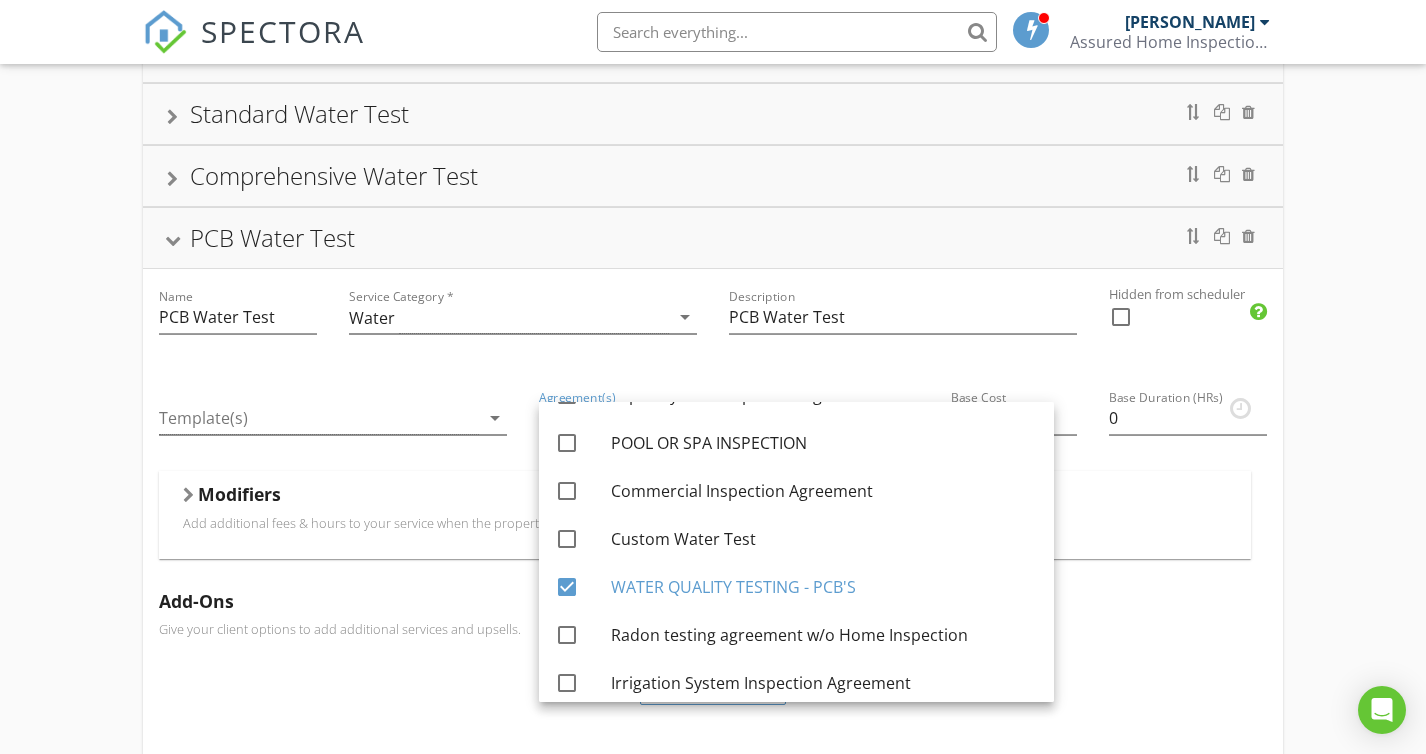 click on "Give your client options to add additional services and upsells." at bounding box center [713, 629] 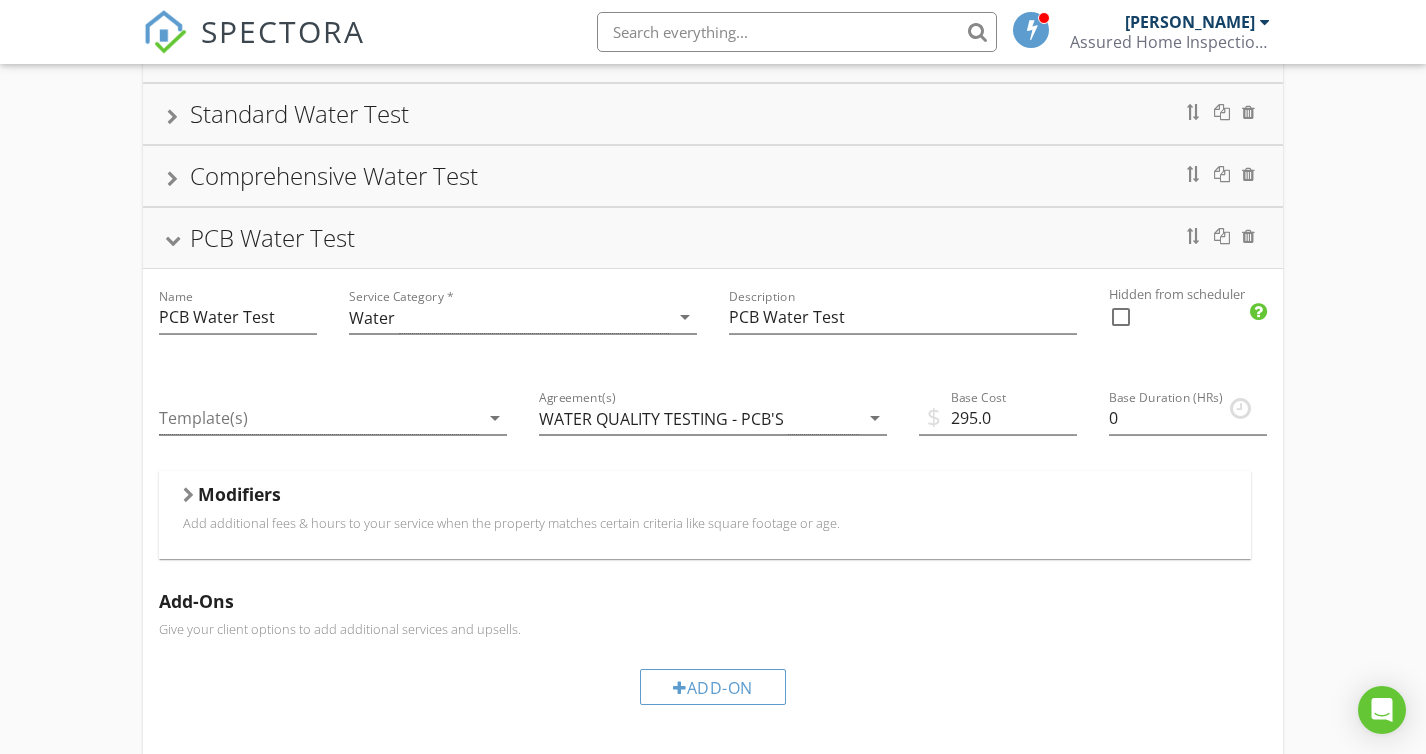 click on "PCB Water Test" at bounding box center (713, 238) 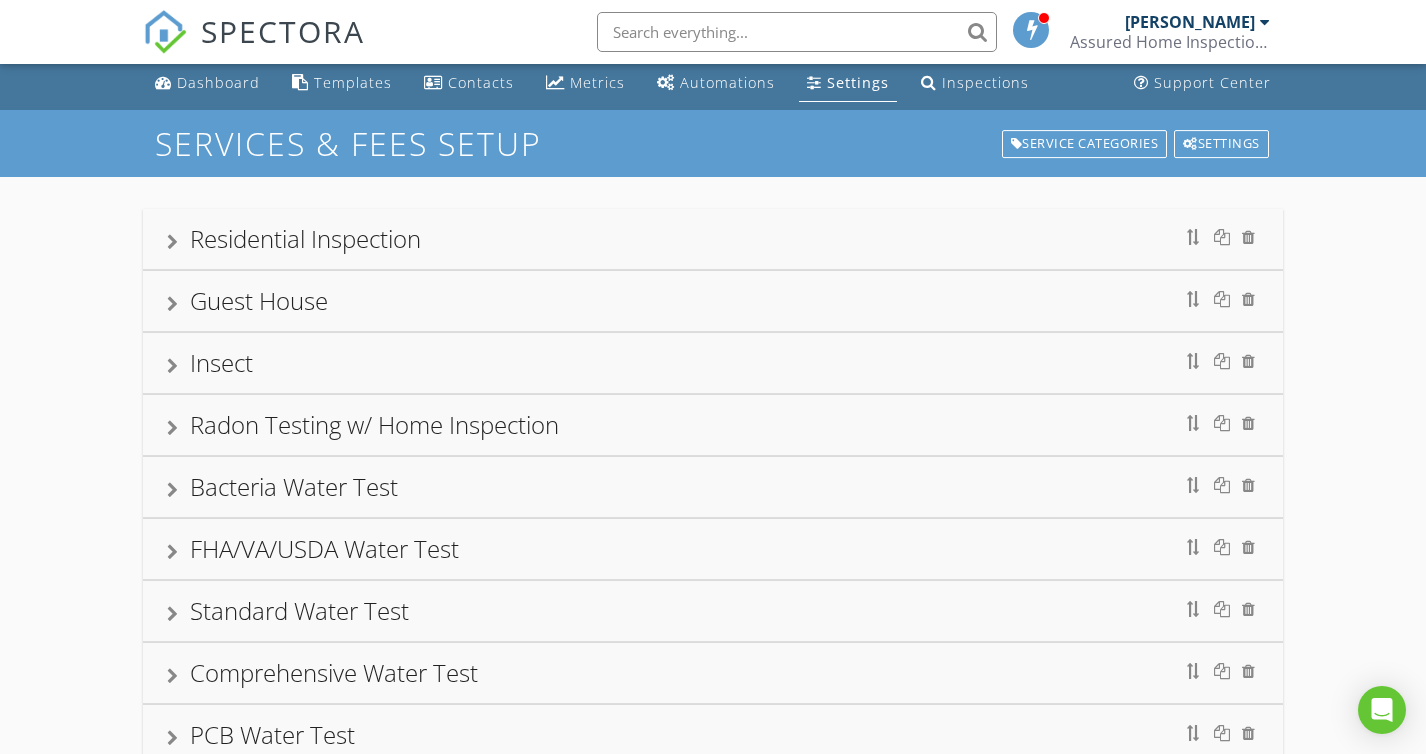 scroll, scrollTop: 0, scrollLeft: 0, axis: both 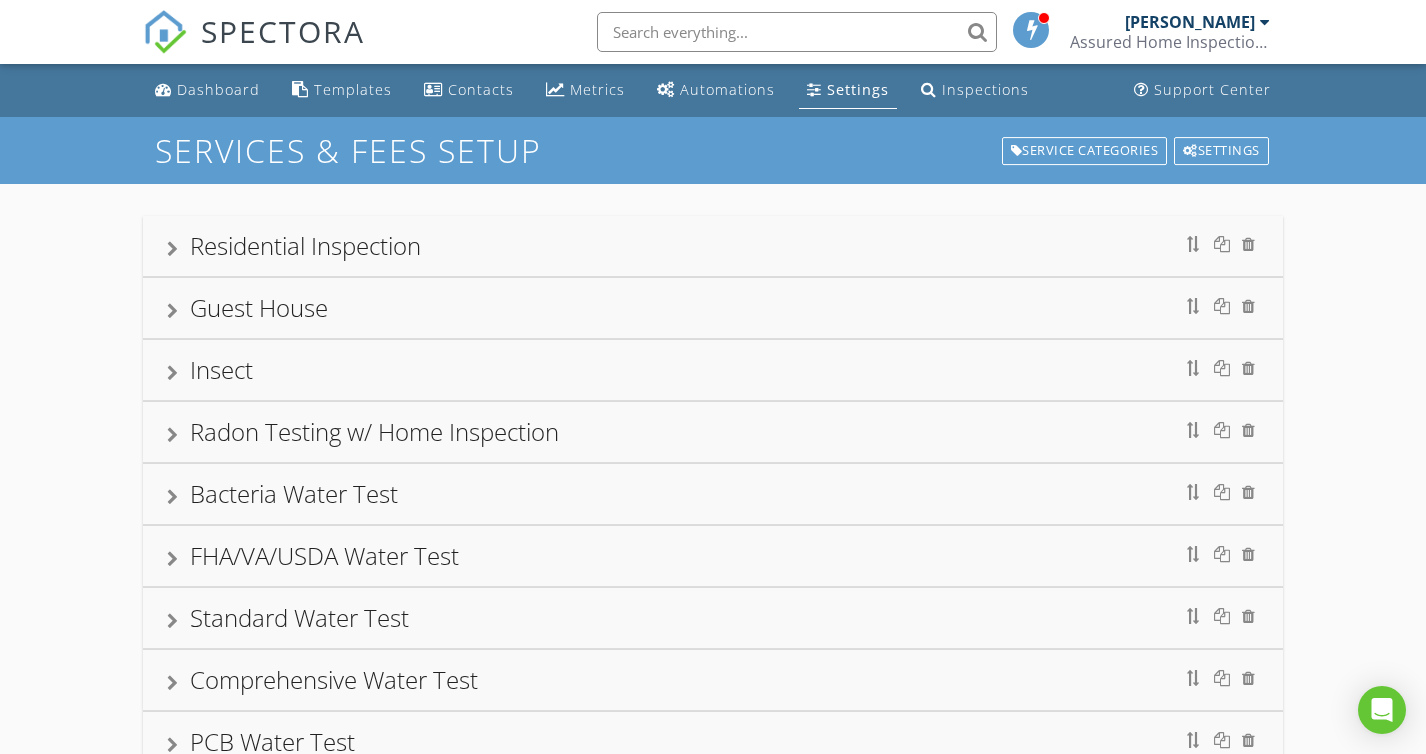 click on "Radon Testing w/ Home Inspection" at bounding box center [713, 432] 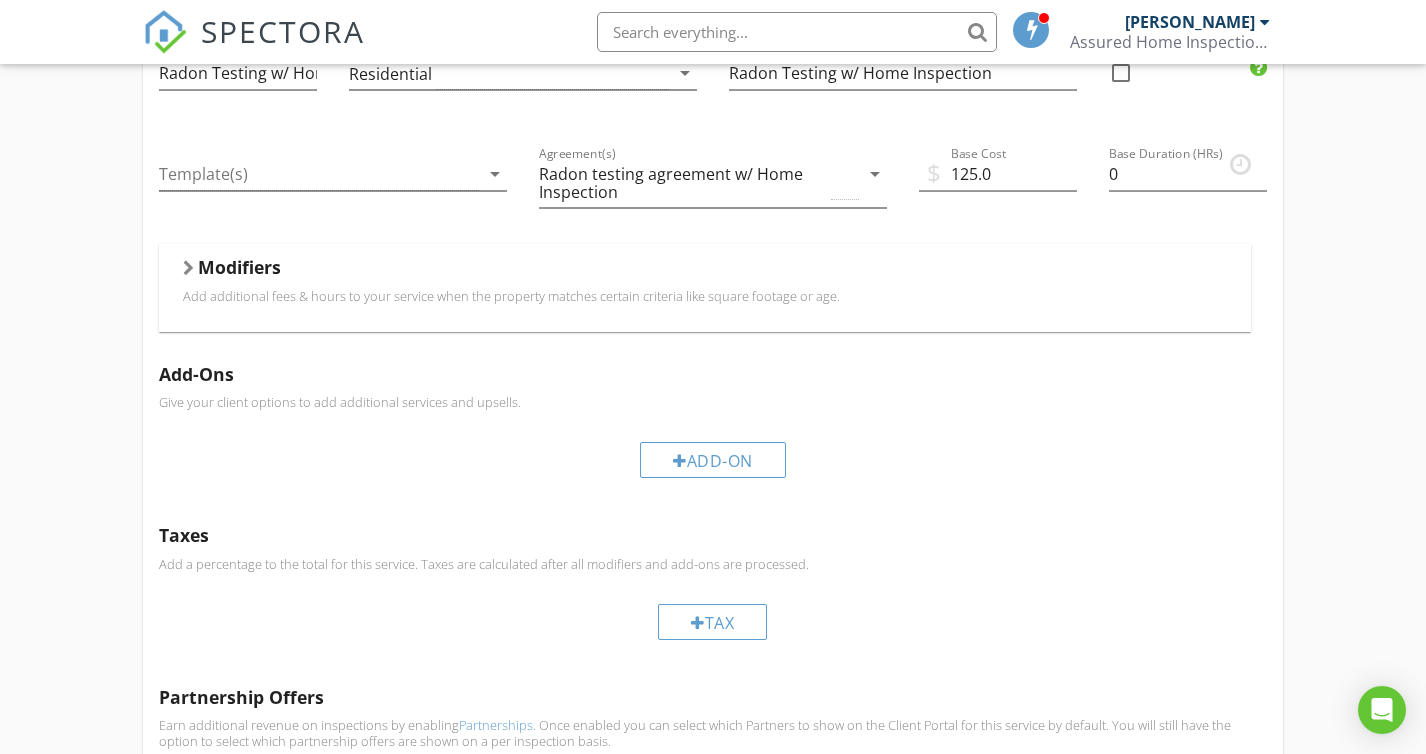 scroll, scrollTop: 445, scrollLeft: 0, axis: vertical 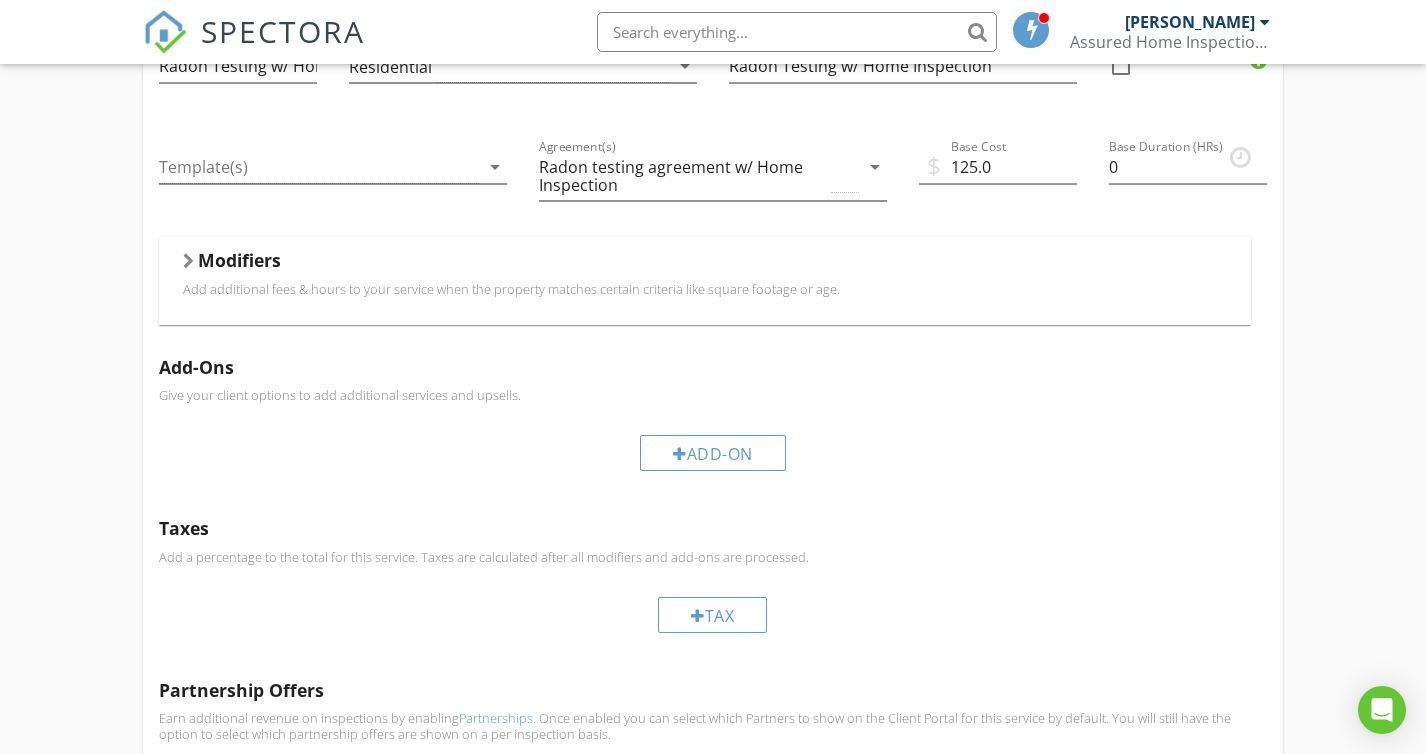 click at bounding box center (188, 261) 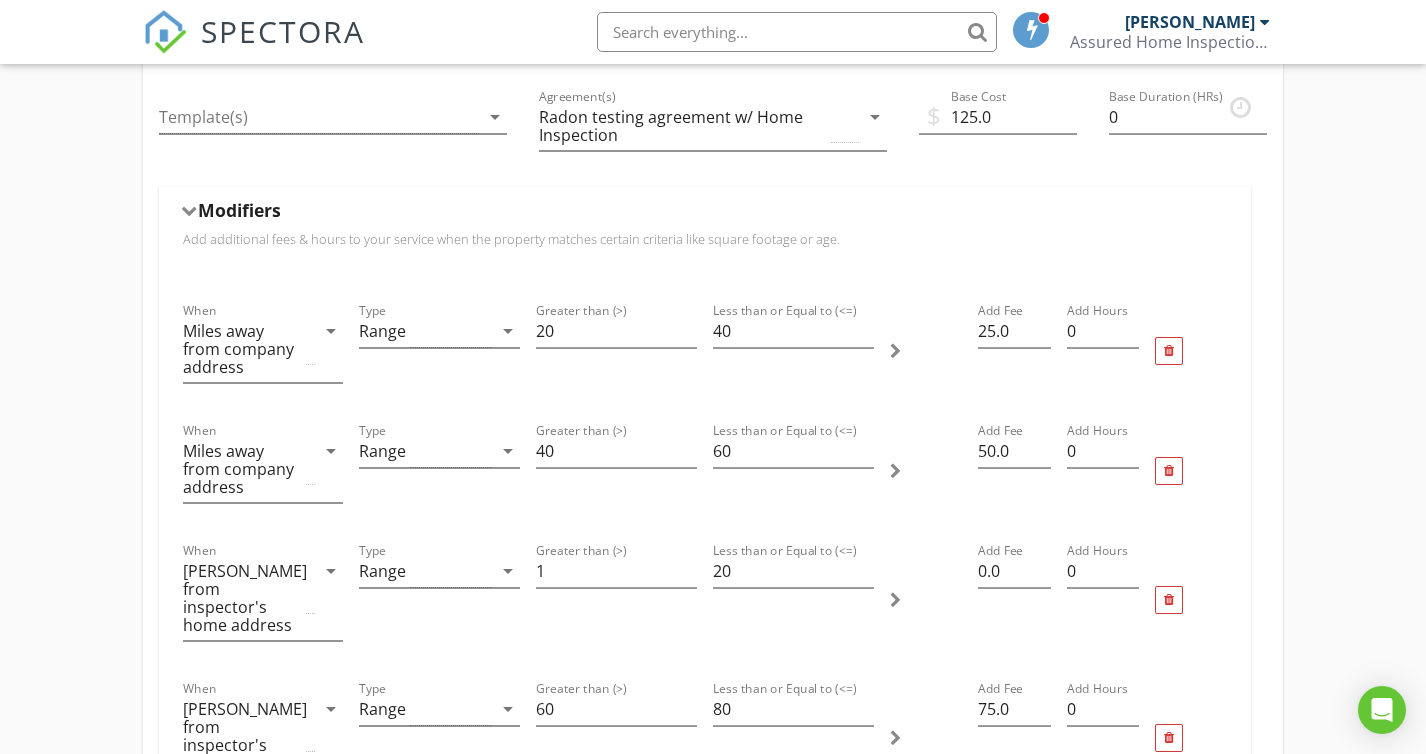 scroll, scrollTop: 0, scrollLeft: 0, axis: both 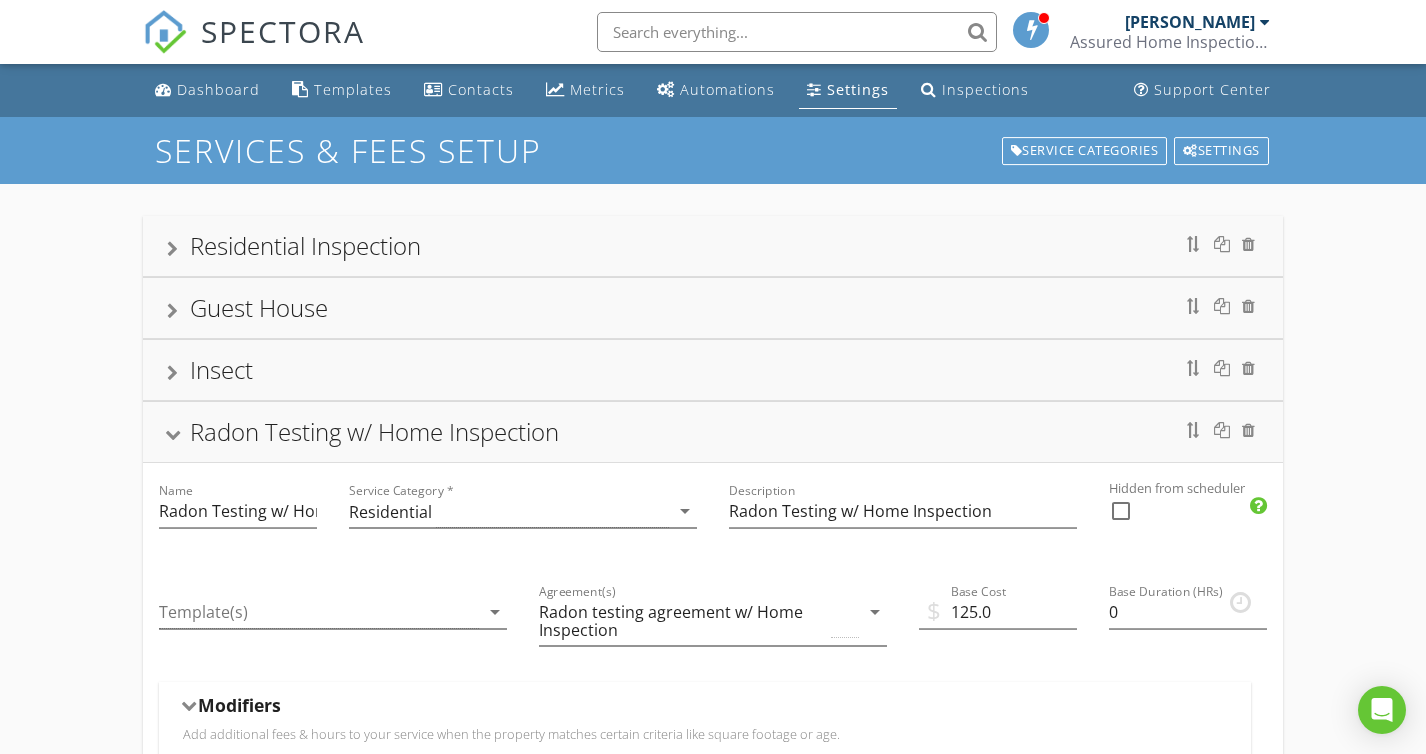 click on "Residential Inspection" at bounding box center (713, 246) 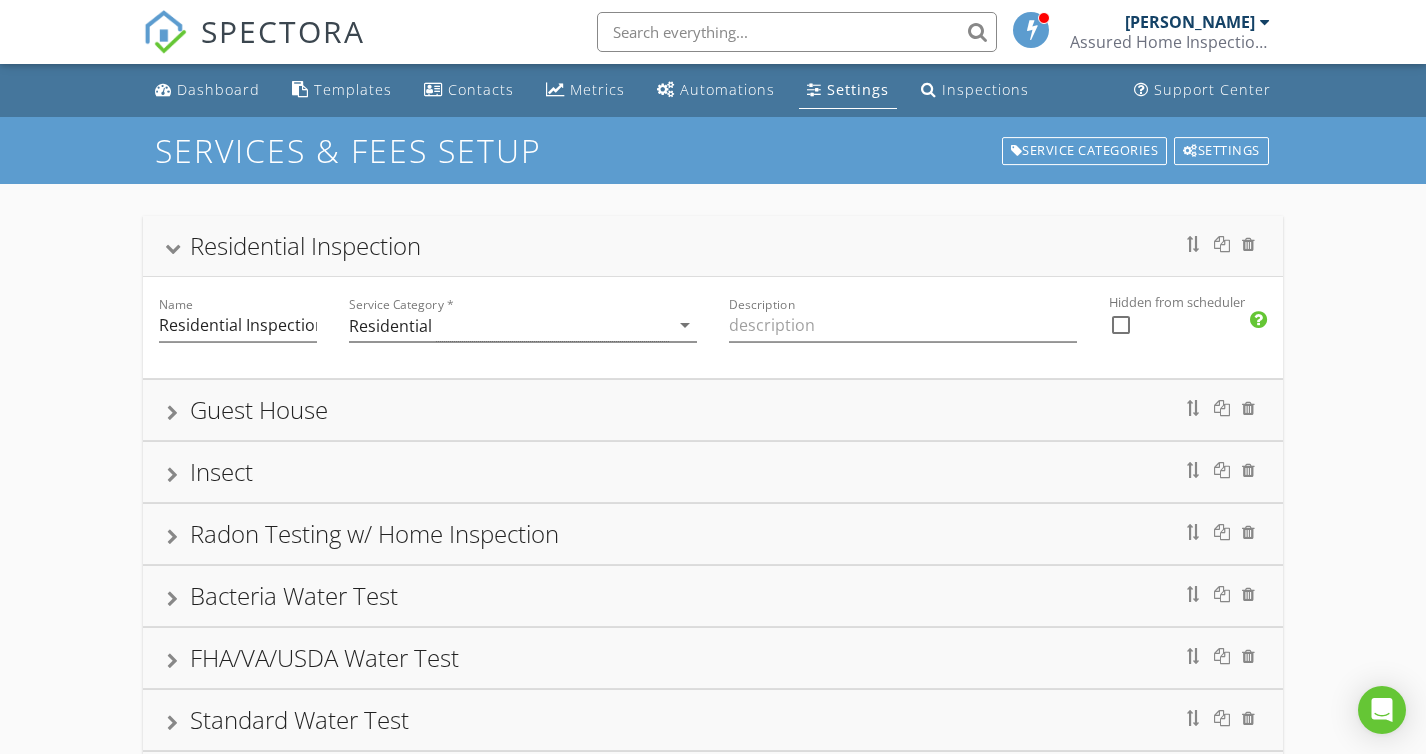 click on "Residential Inspection" at bounding box center (305, 245) 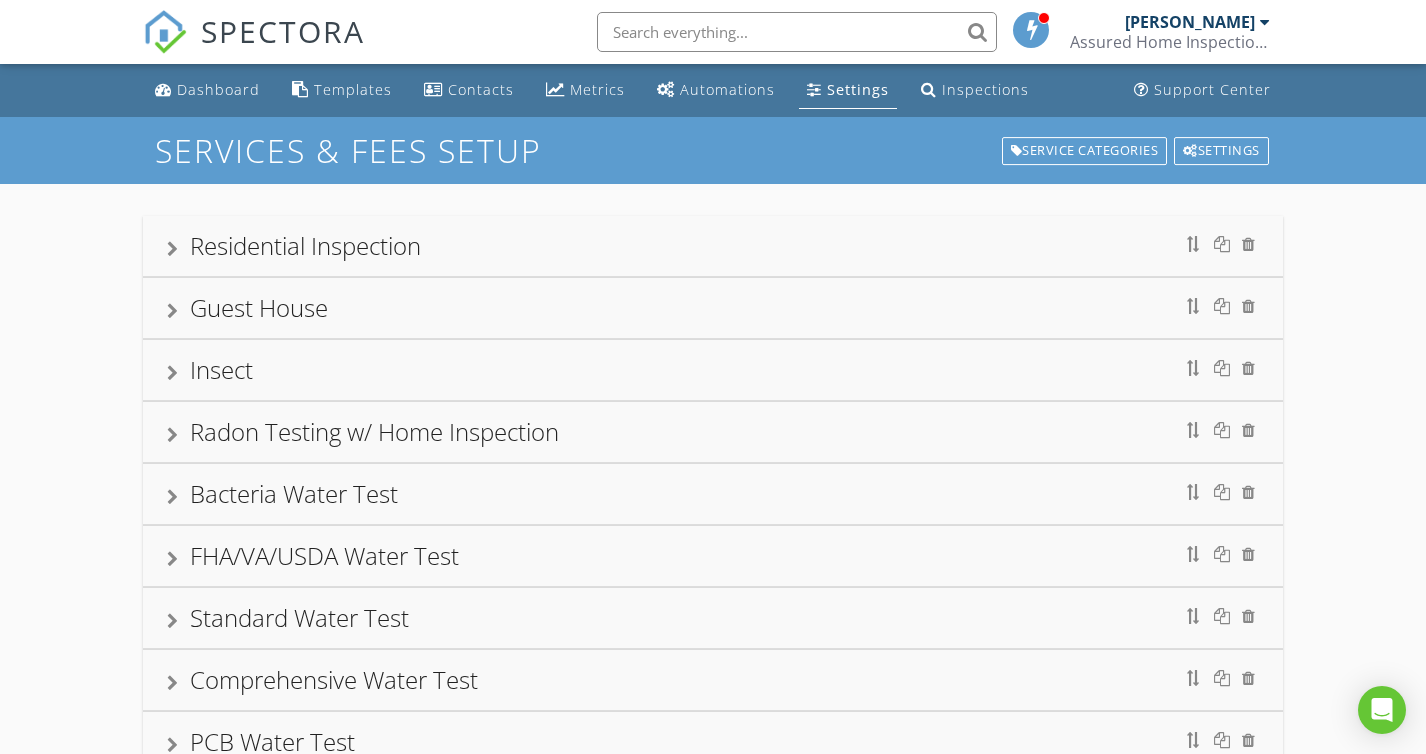 click on "Residential Inspection" at bounding box center (305, 245) 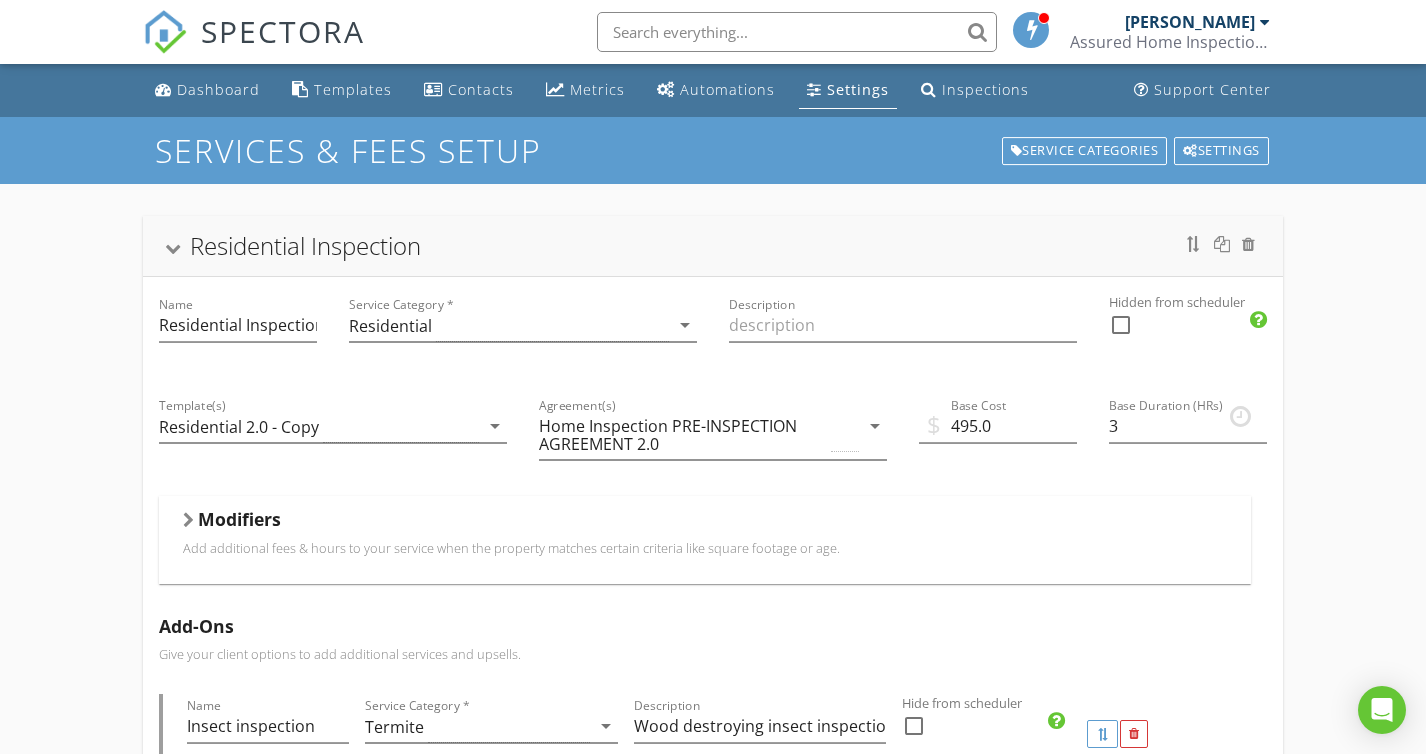 click at bounding box center (188, 520) 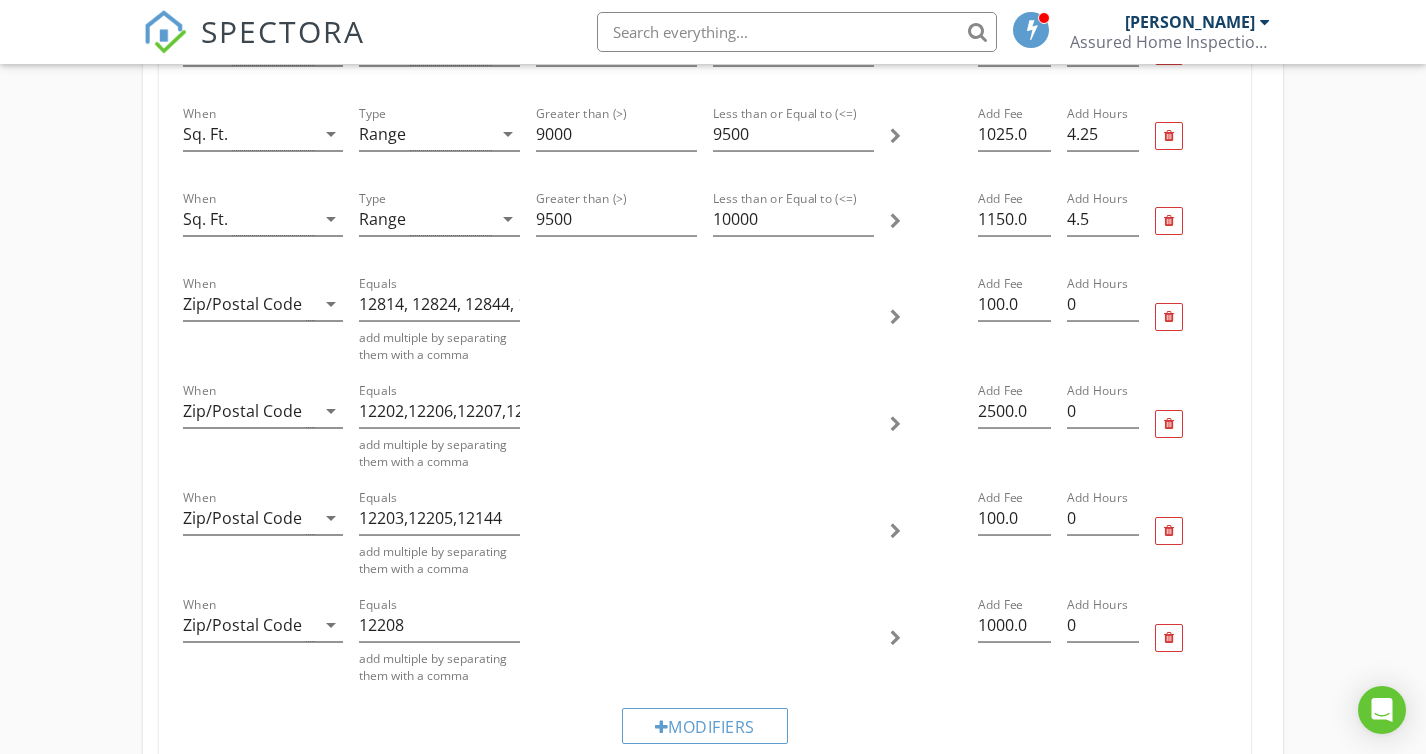 scroll, scrollTop: 2830, scrollLeft: 0, axis: vertical 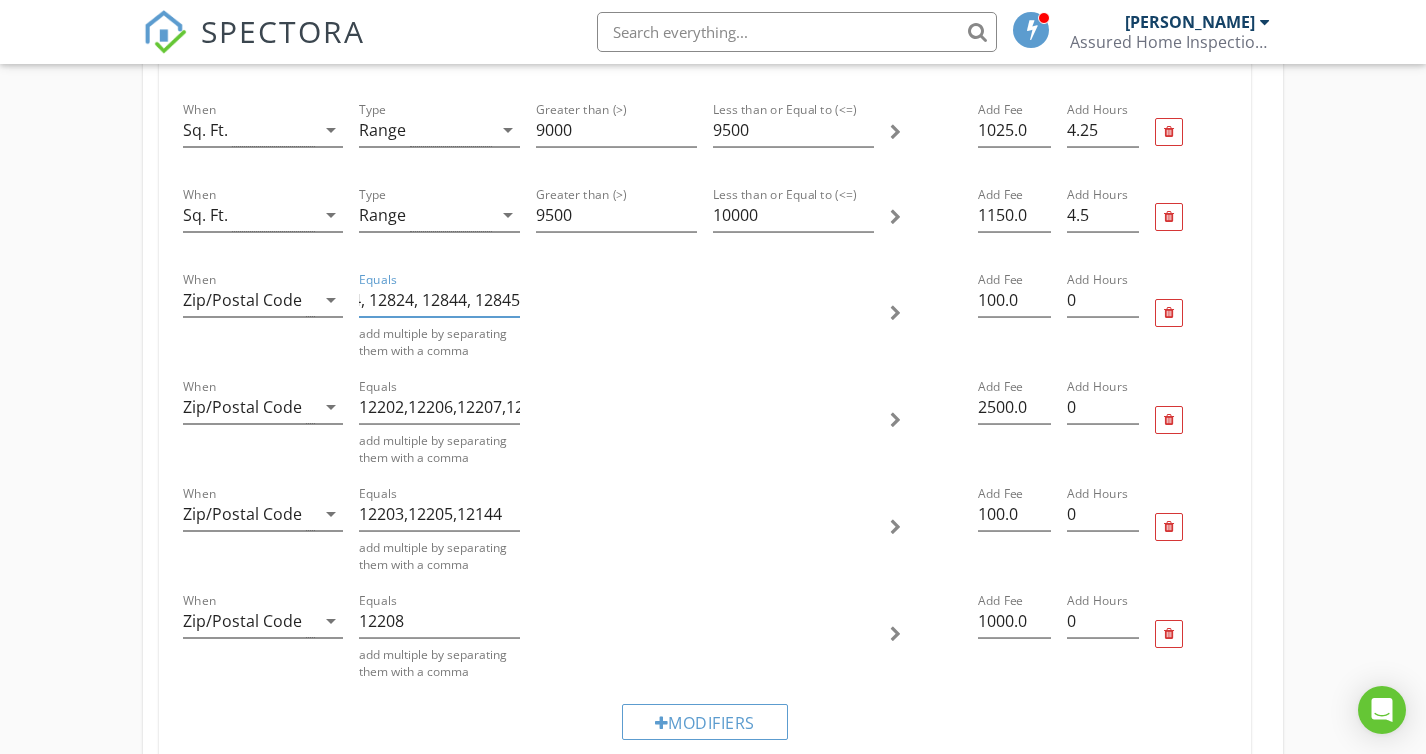drag, startPoint x: 361, startPoint y: 298, endPoint x: 554, endPoint y: 294, distance: 193.04144 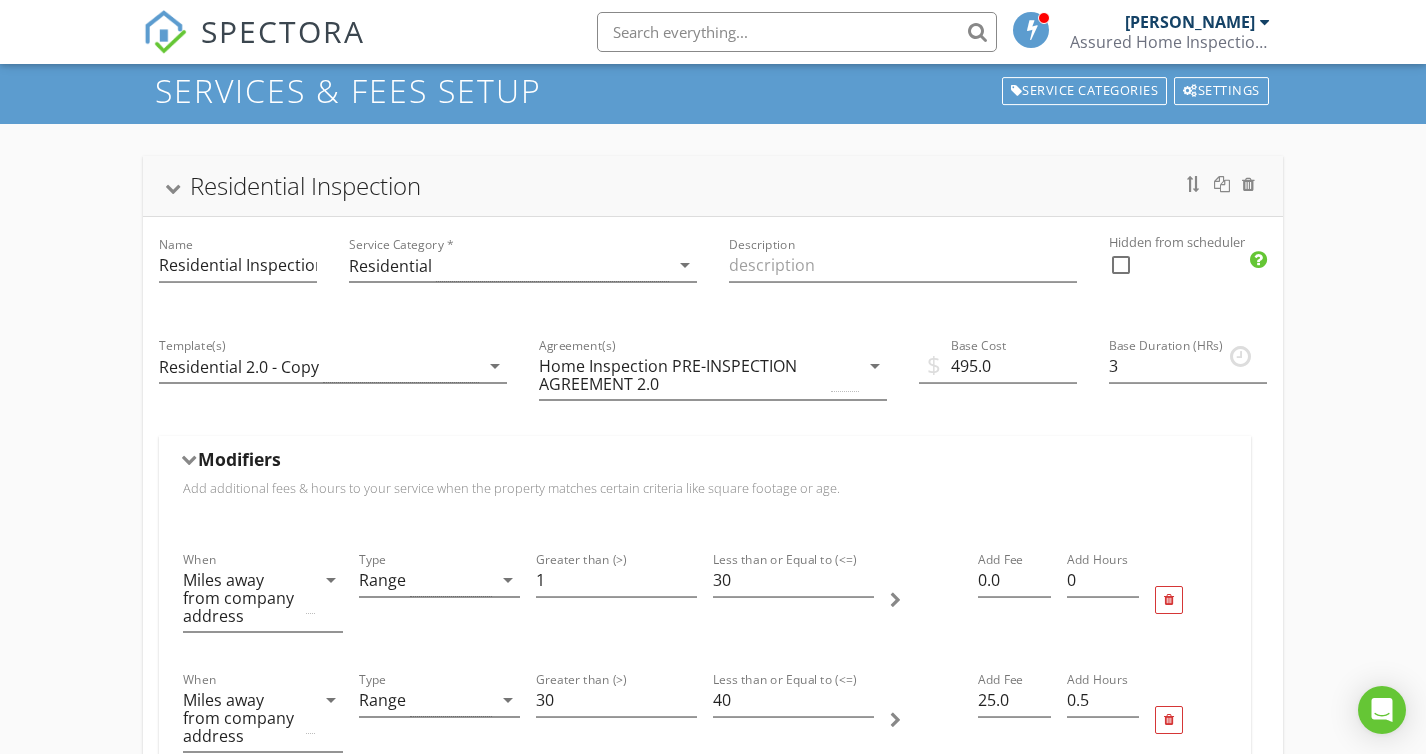 scroll, scrollTop: 0, scrollLeft: 0, axis: both 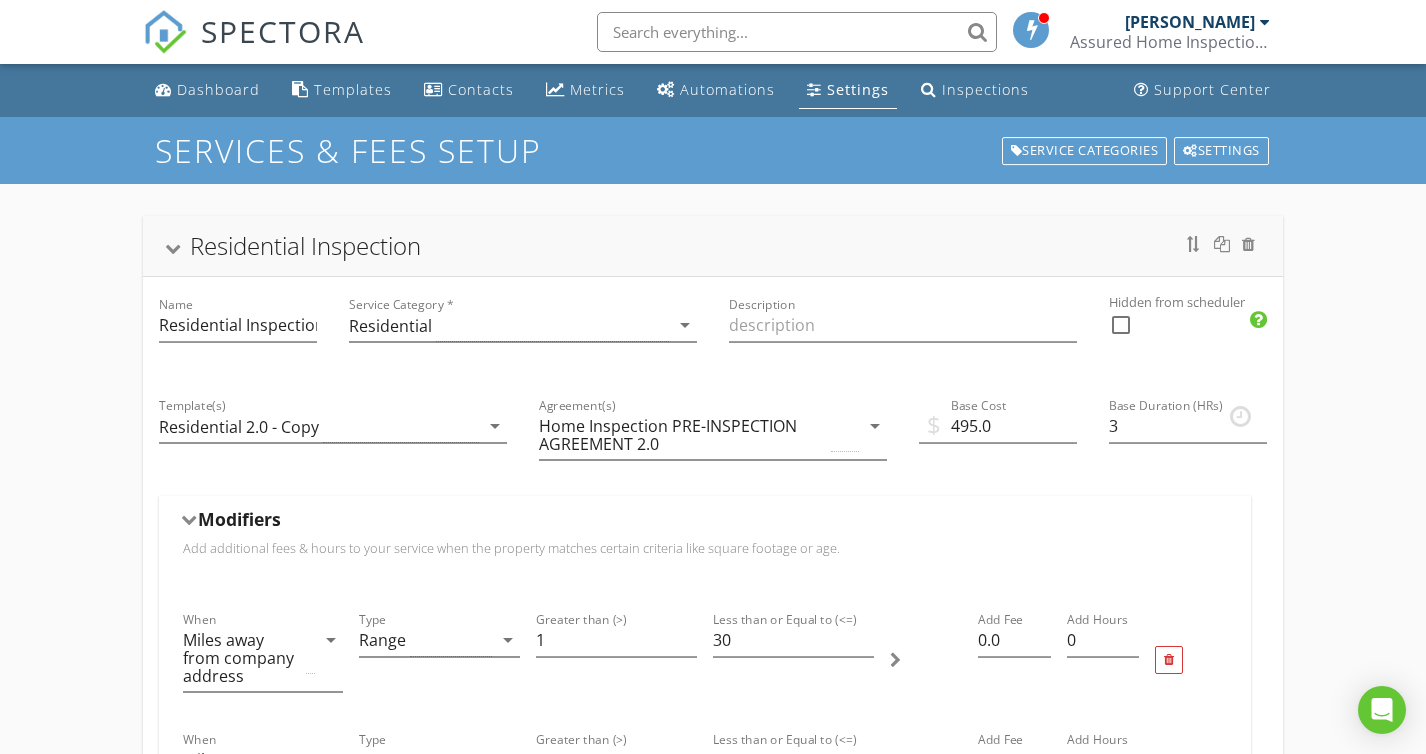 click on "Residential Inspection" at bounding box center (305, 245) 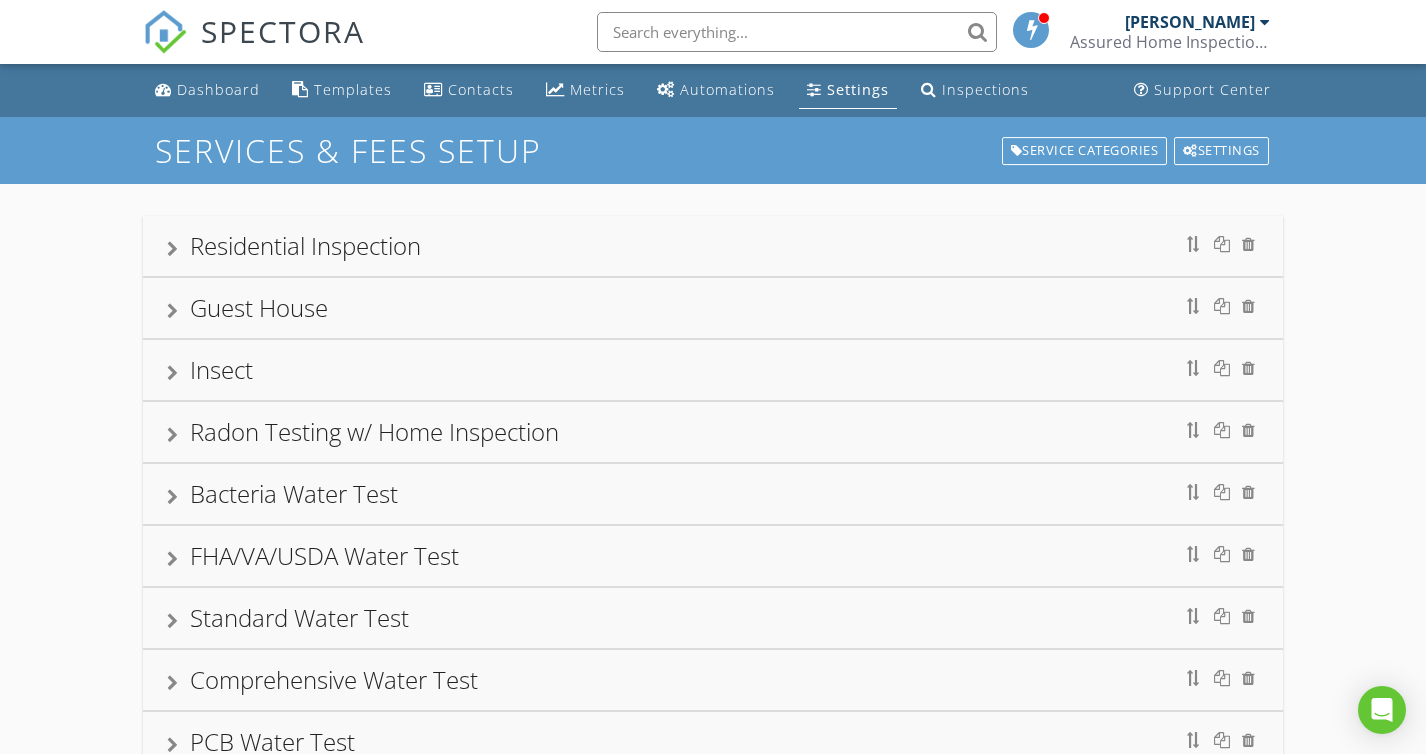 click on "Radon Testing w/ Home Inspection" at bounding box center [374, 431] 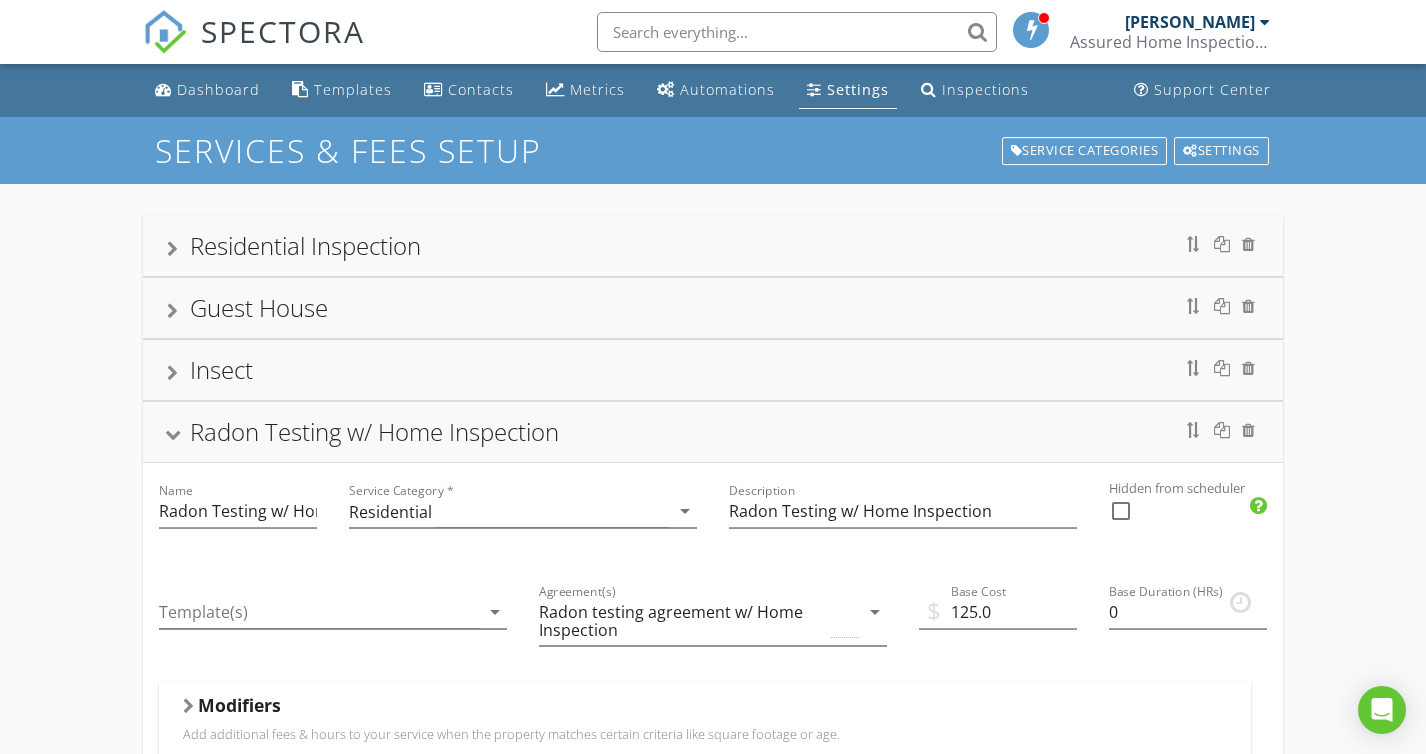 click at bounding box center [188, 706] 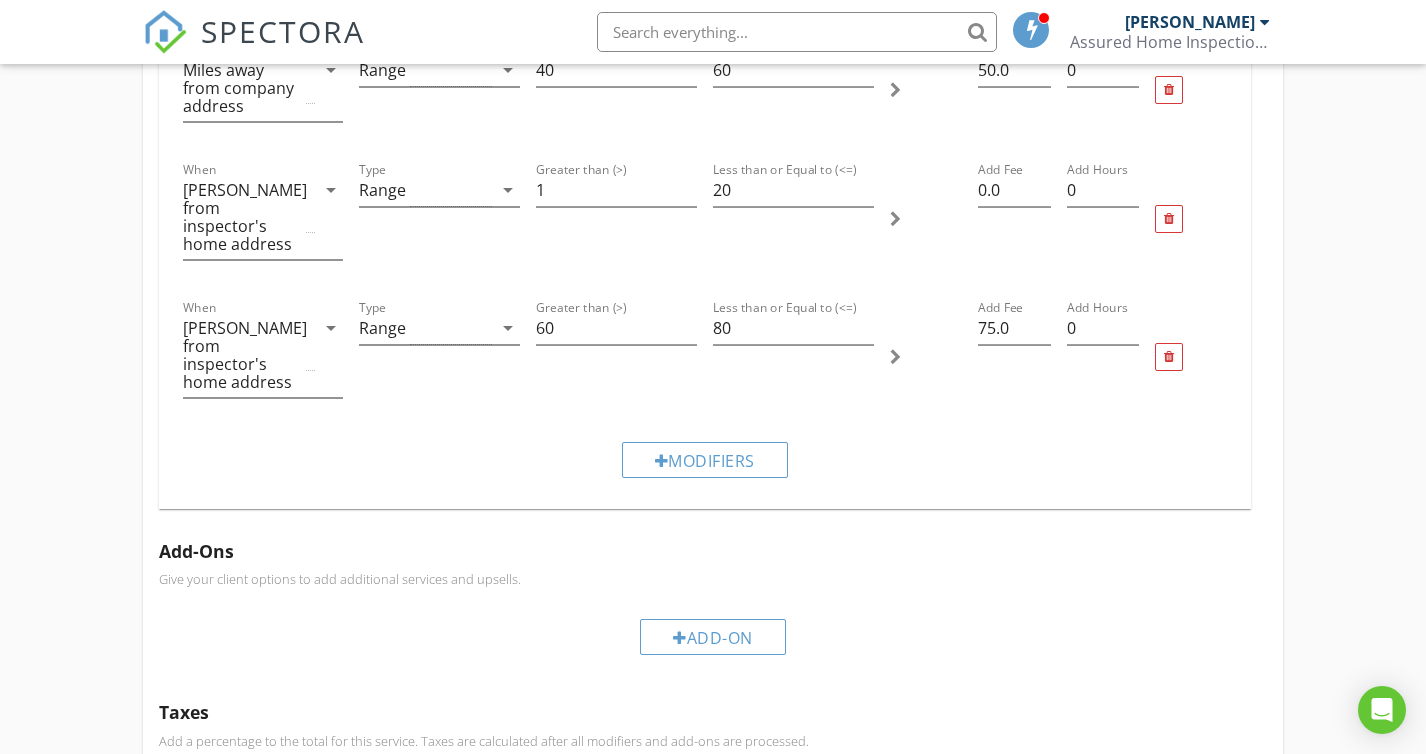 scroll, scrollTop: 856, scrollLeft: 0, axis: vertical 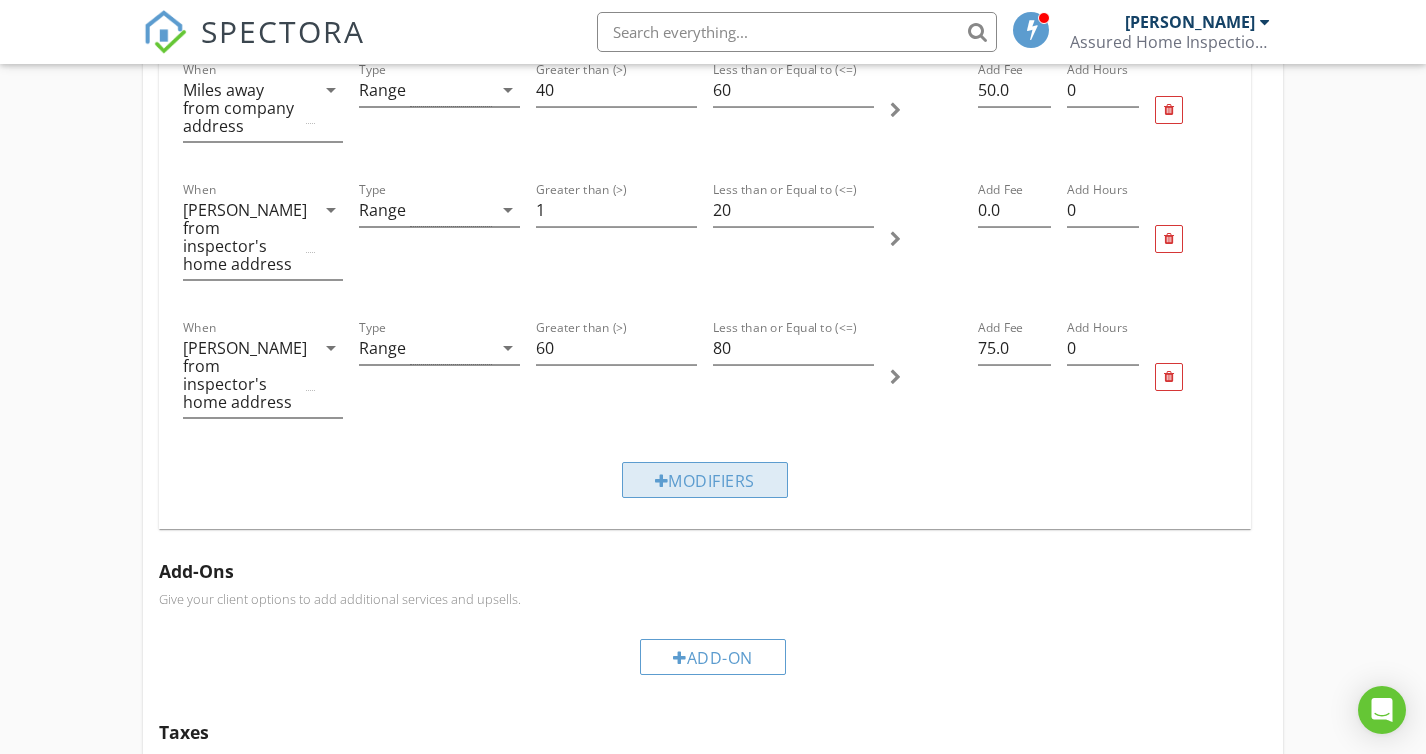 click on "Modifiers" at bounding box center [705, 480] 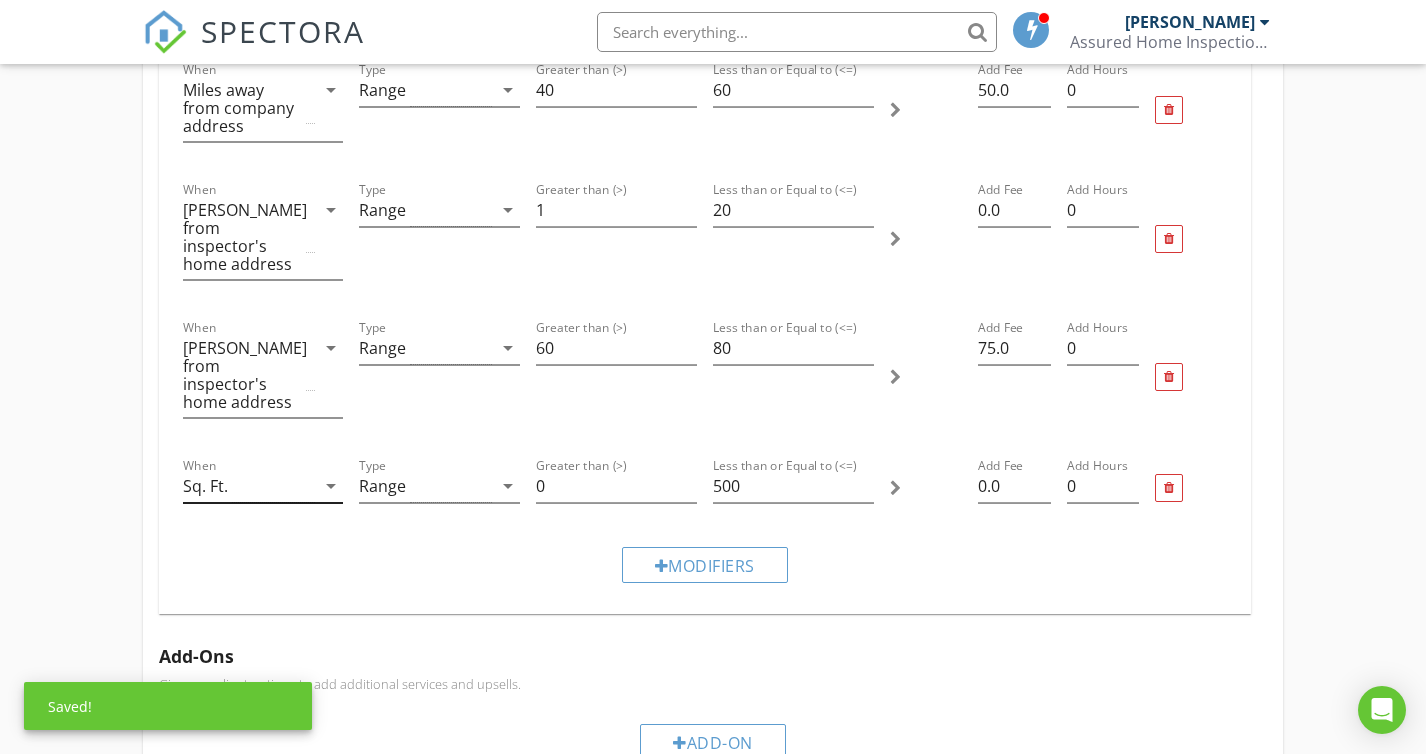 click on "Sq. Ft." at bounding box center (249, 486) 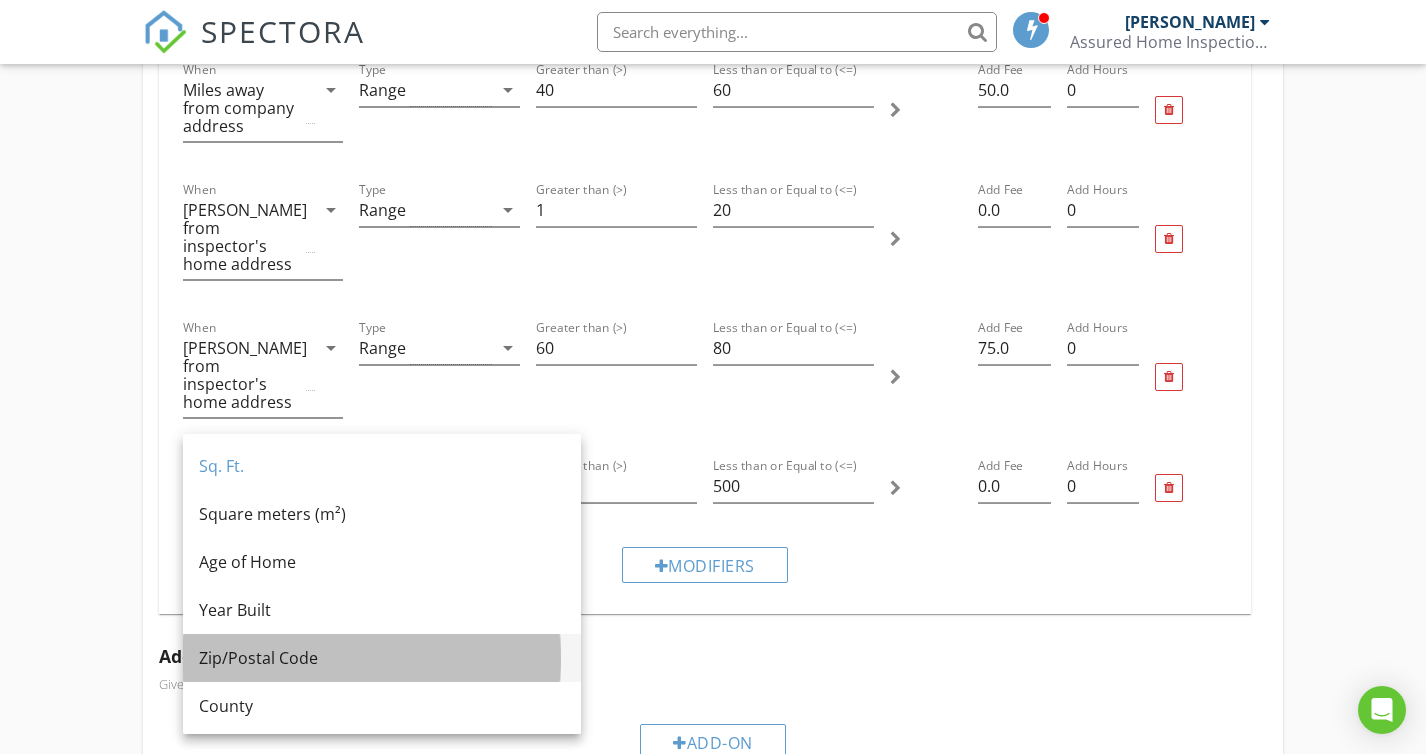 click on "Zip/Postal Code" at bounding box center [382, 658] 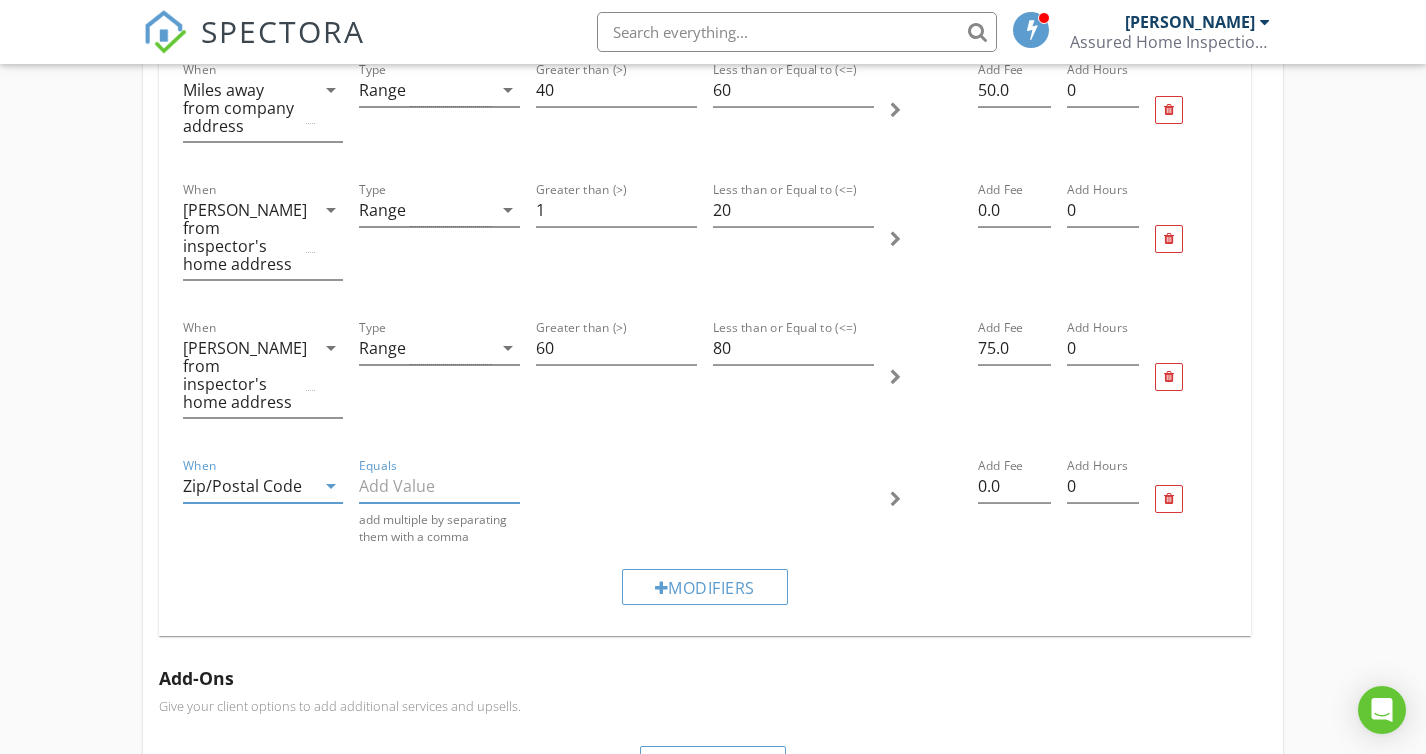 click at bounding box center [439, 486] 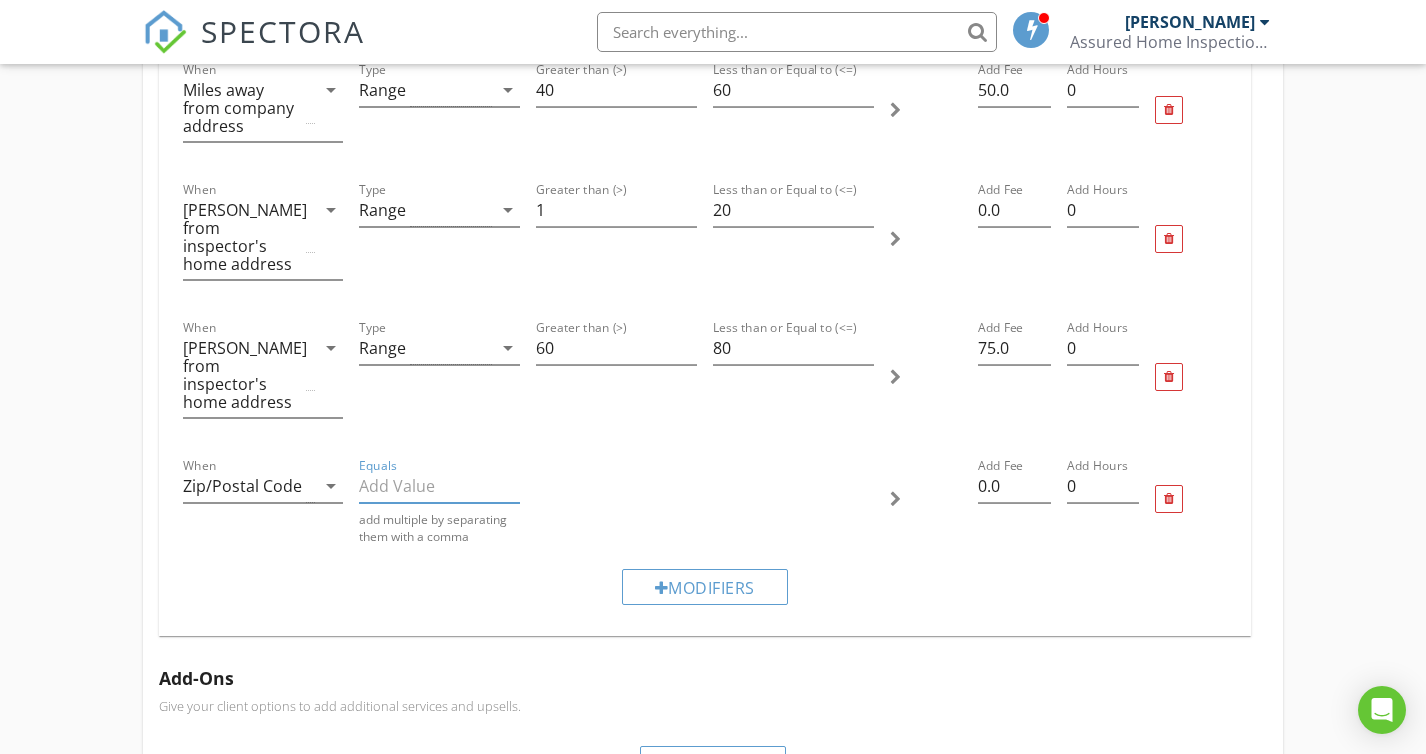 paste on "12814, 12824, 12844, 12845" 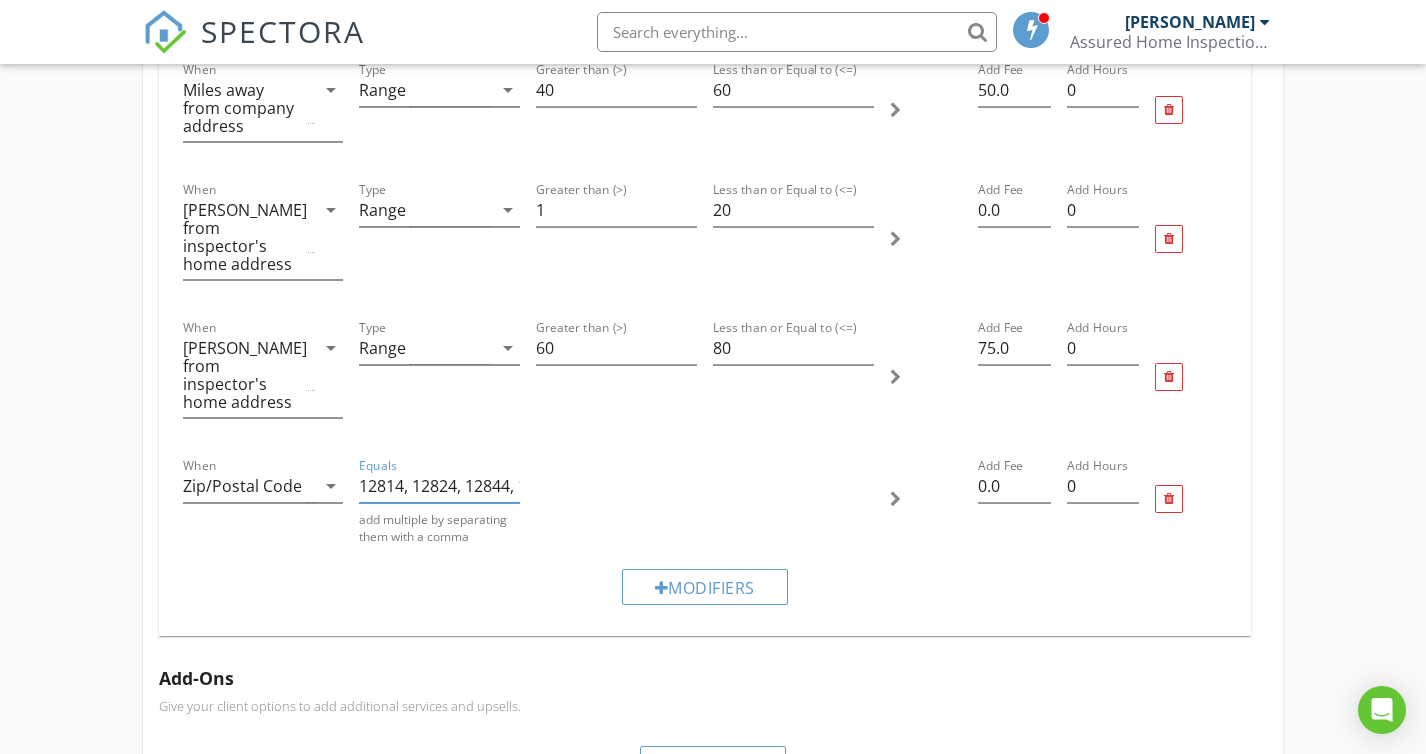 scroll, scrollTop: 0, scrollLeft: 47, axis: horizontal 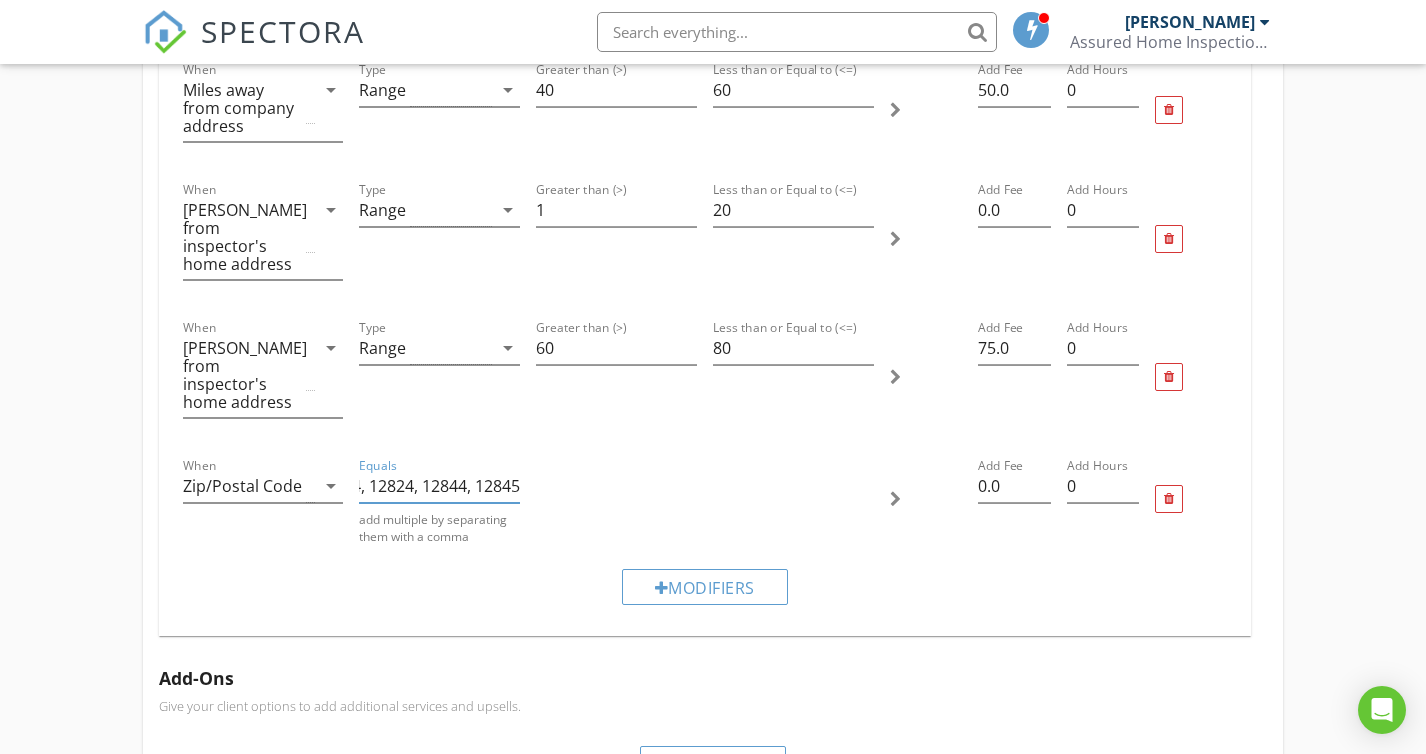 type on "12814, 12824, 12844, 12845" 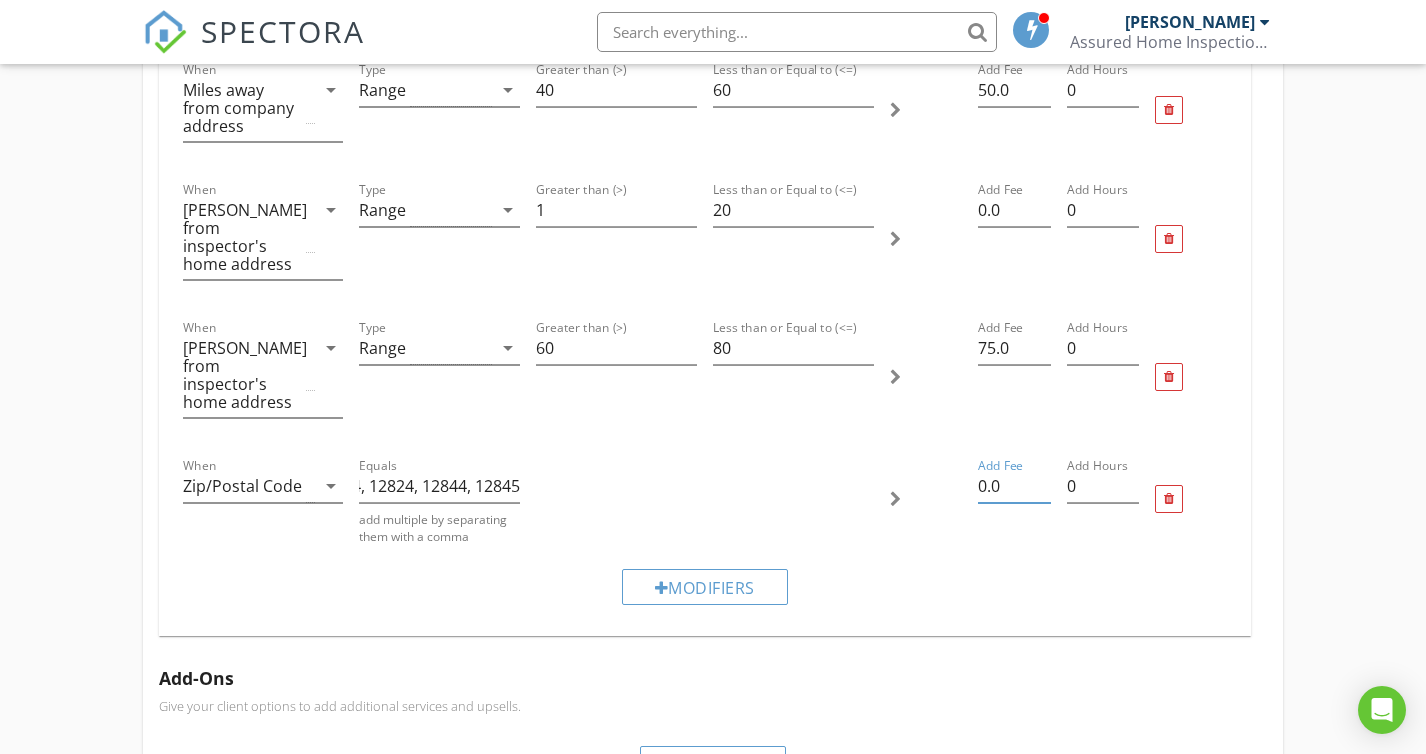 scroll, scrollTop: 0, scrollLeft: 0, axis: both 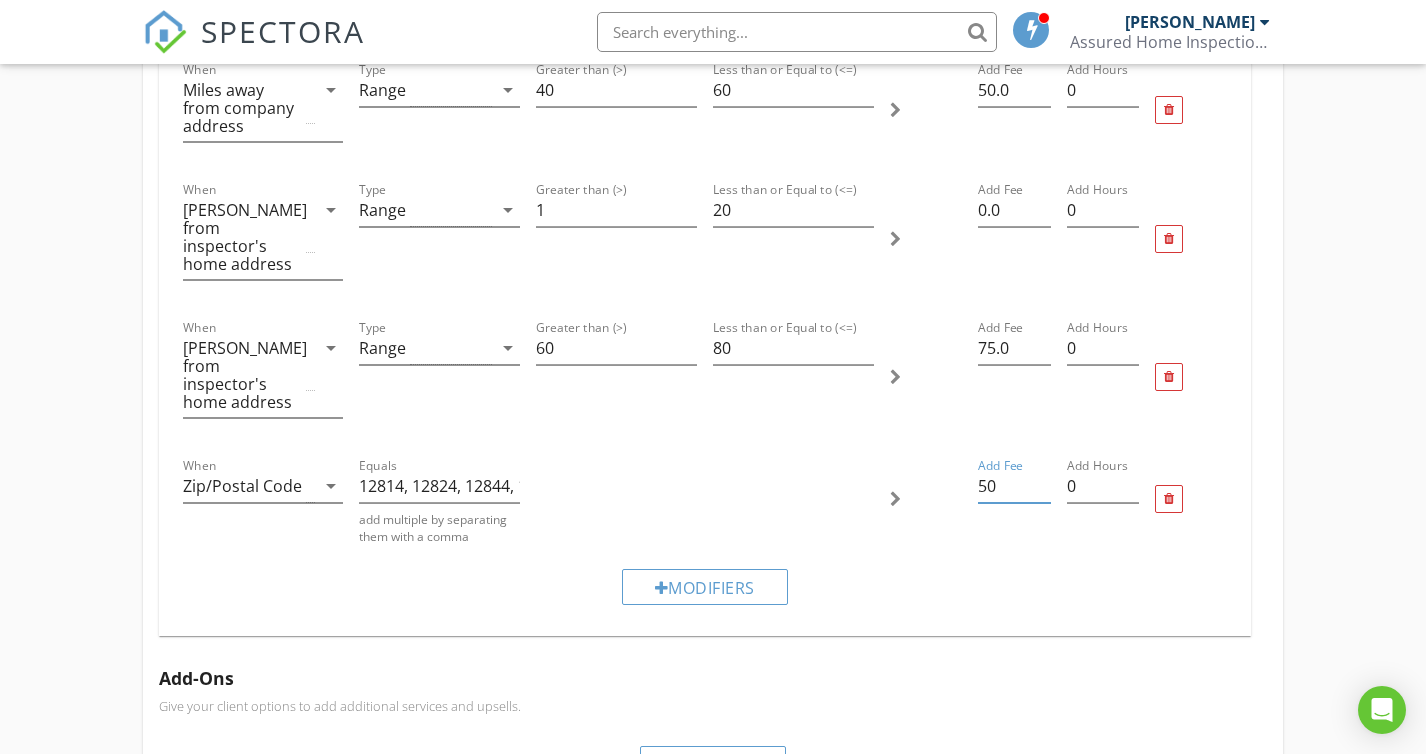 type on "50" 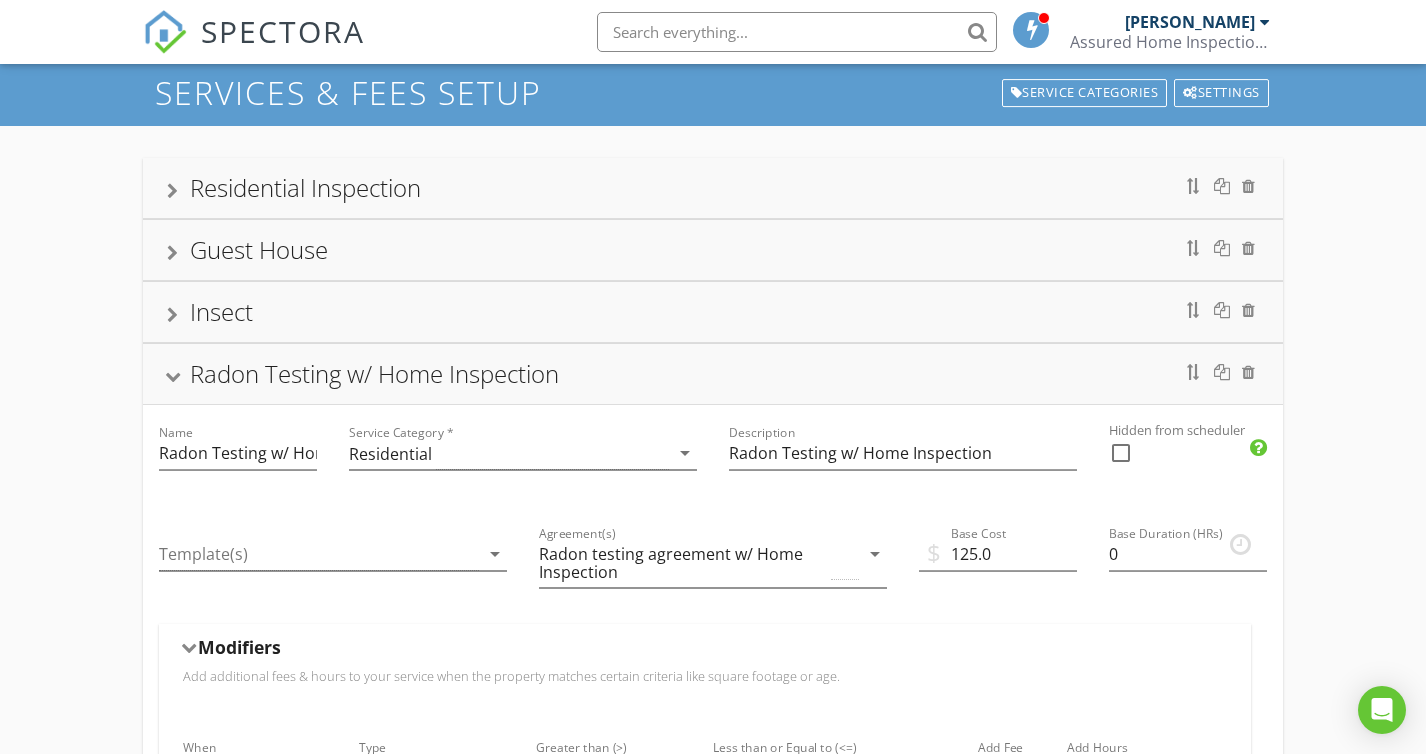 scroll, scrollTop: 57, scrollLeft: 0, axis: vertical 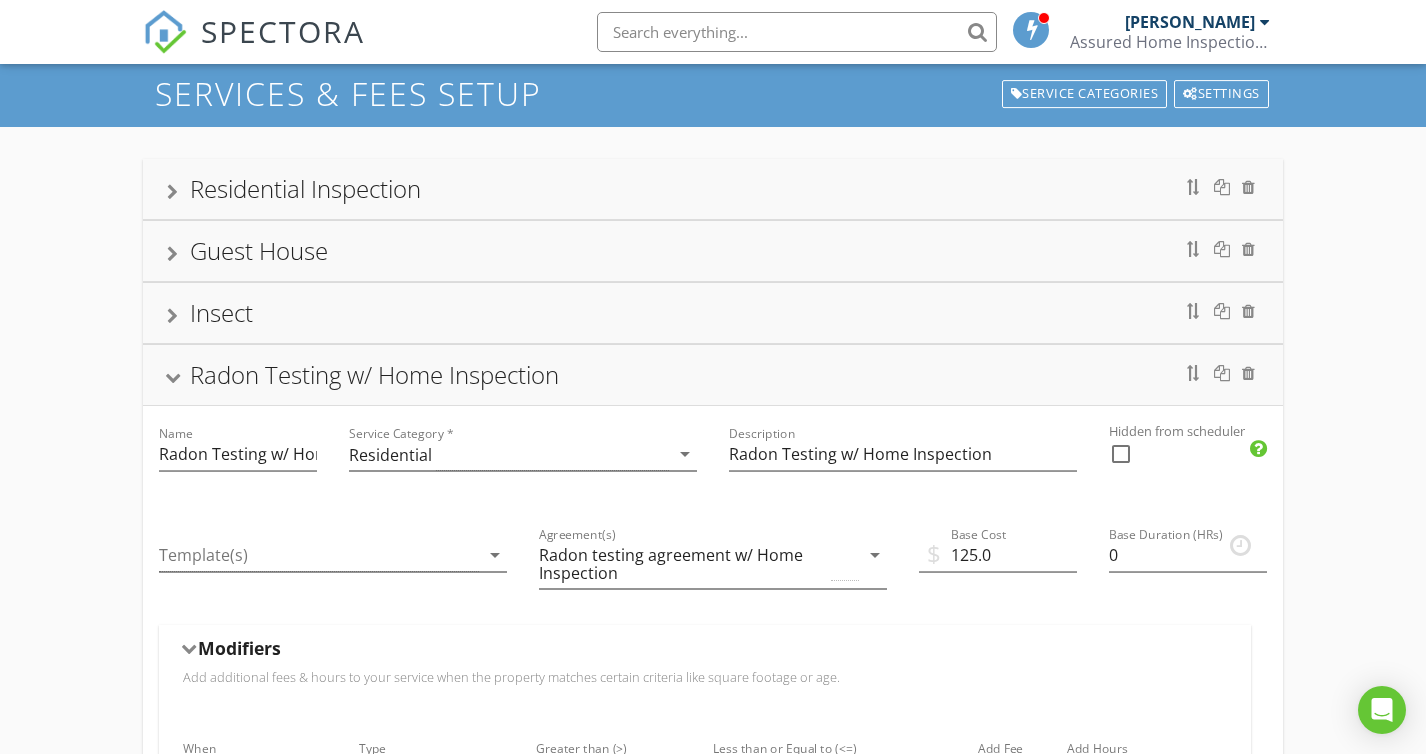click on "Radon Testing w/ Home Inspection" at bounding box center (713, 375) 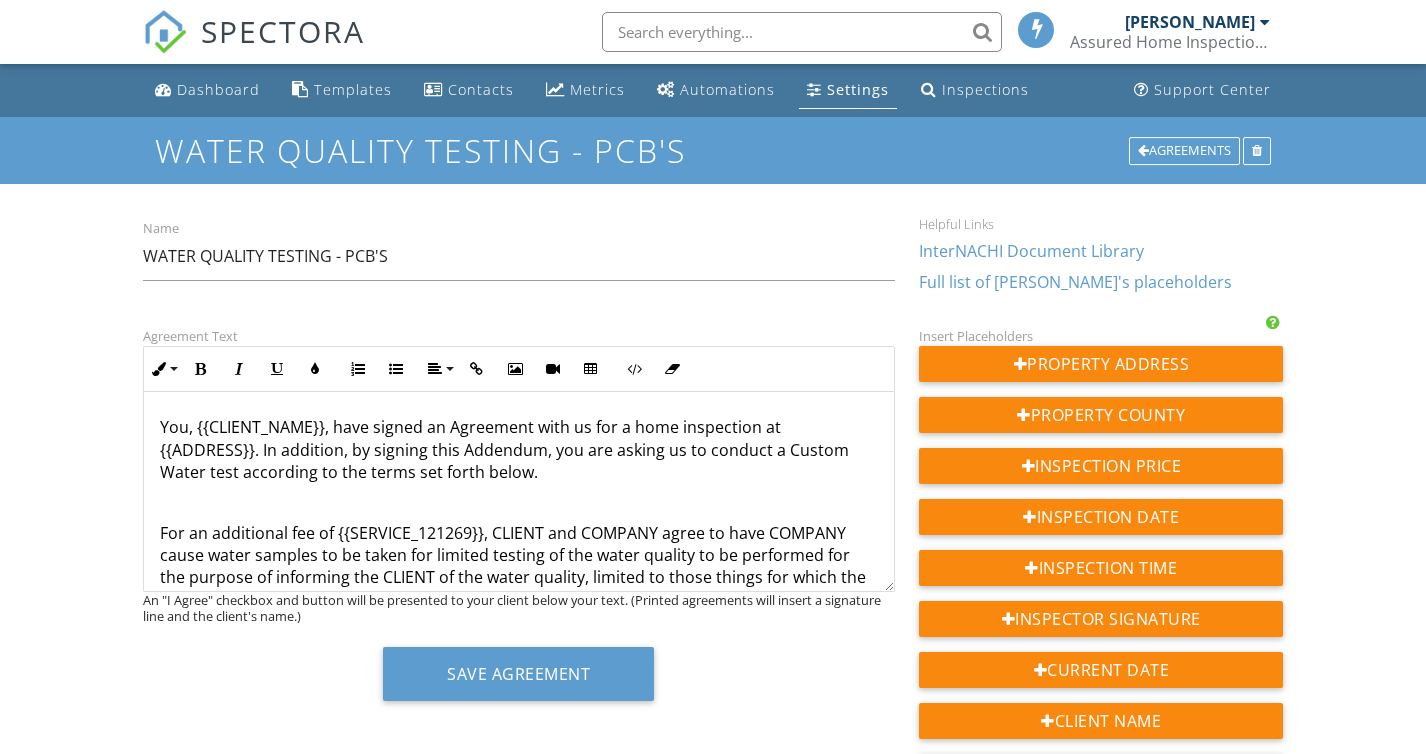 scroll, scrollTop: 0, scrollLeft: 0, axis: both 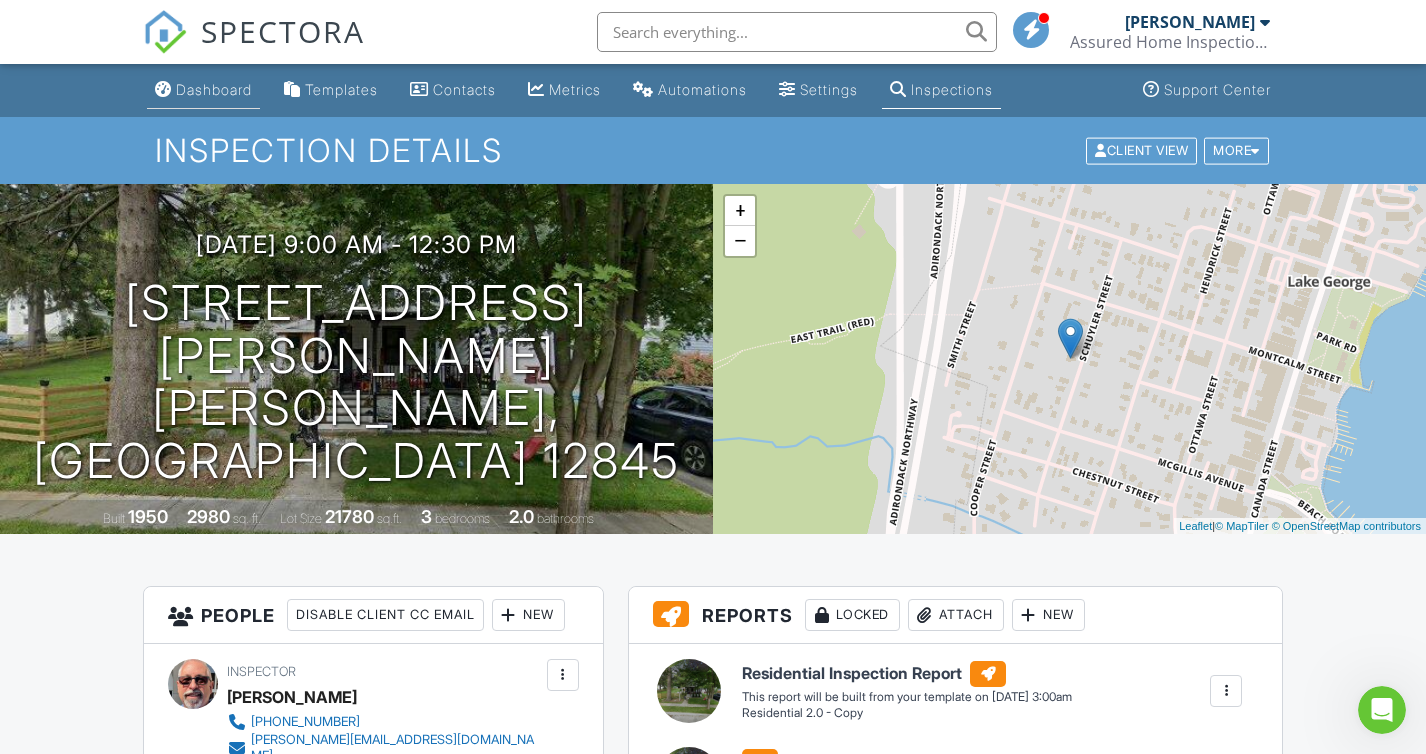 click on "Dashboard" at bounding box center (214, 89) 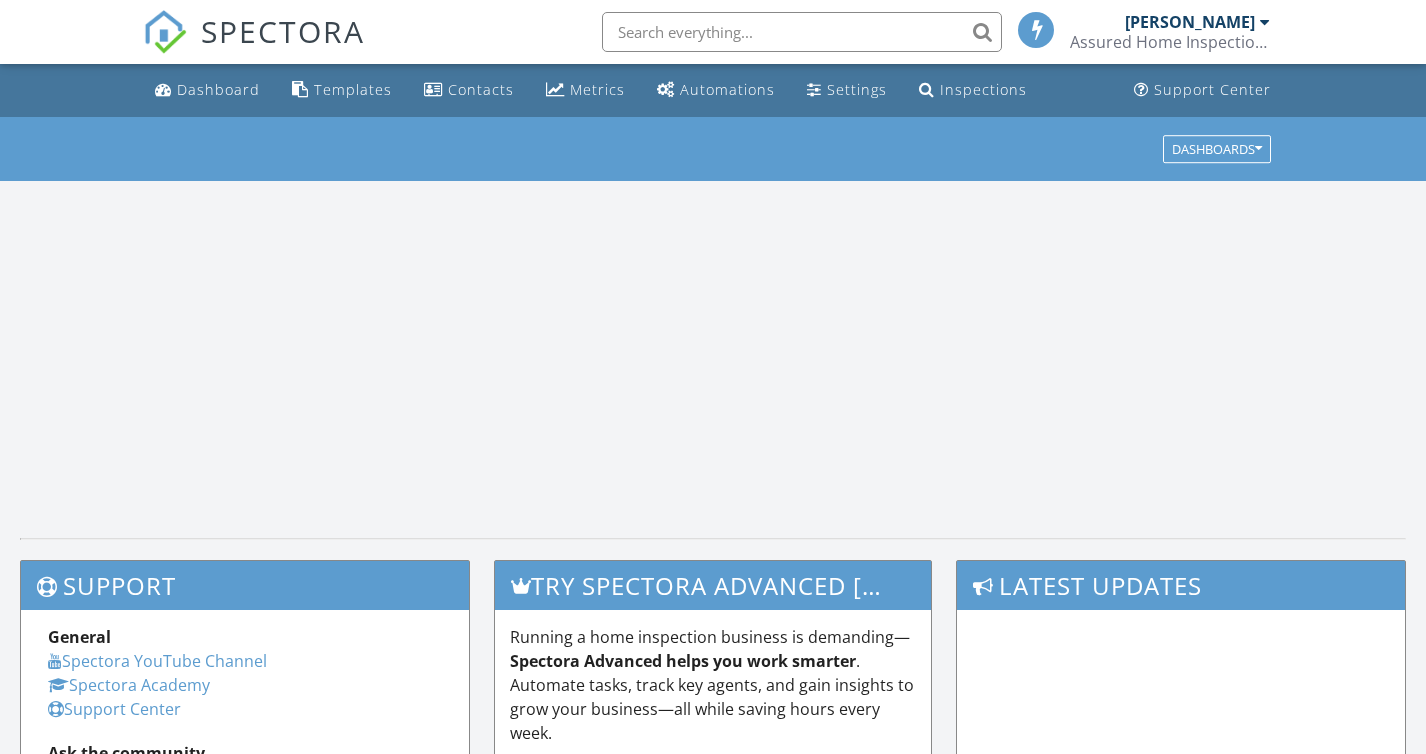 scroll, scrollTop: 0, scrollLeft: 0, axis: both 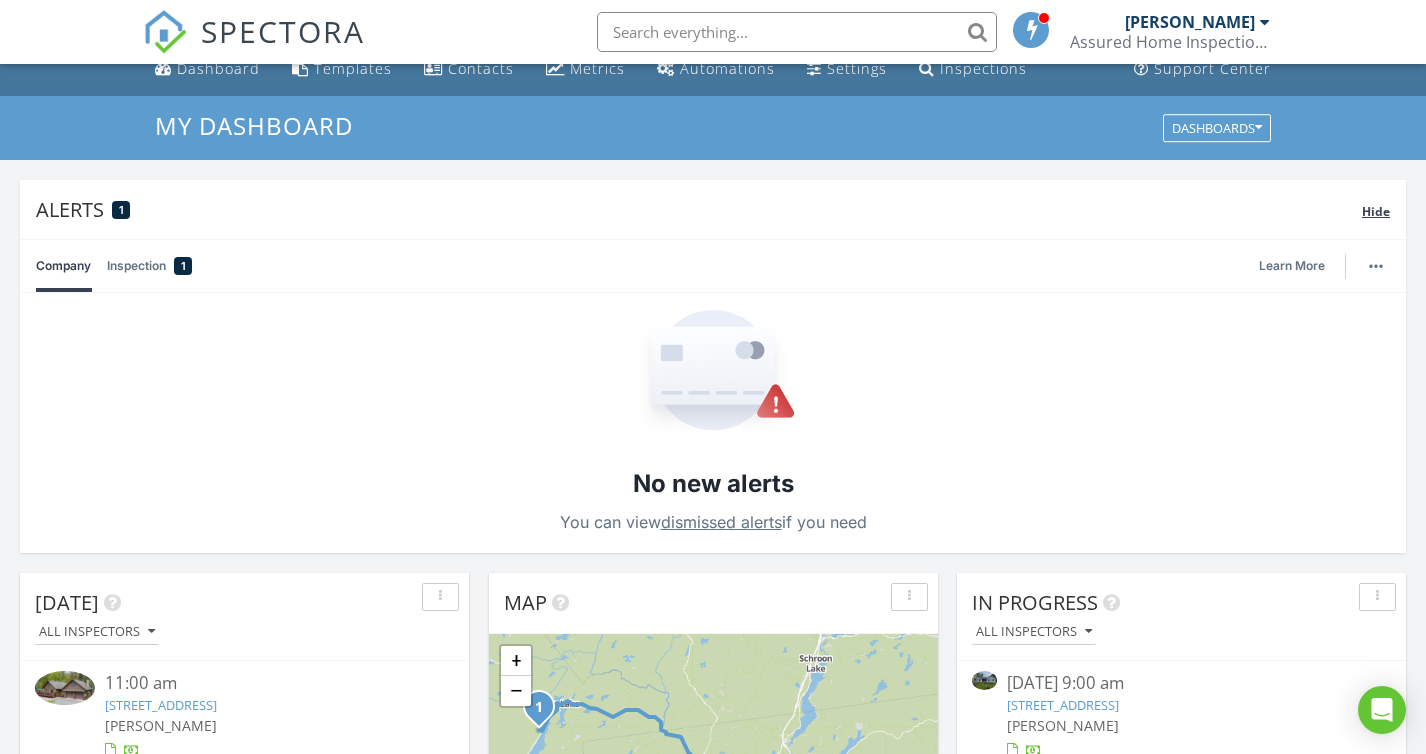 click on "Hide" at bounding box center [1376, 211] 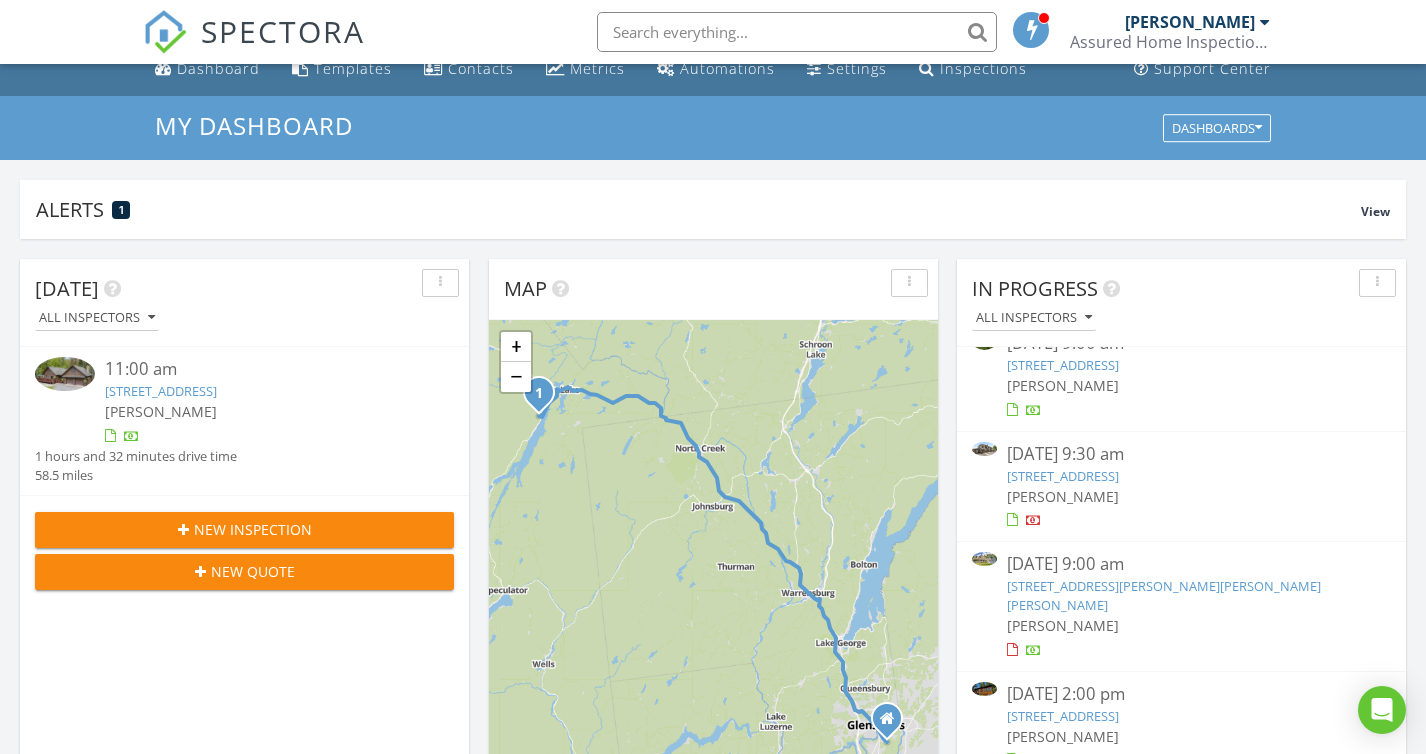 scroll, scrollTop: 59, scrollLeft: 0, axis: vertical 